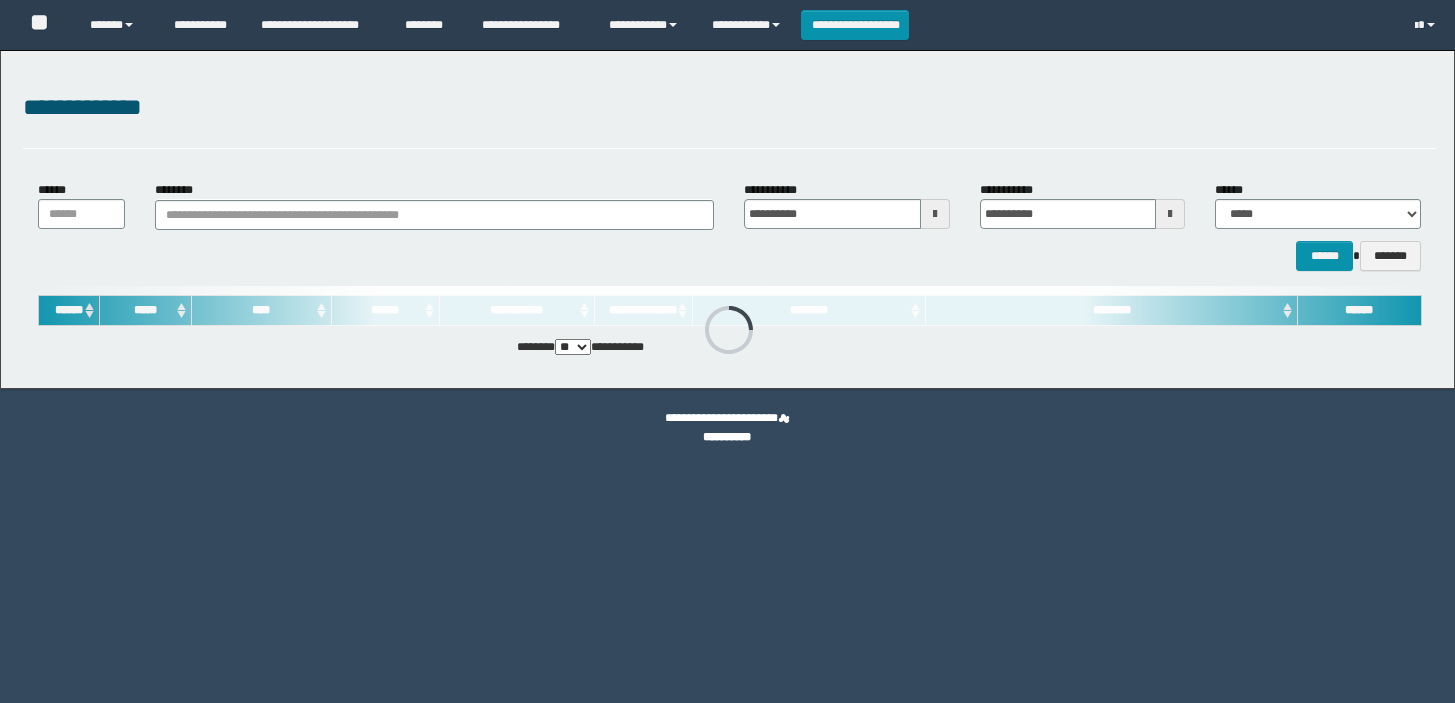 scroll, scrollTop: 0, scrollLeft: 0, axis: both 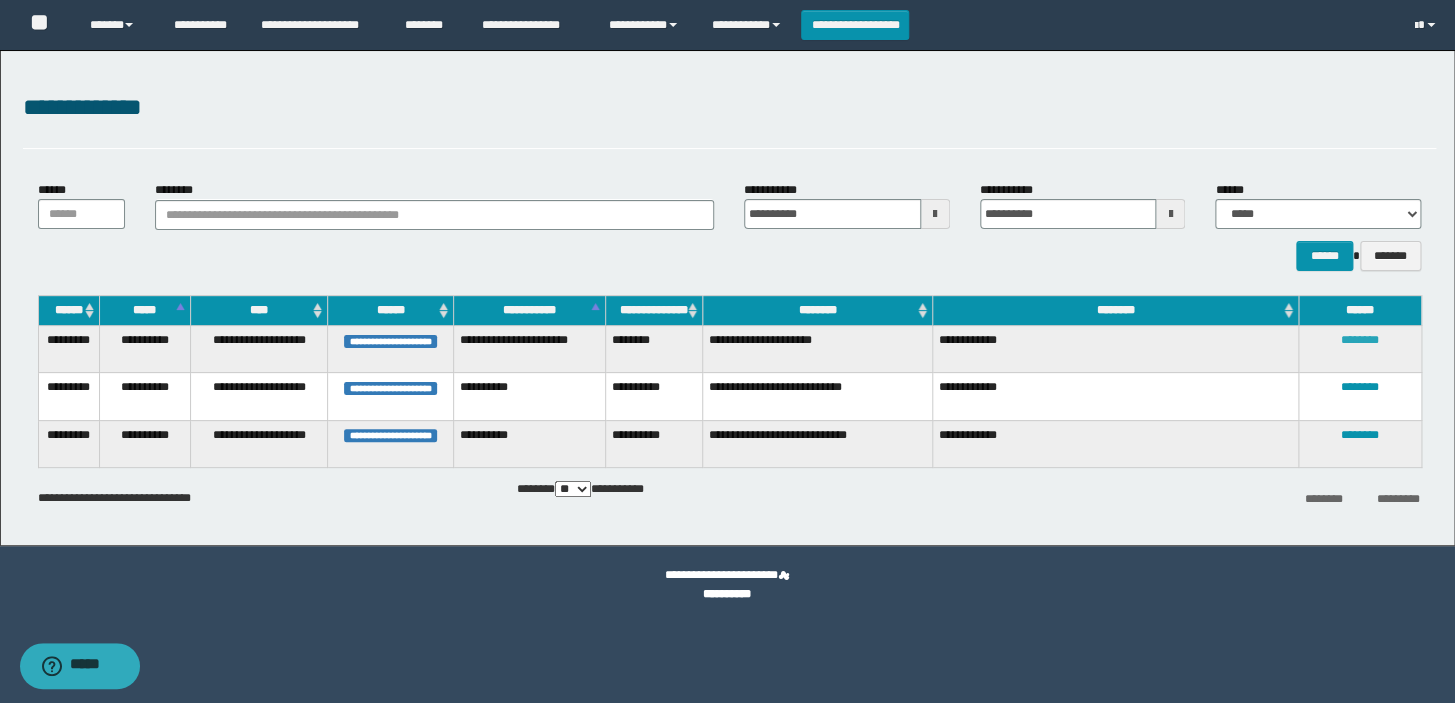 click on "********" at bounding box center [1360, 340] 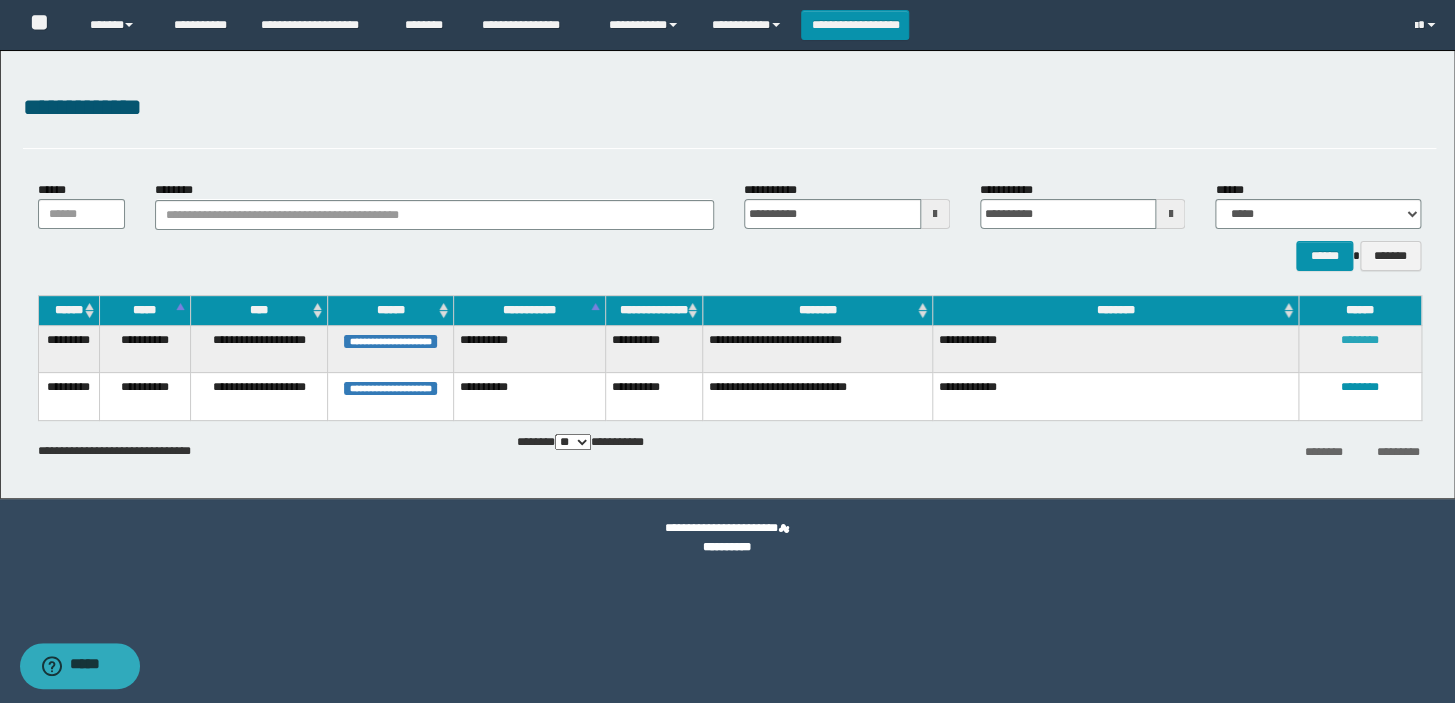 click on "********" at bounding box center (1360, 340) 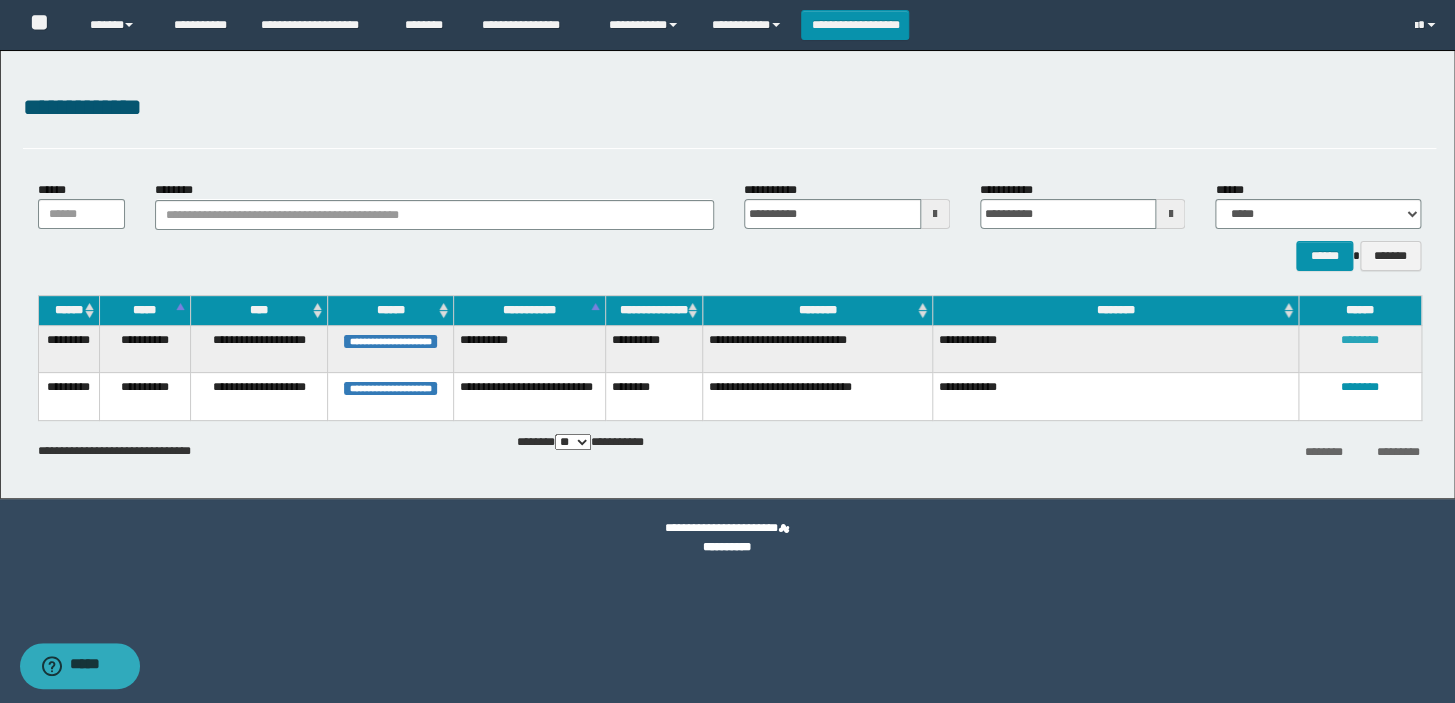 click on "********" at bounding box center (1360, 340) 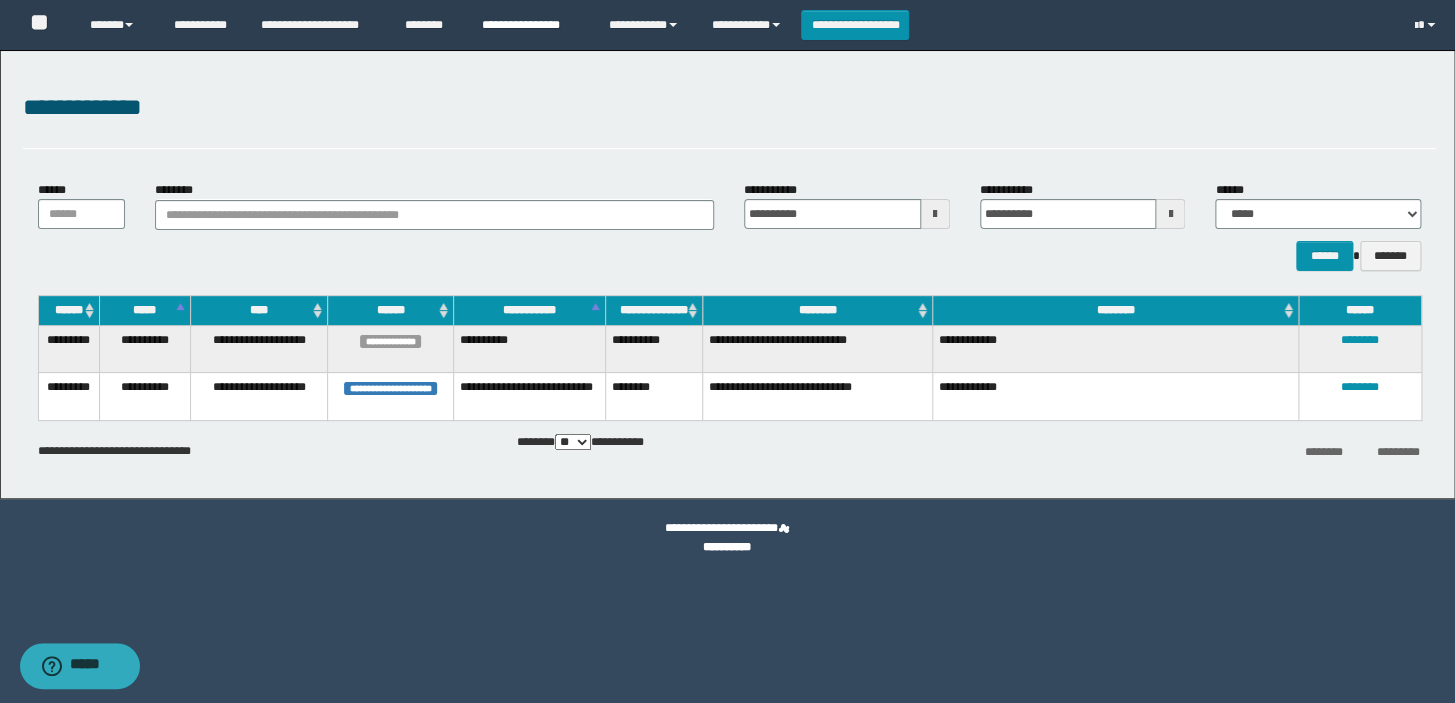 click on "**********" at bounding box center [530, 25] 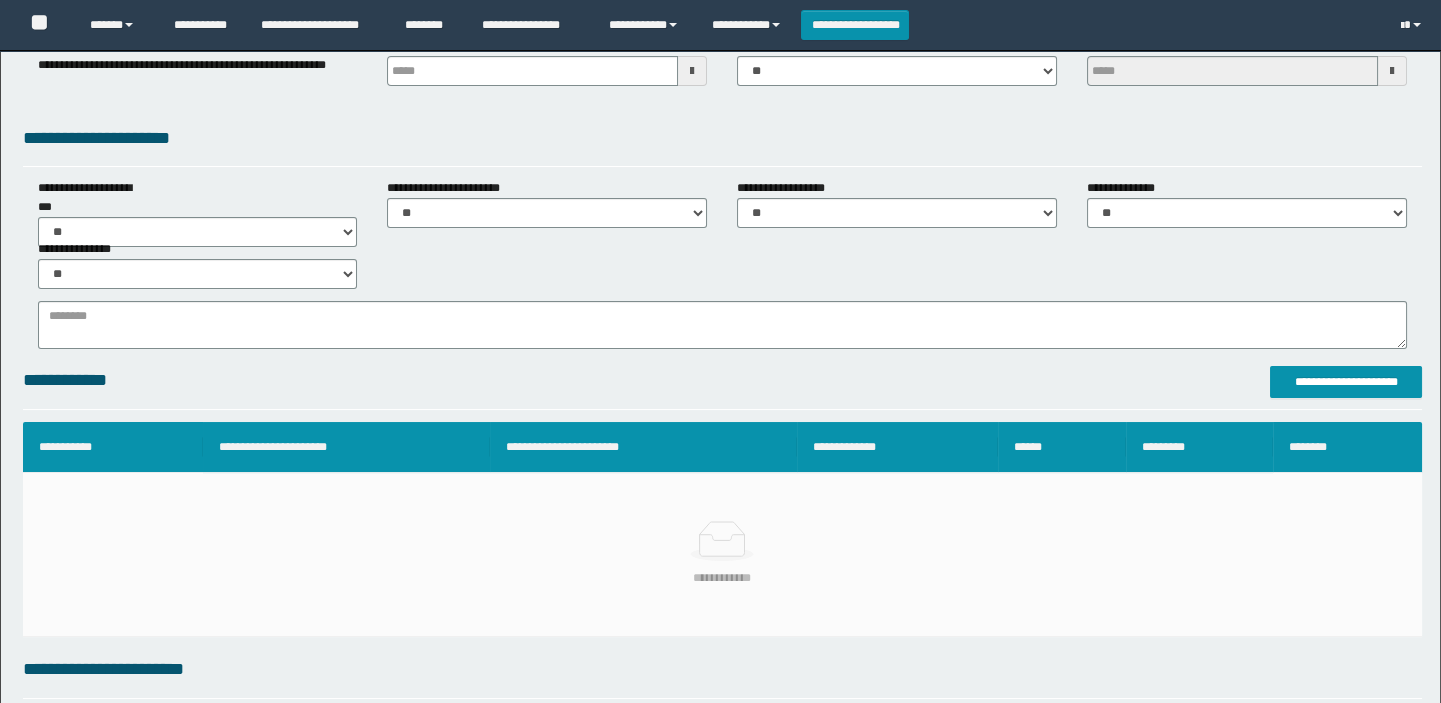 scroll, scrollTop: 0, scrollLeft: 0, axis: both 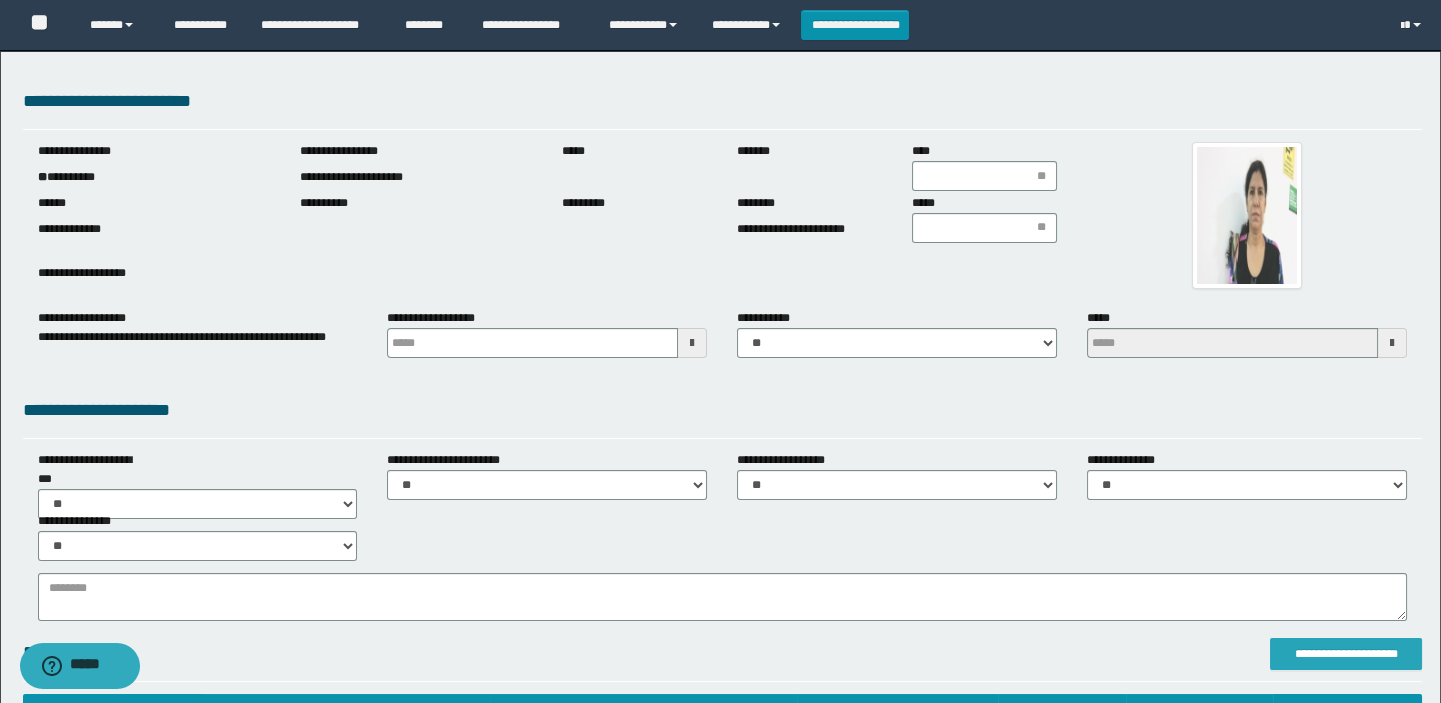 click on "**********" at bounding box center [1346, 654] 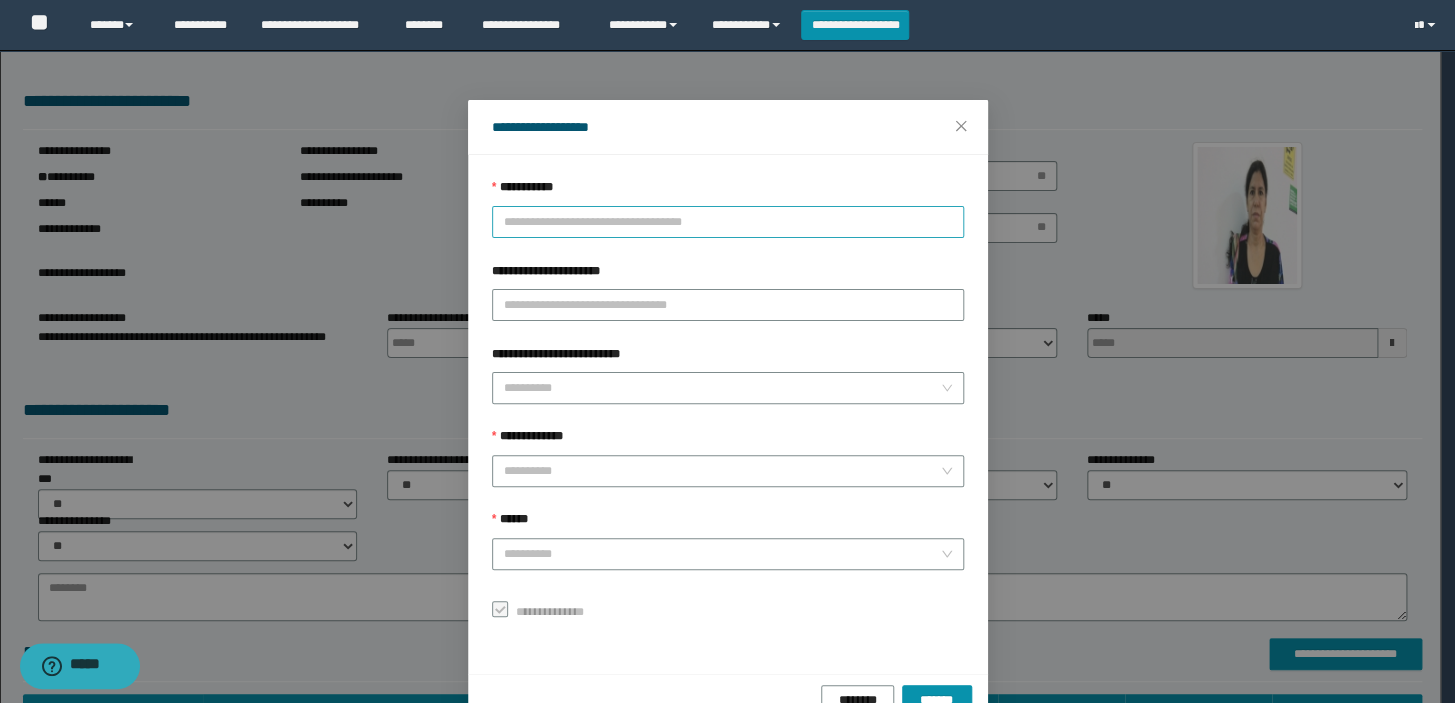 click on "**********" at bounding box center (728, 222) 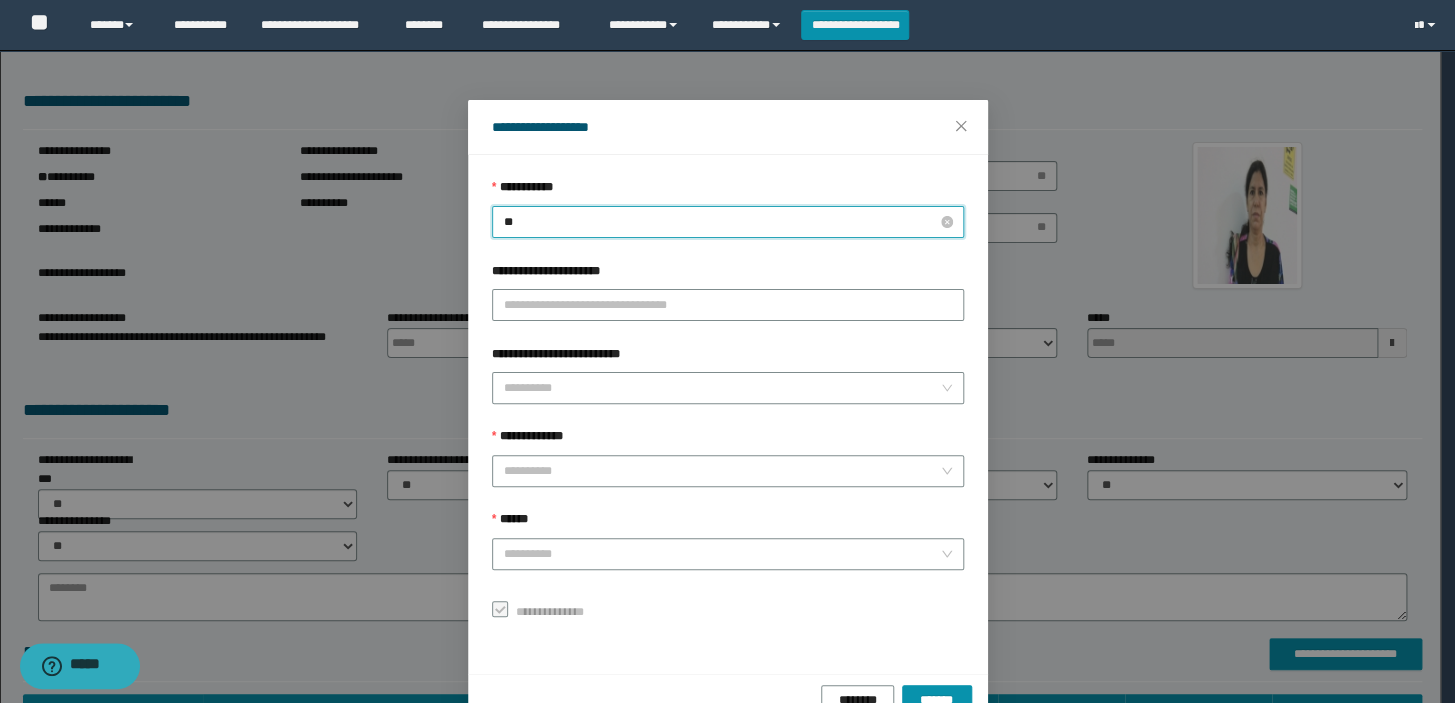 type on "*" 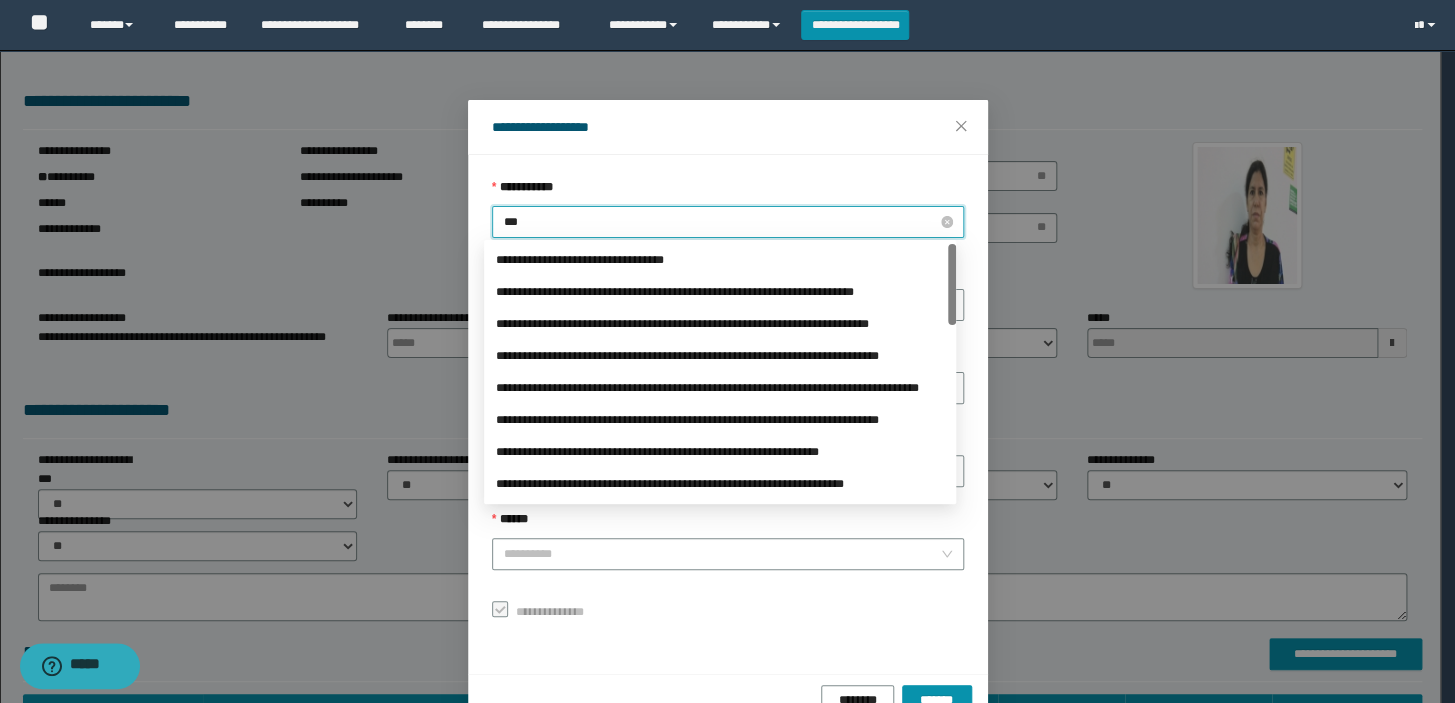 type on "****" 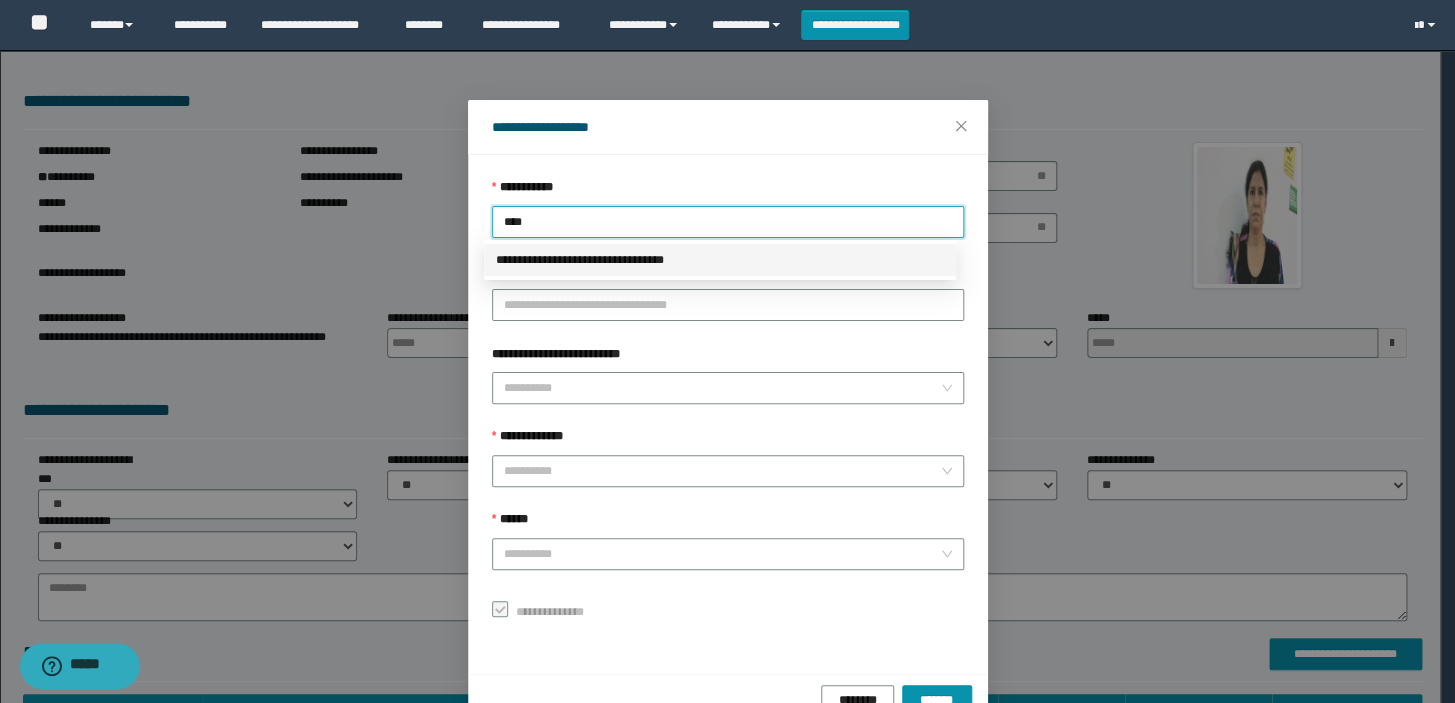 drag, startPoint x: 588, startPoint y: 253, endPoint x: 459, endPoint y: 444, distance: 230.4821 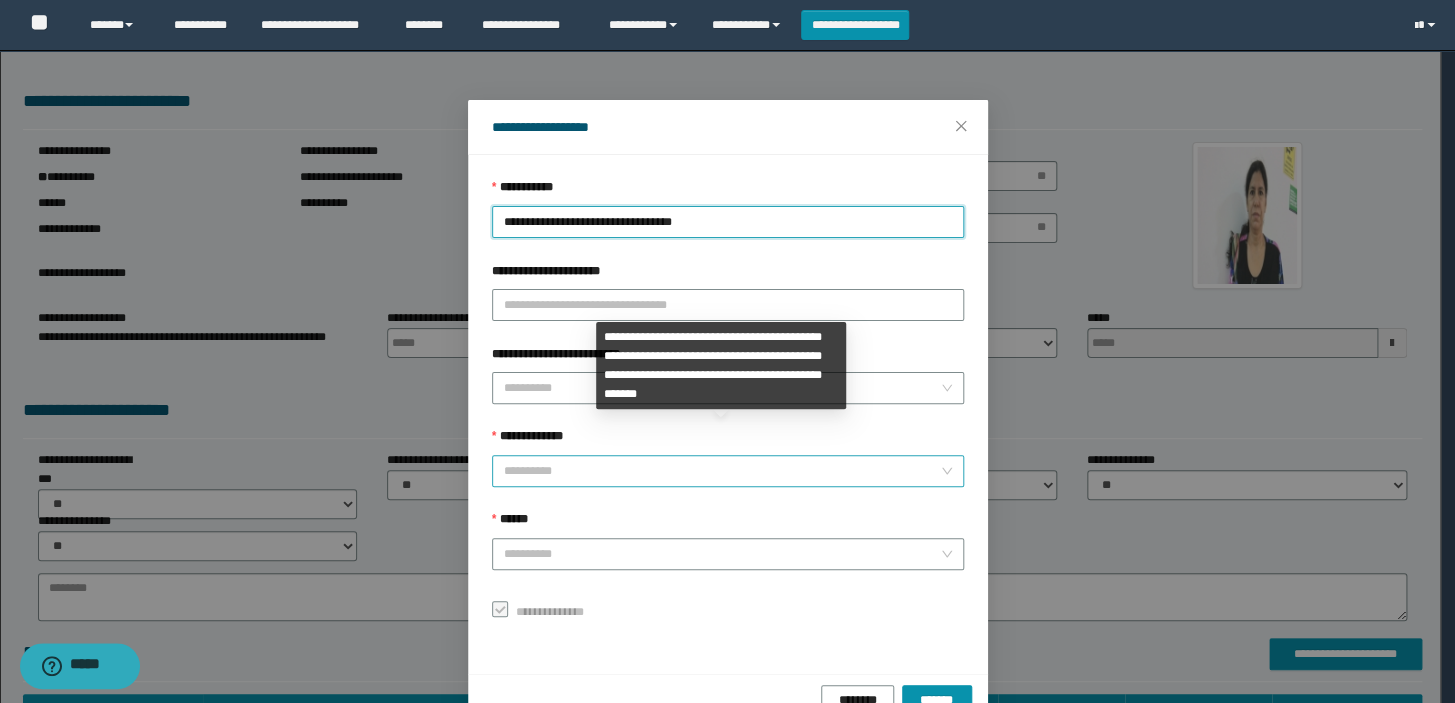 click on "**********" at bounding box center [728, 402] 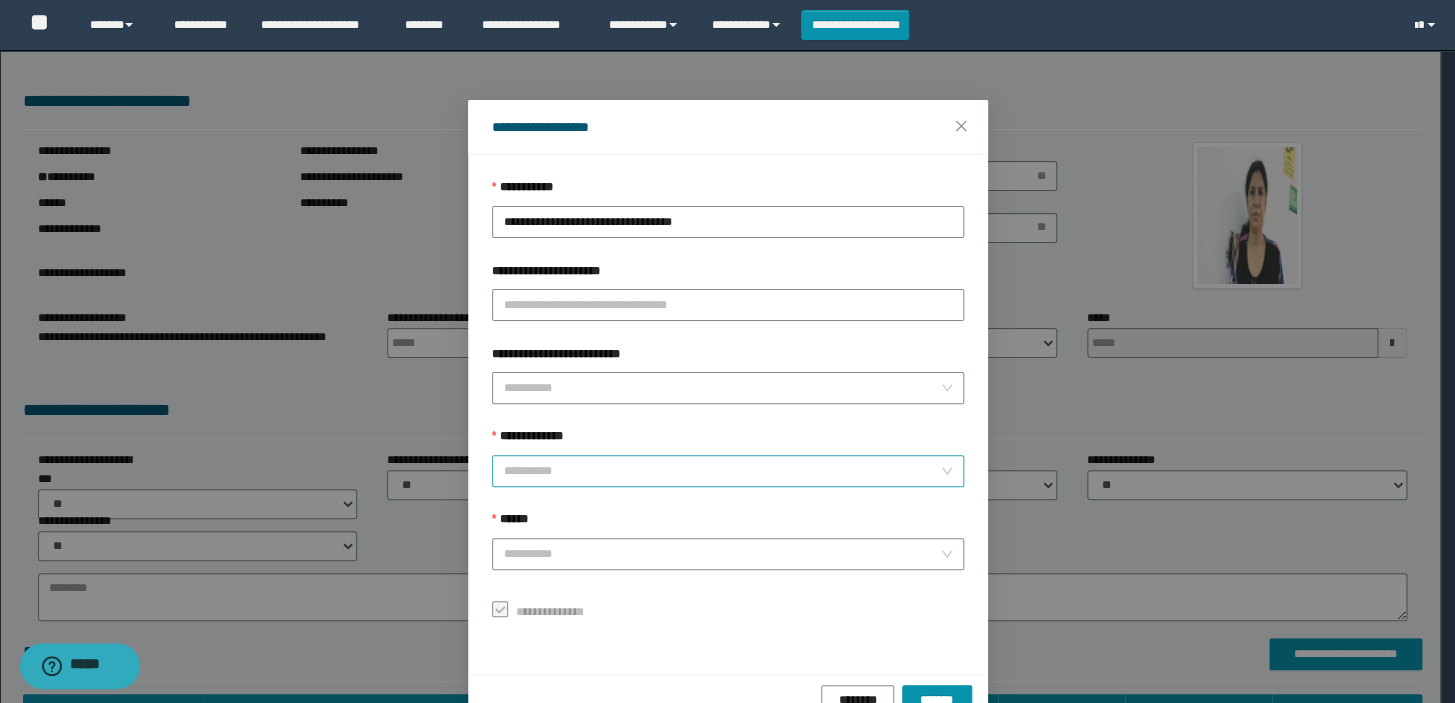 click on "**********" at bounding box center (722, 471) 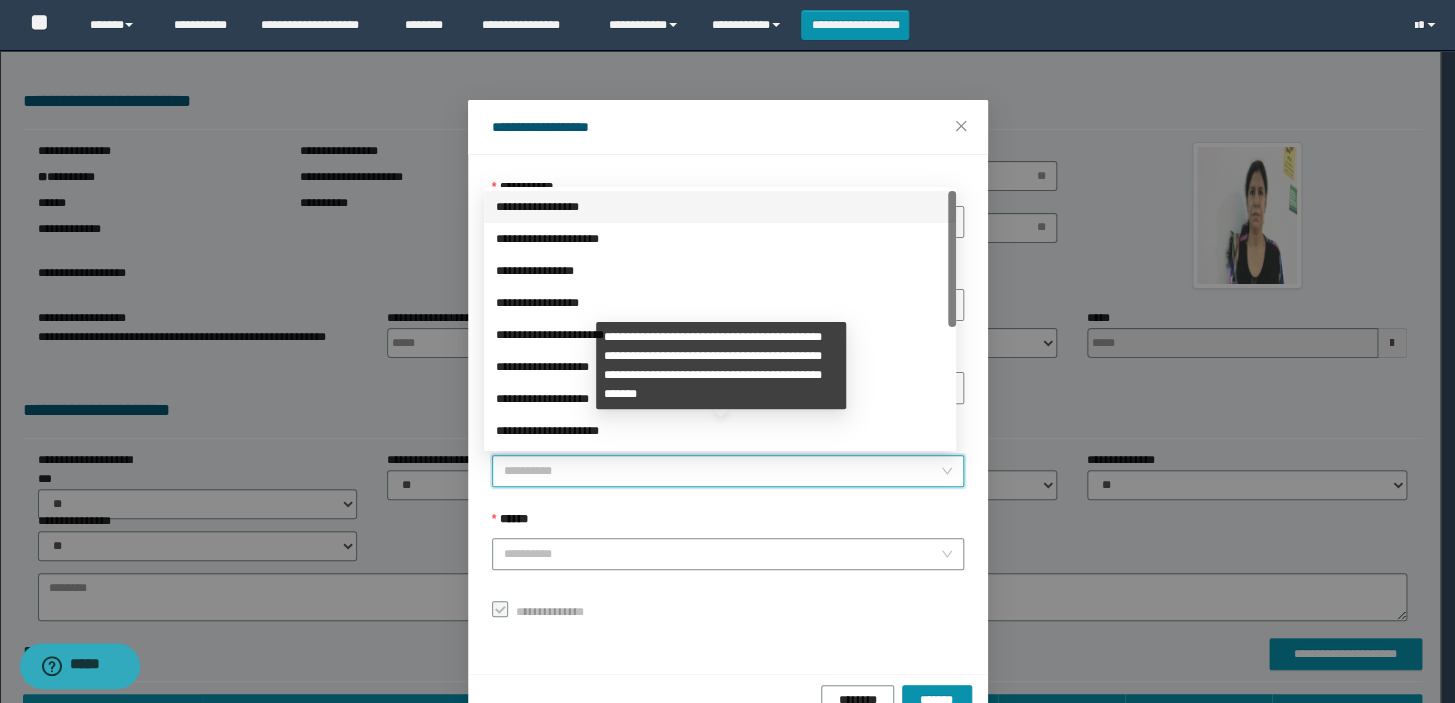 scroll, scrollTop: 48, scrollLeft: 0, axis: vertical 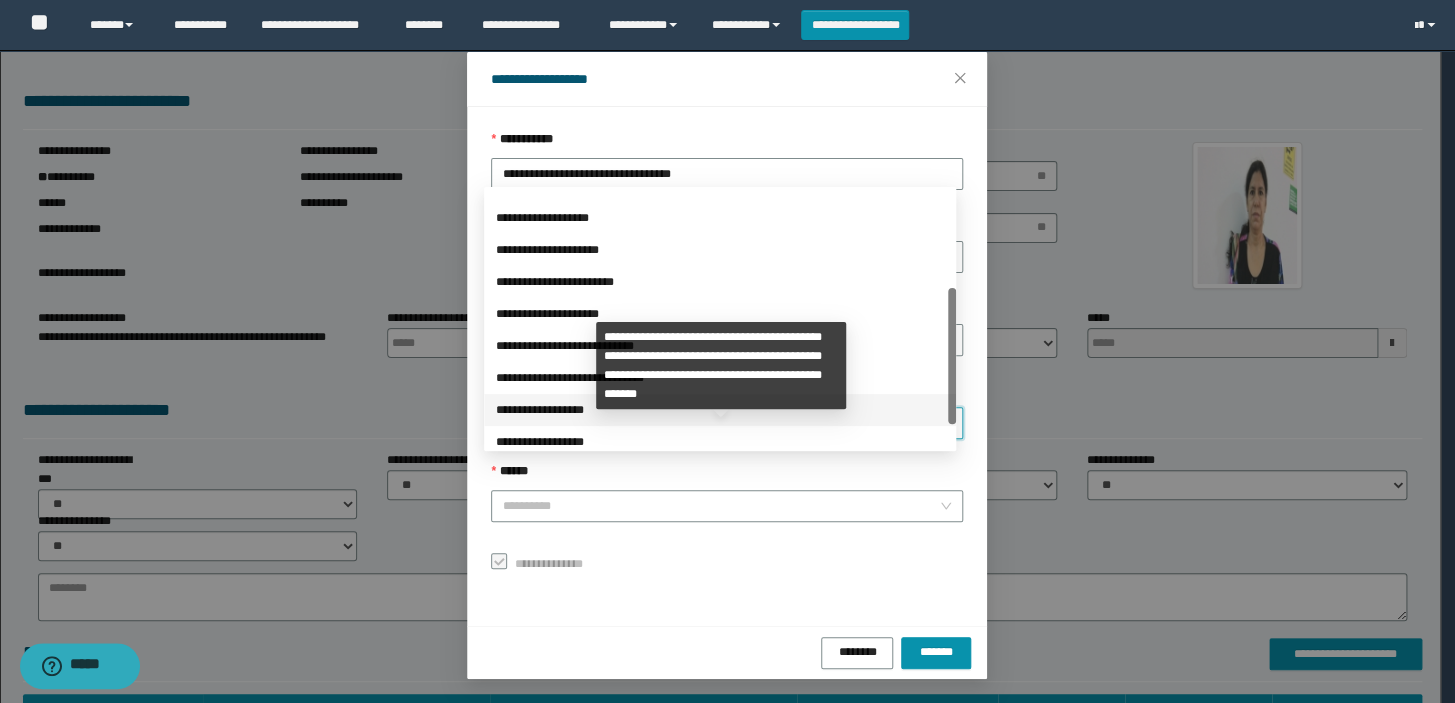 click on "**********" at bounding box center [720, 410] 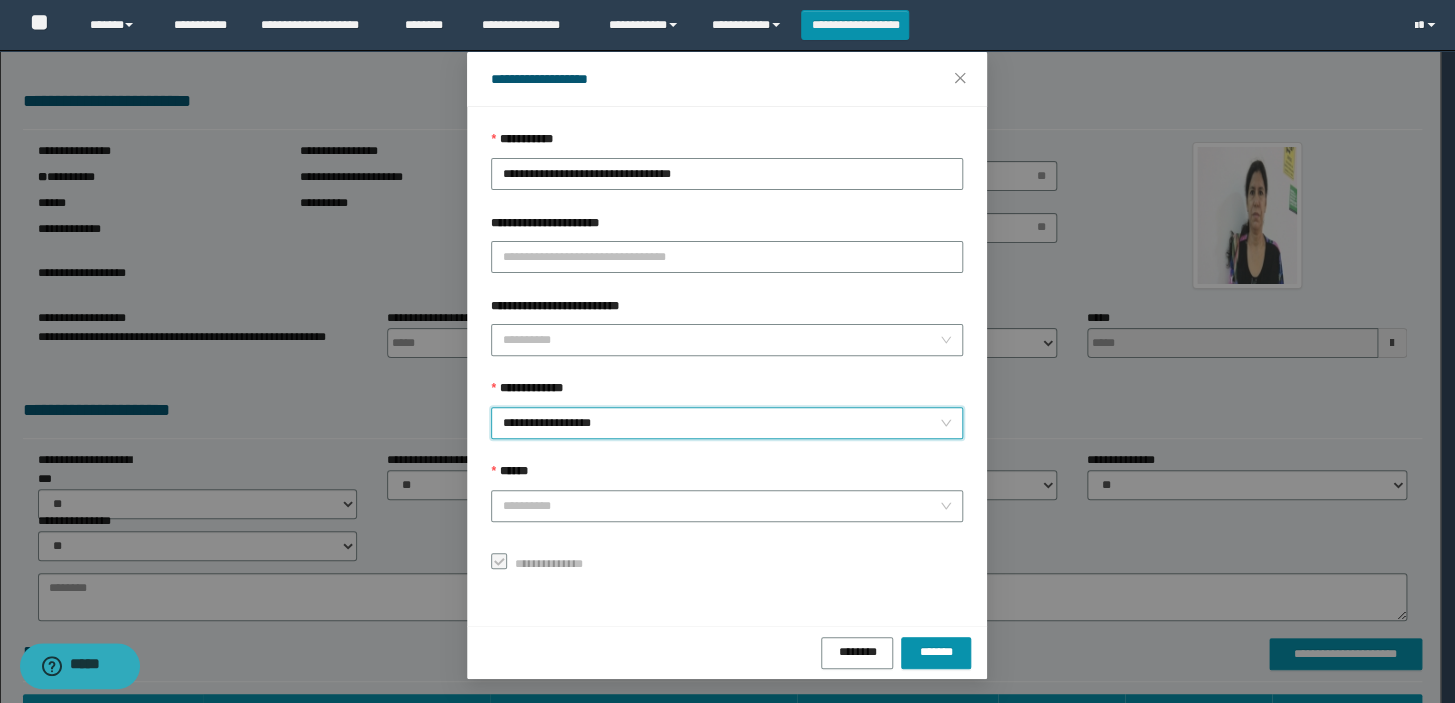 click on "******" at bounding box center [727, 476] 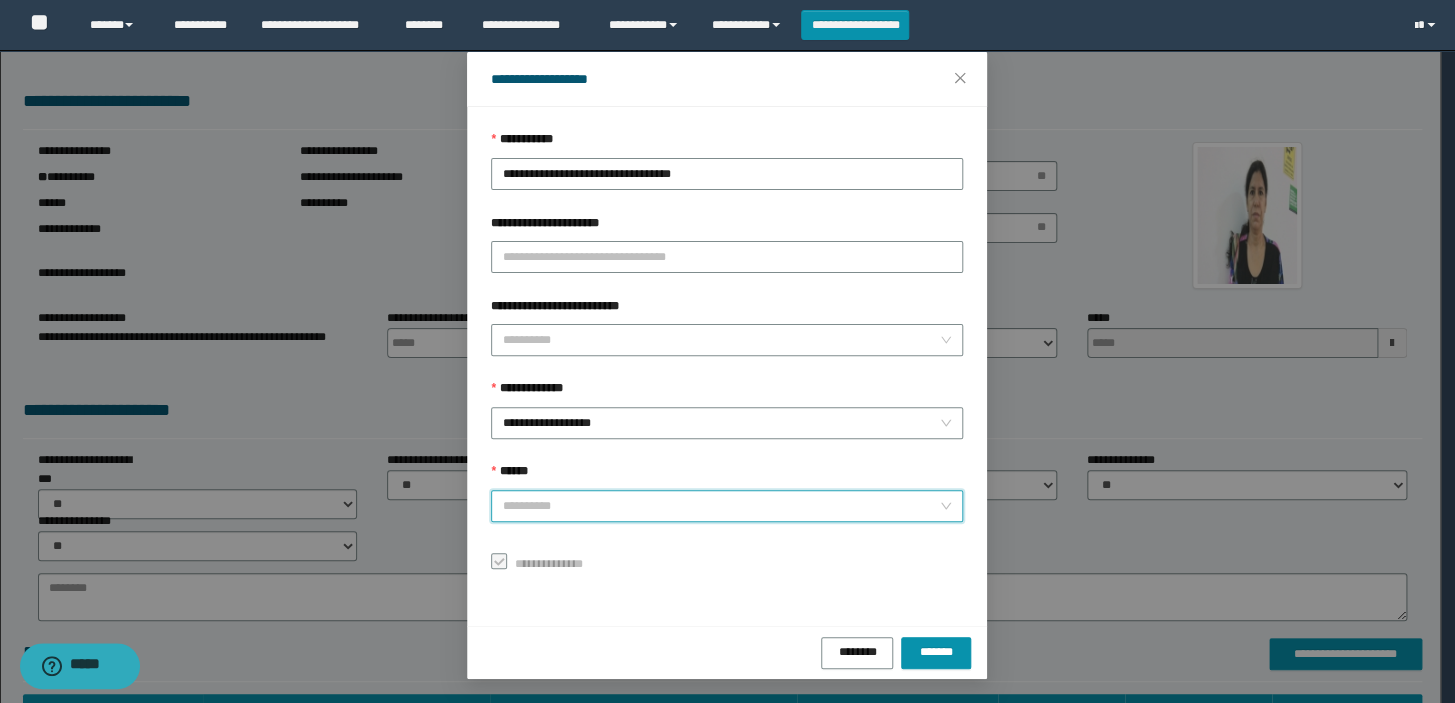 click on "******" at bounding box center (721, 506) 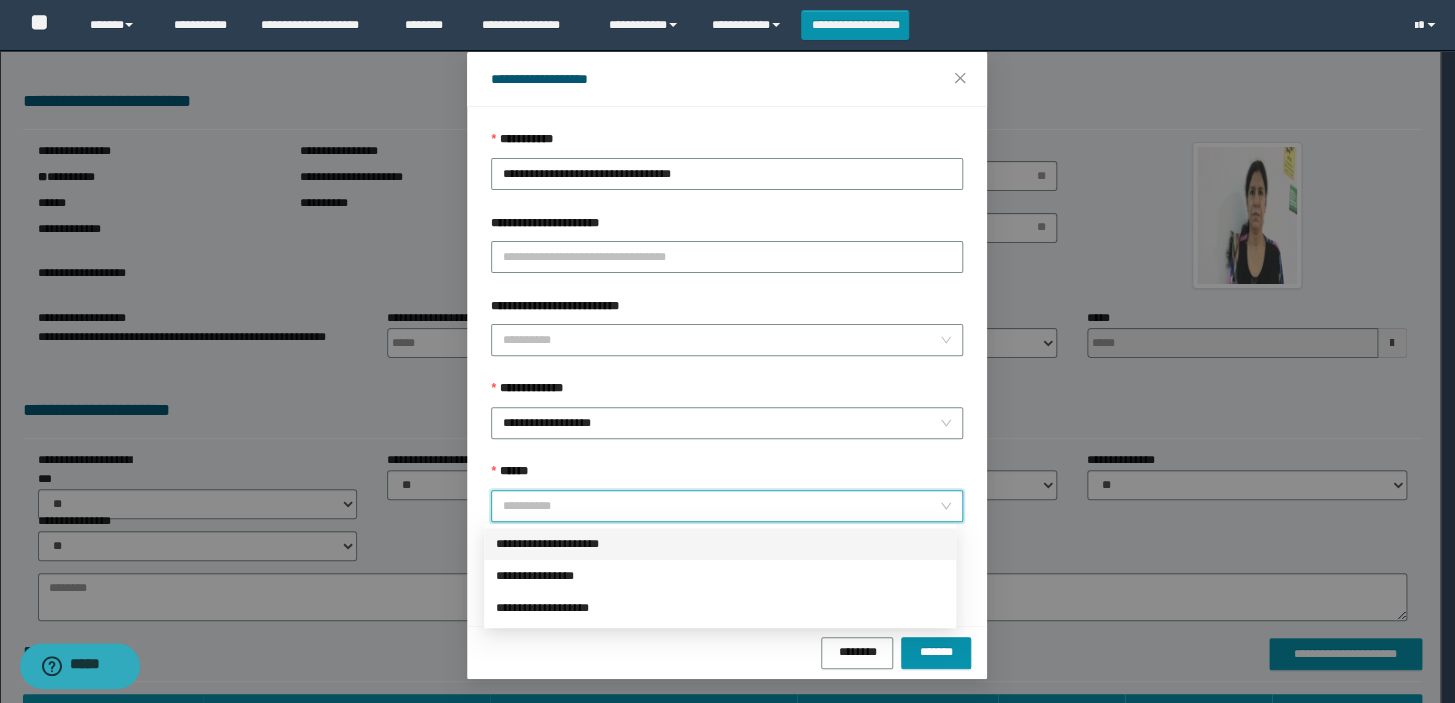 drag, startPoint x: 540, startPoint y: 542, endPoint x: 879, endPoint y: 582, distance: 341.3517 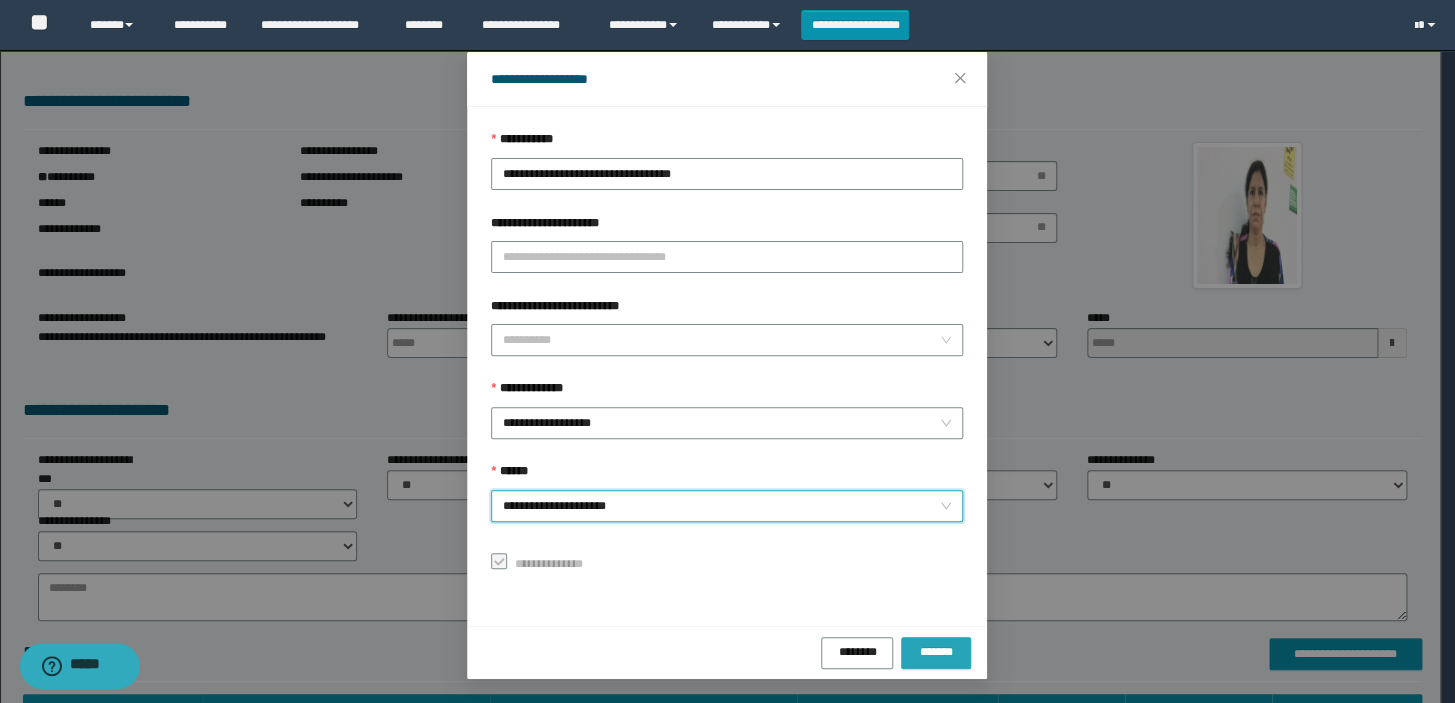 click on "*******" at bounding box center [936, 651] 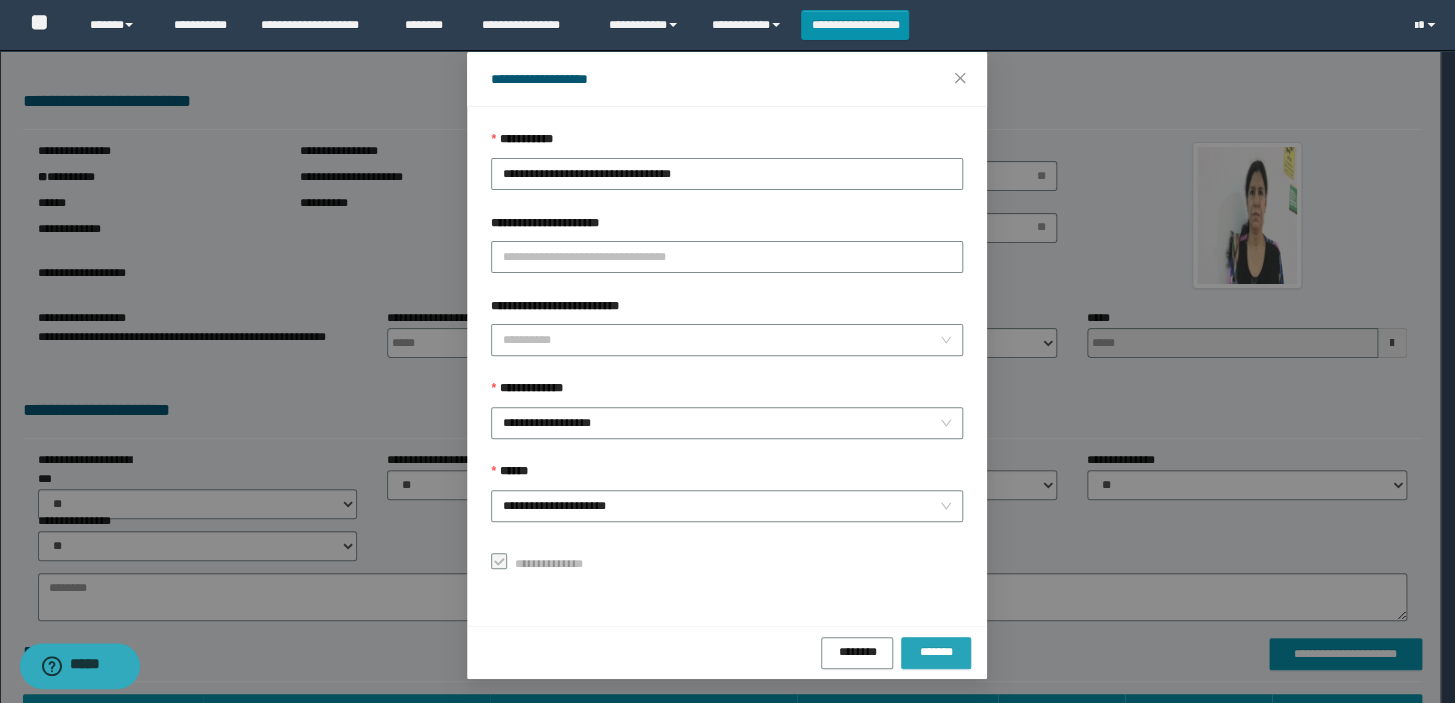 click on "*******" at bounding box center [936, 651] 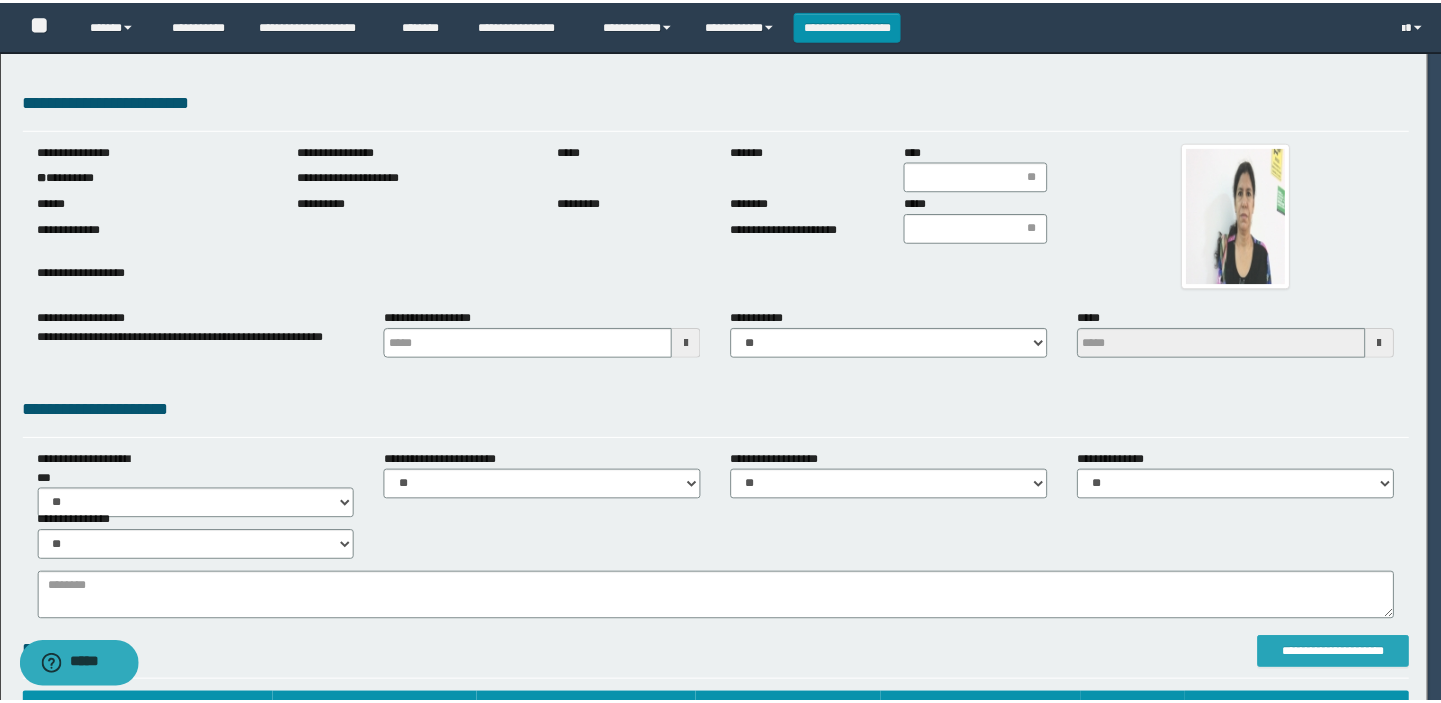 scroll, scrollTop: 0, scrollLeft: 0, axis: both 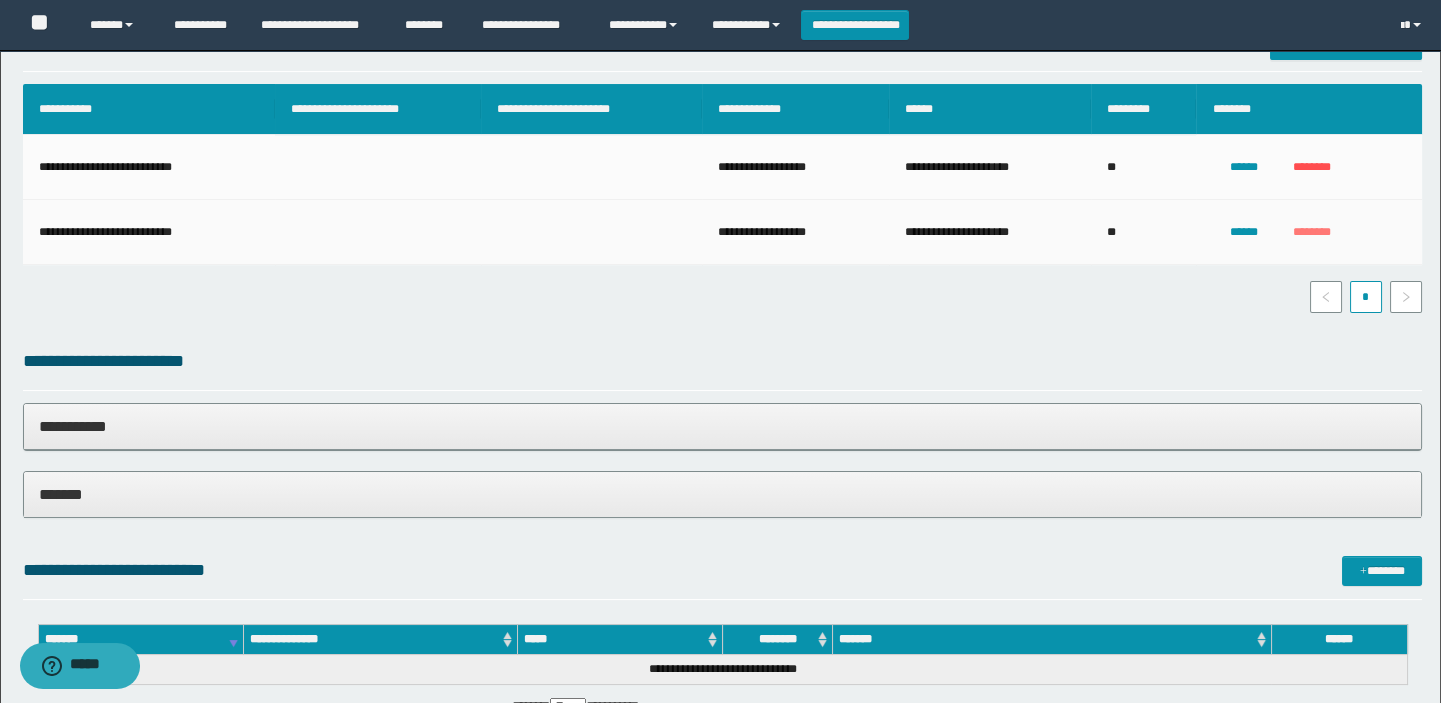 click on "********" at bounding box center (1312, 232) 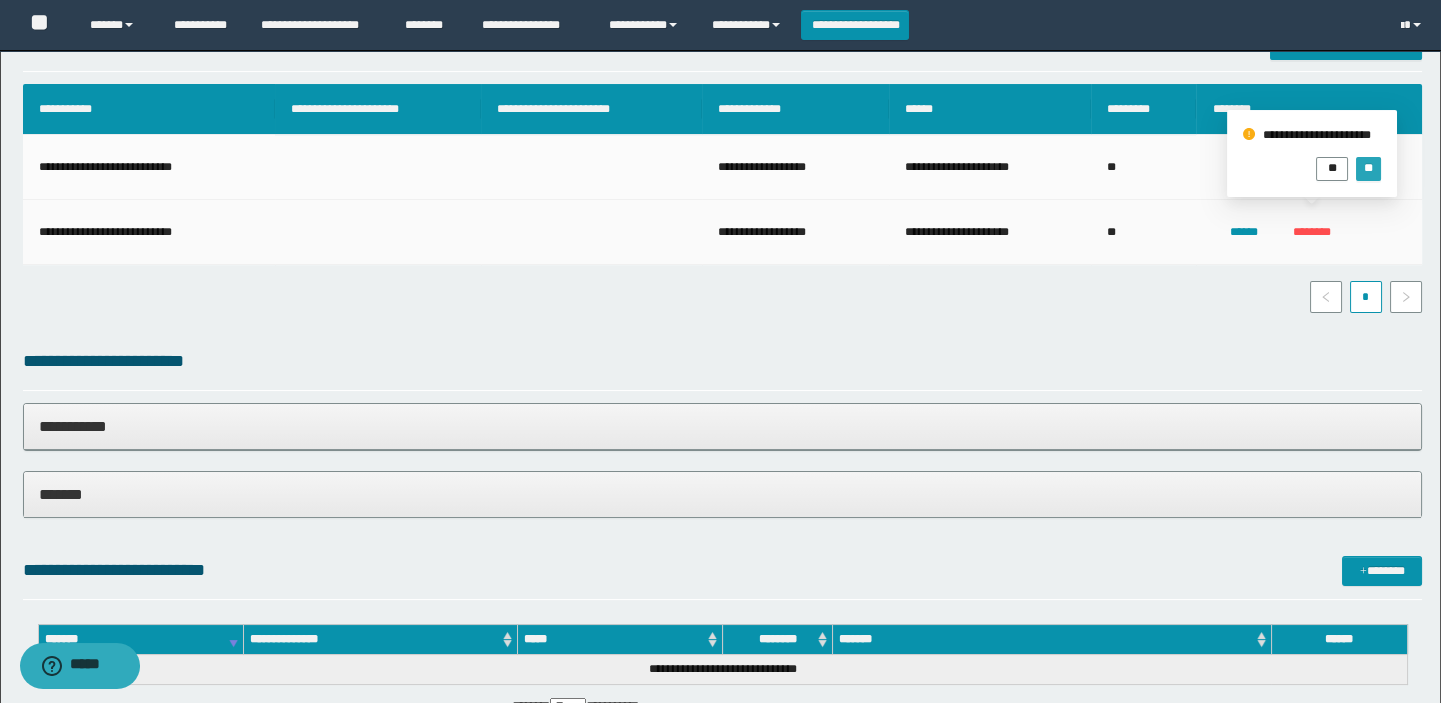 click on "**" at bounding box center [1368, 169] 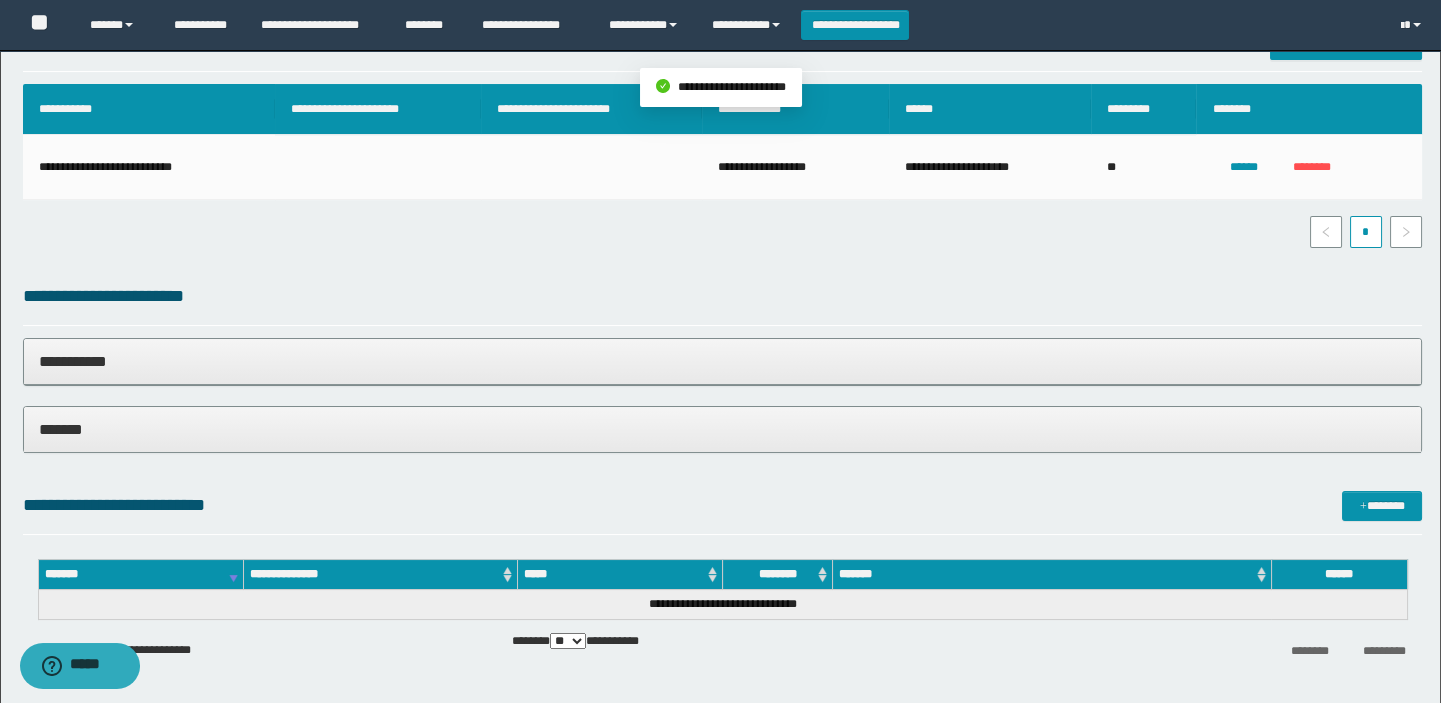 click on "*******" at bounding box center [723, 429] 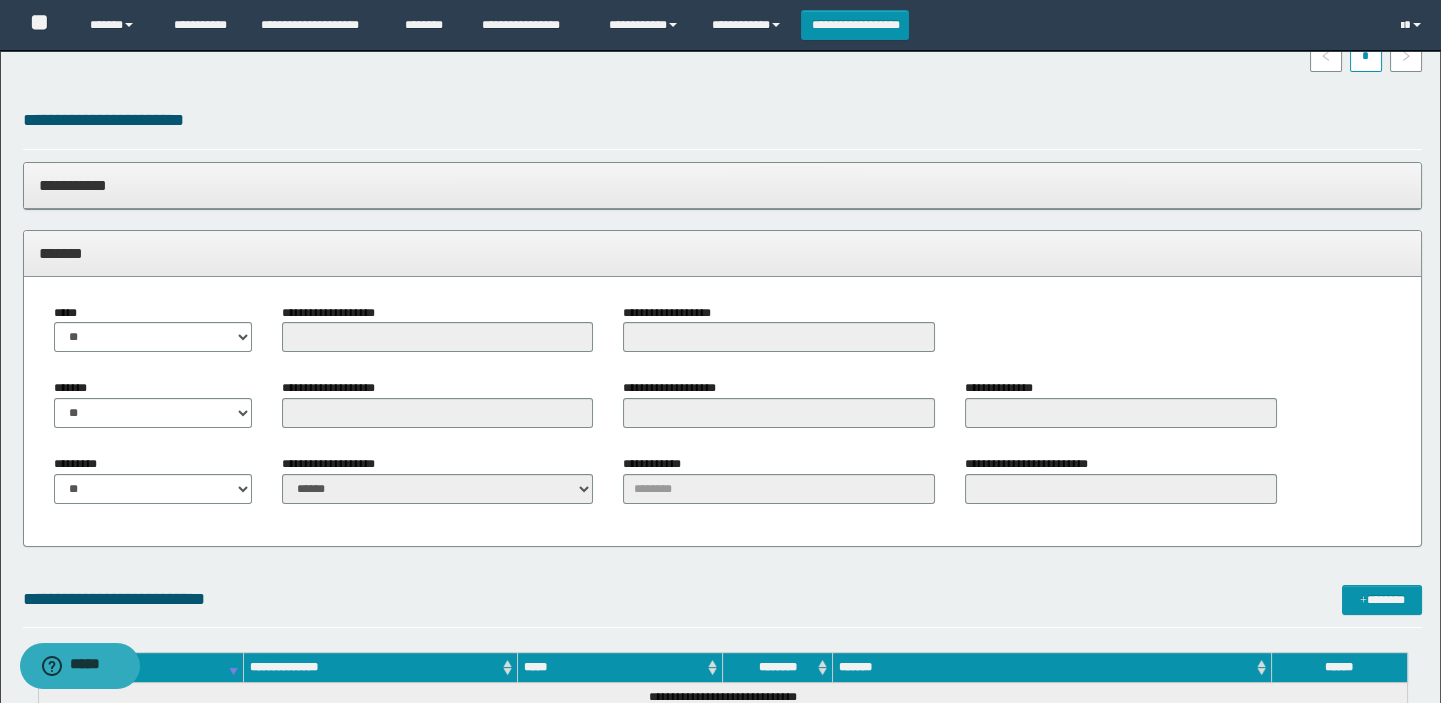 scroll, scrollTop: 973, scrollLeft: 0, axis: vertical 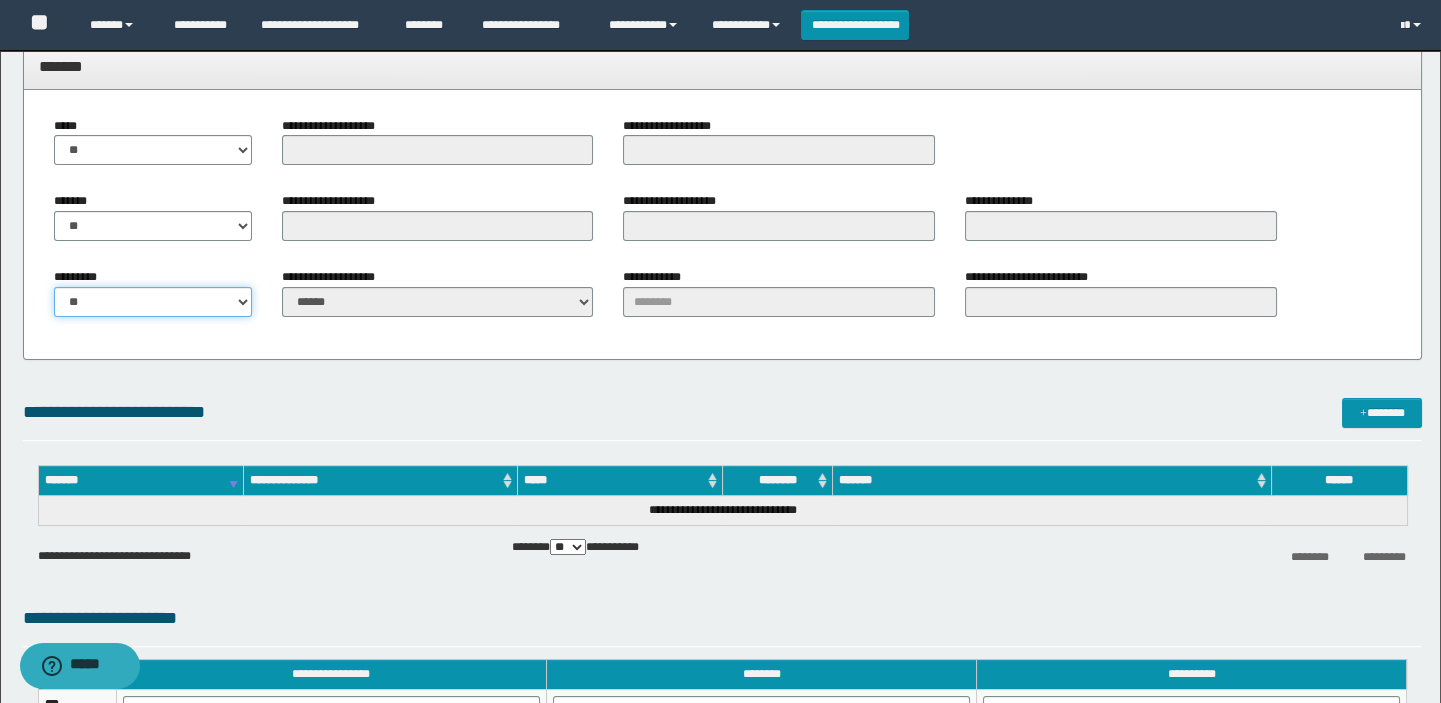 click on "**
**" at bounding box center (153, 302) 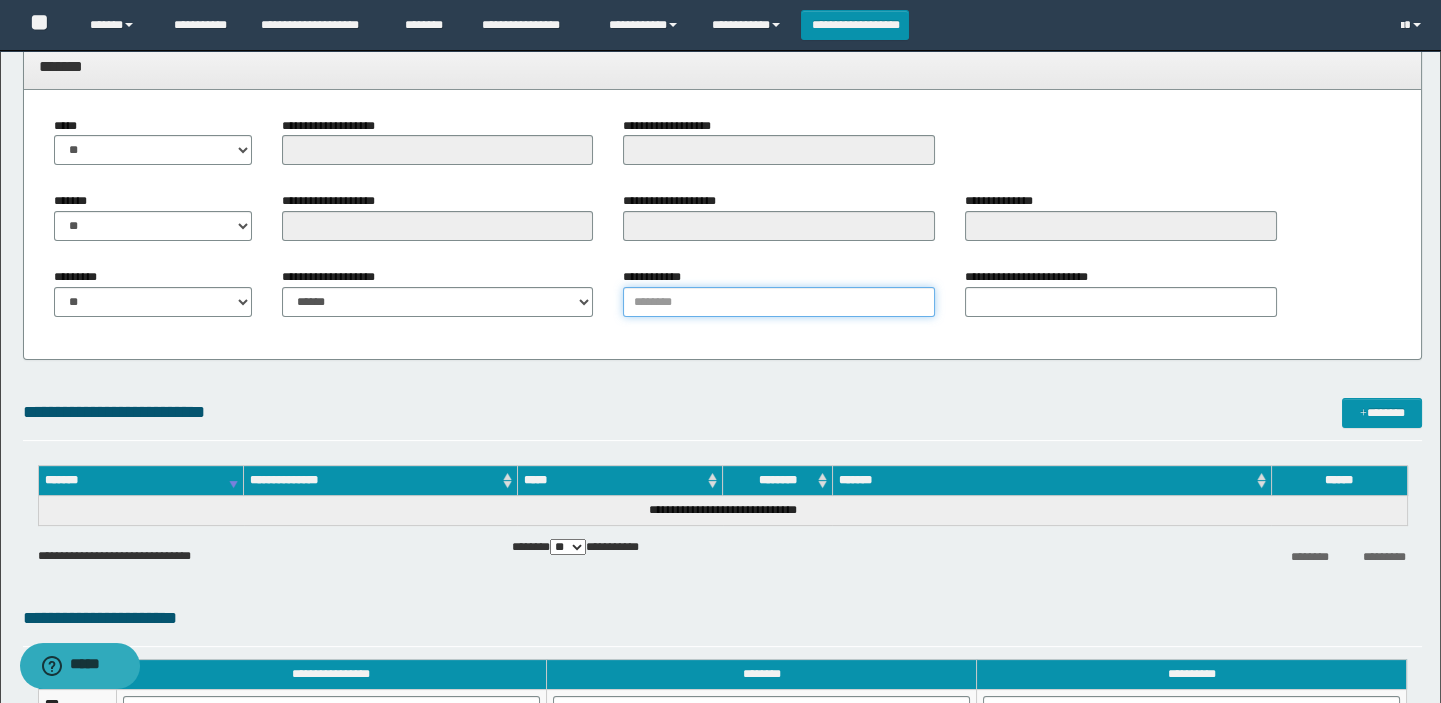 click on "**********" at bounding box center (779, 302) 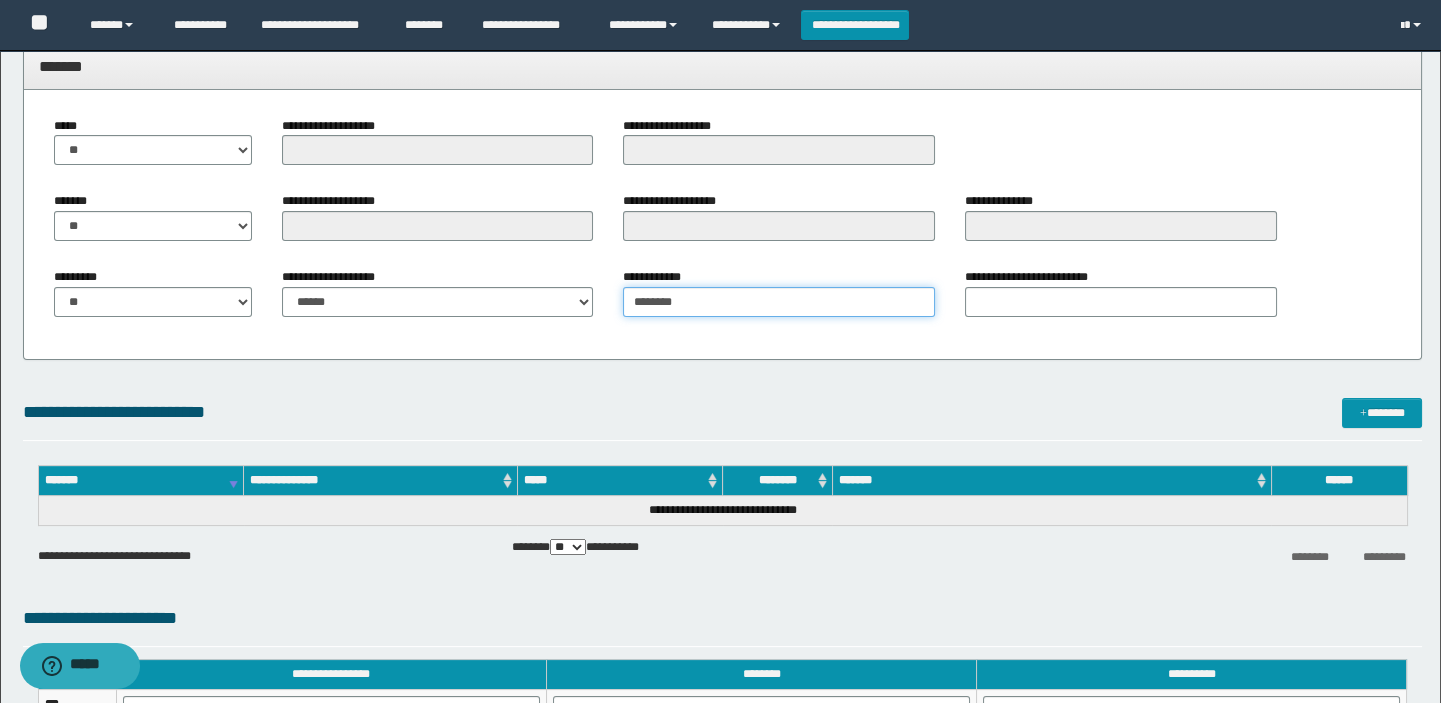type on "********" 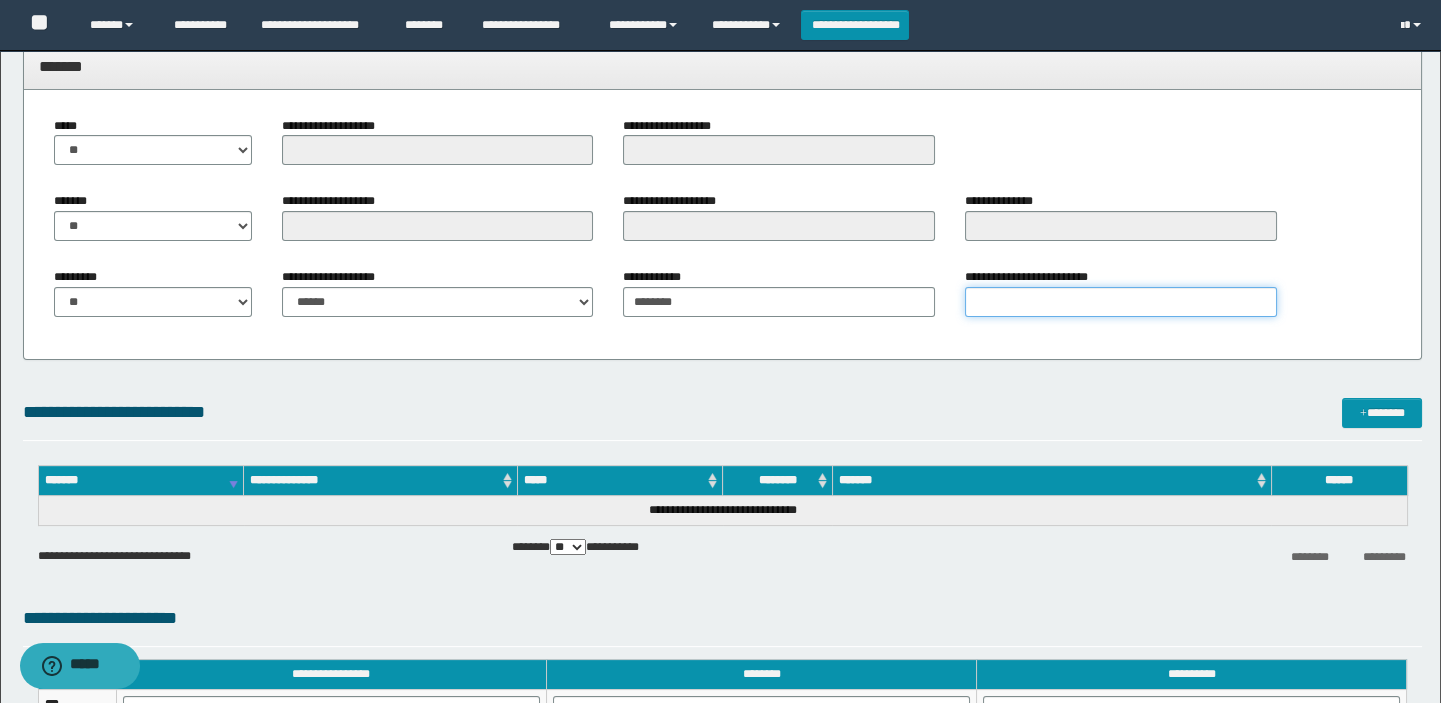 click on "**********" at bounding box center (1121, 302) 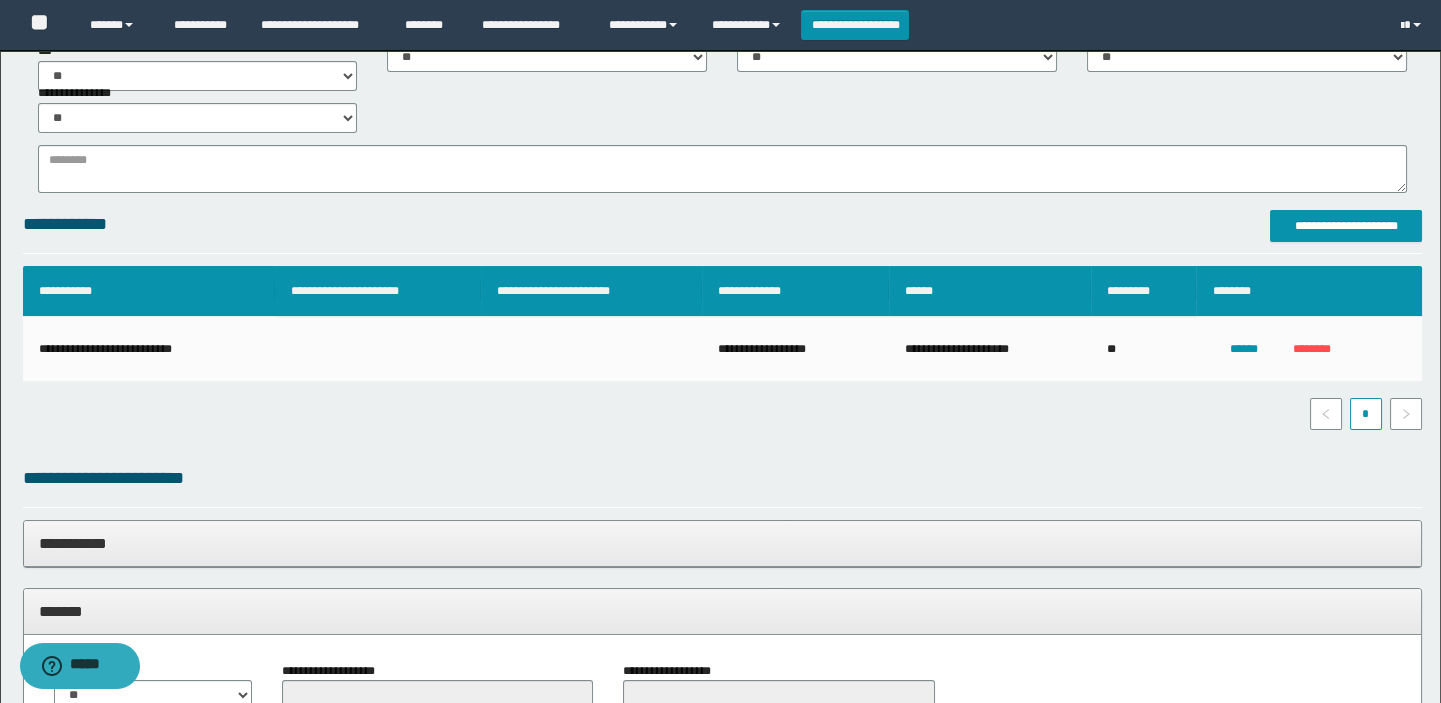 scroll, scrollTop: 0, scrollLeft: 0, axis: both 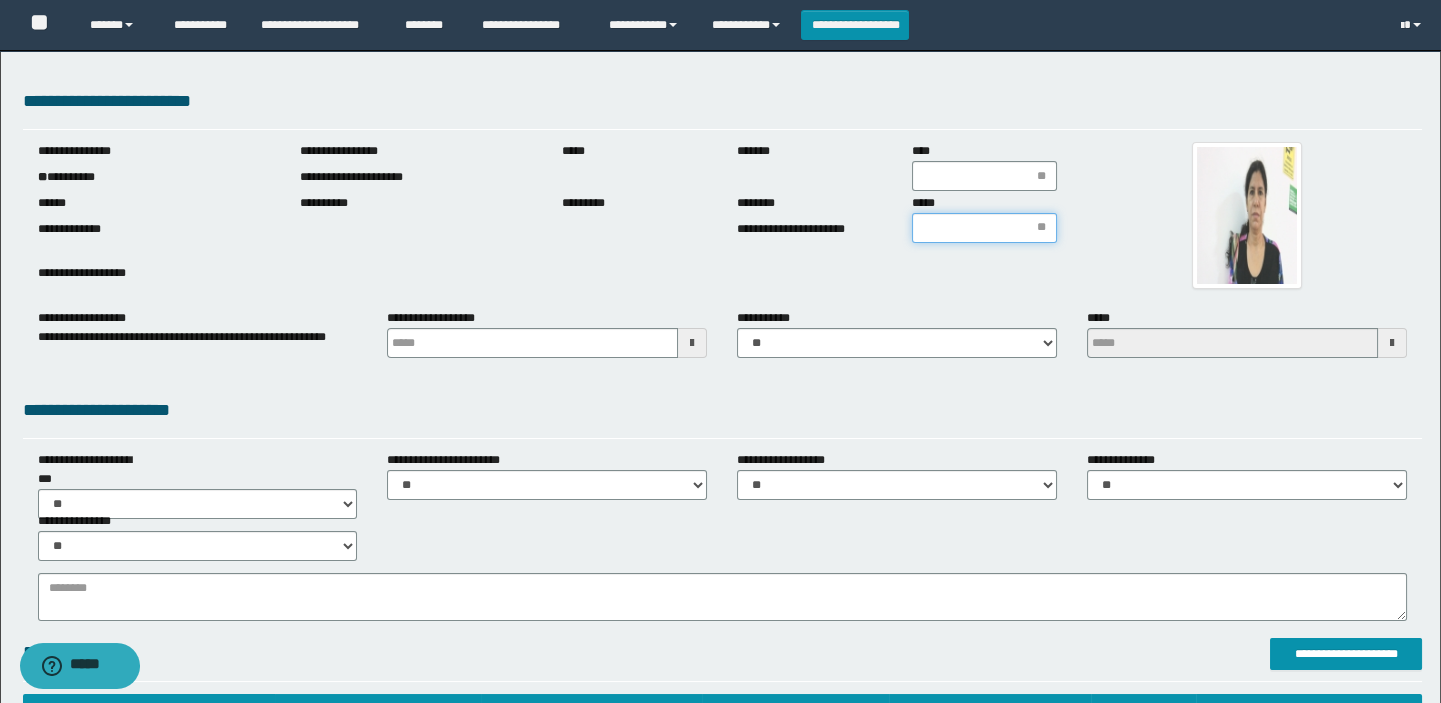 click on "*****" at bounding box center [984, 228] 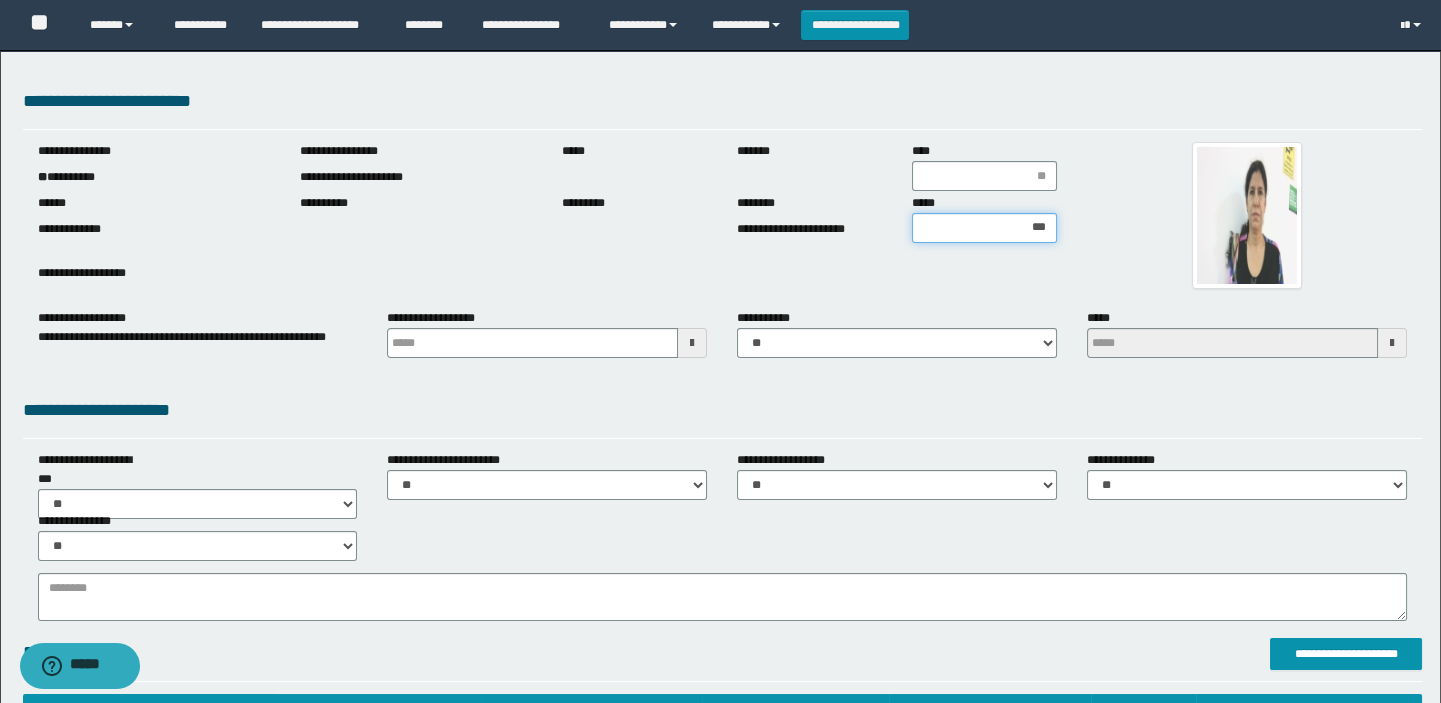 type on "****" 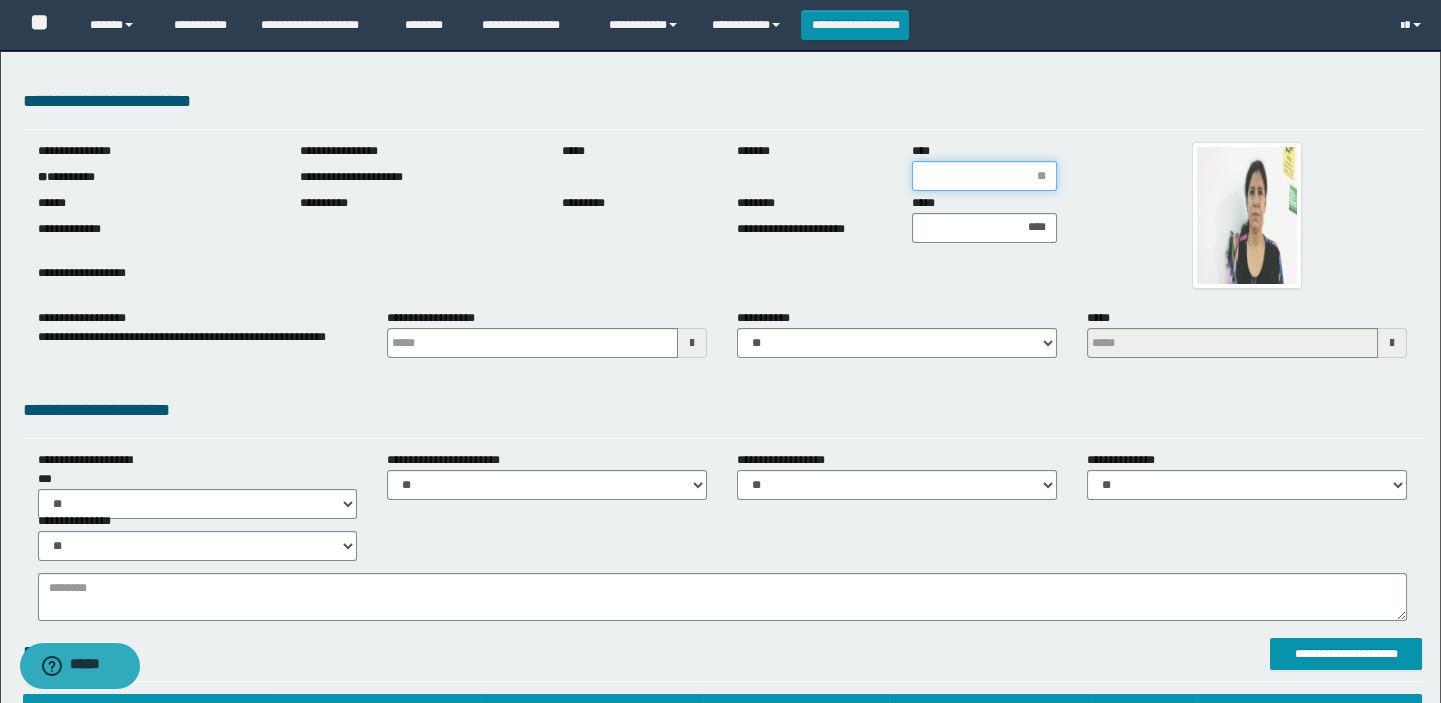 click on "****" at bounding box center (984, 176) 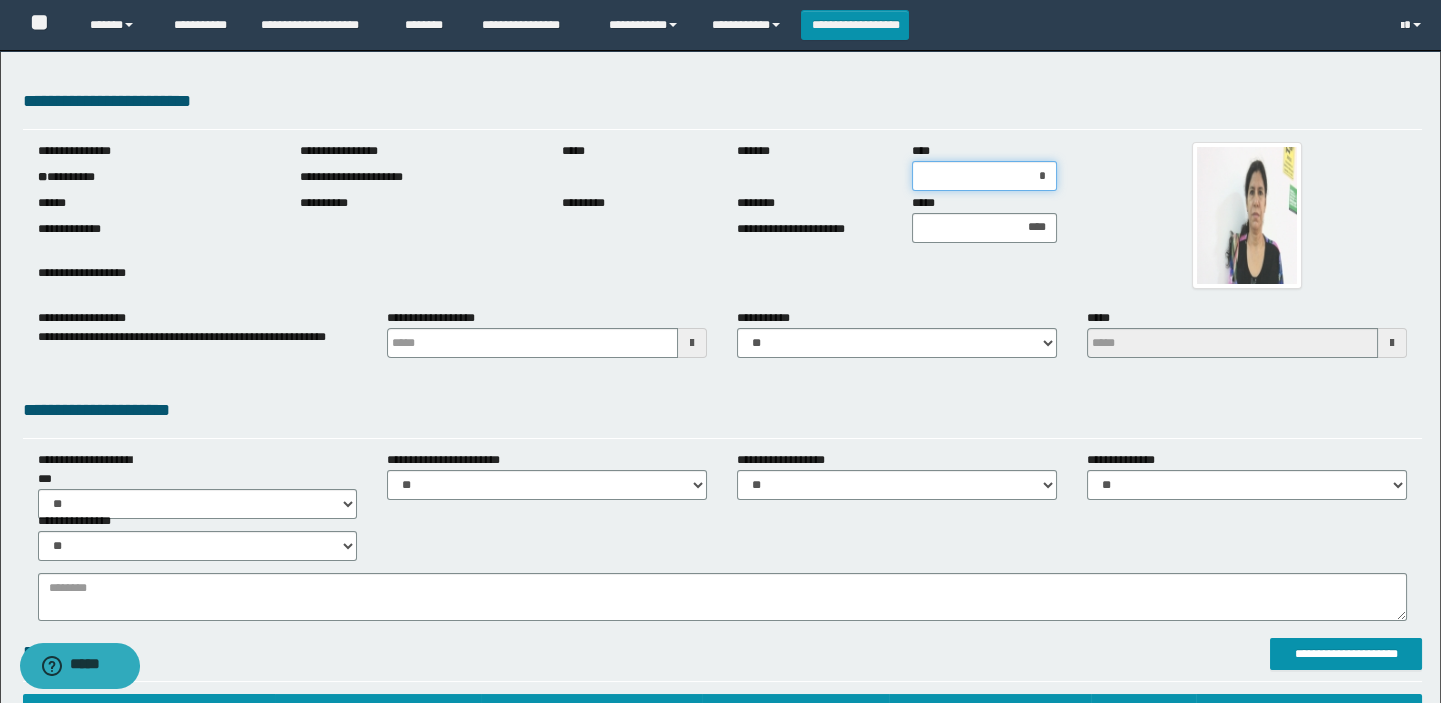 type on "**" 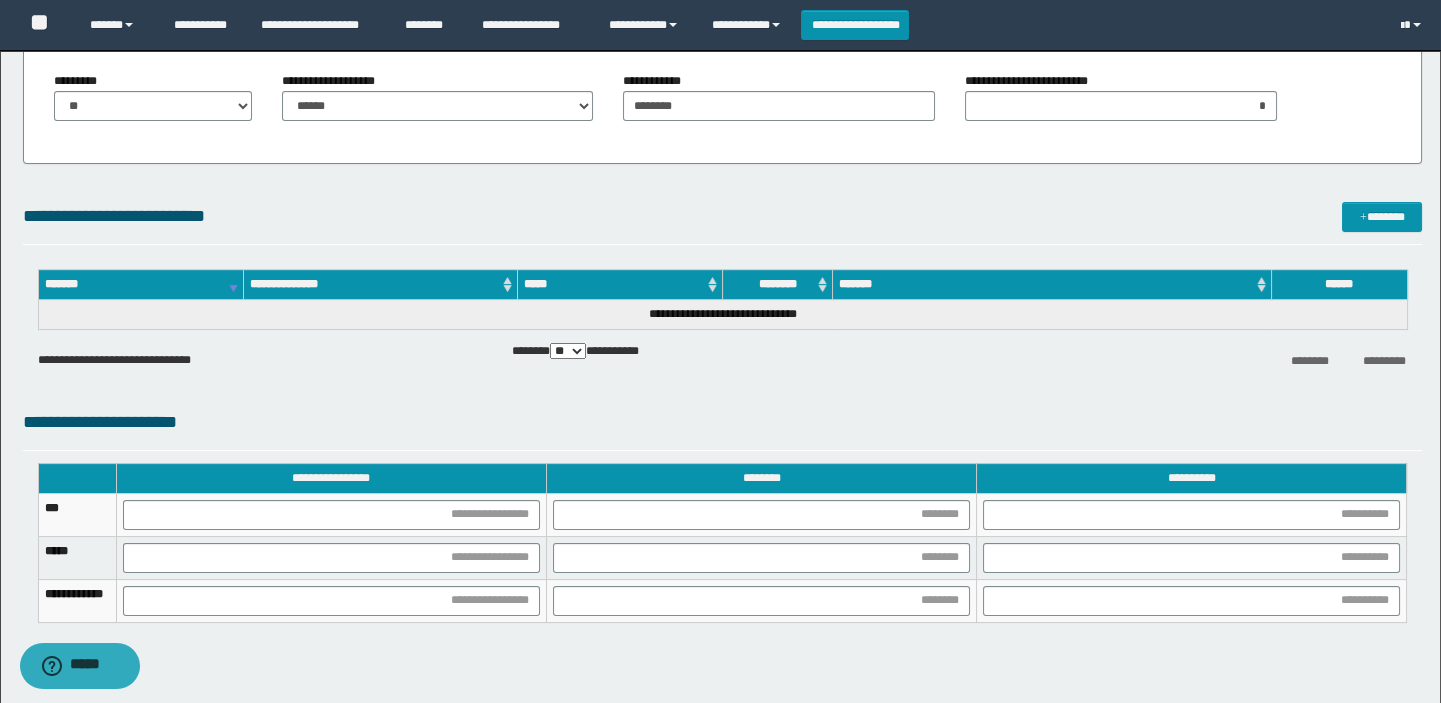 scroll, scrollTop: 1181, scrollLeft: 0, axis: vertical 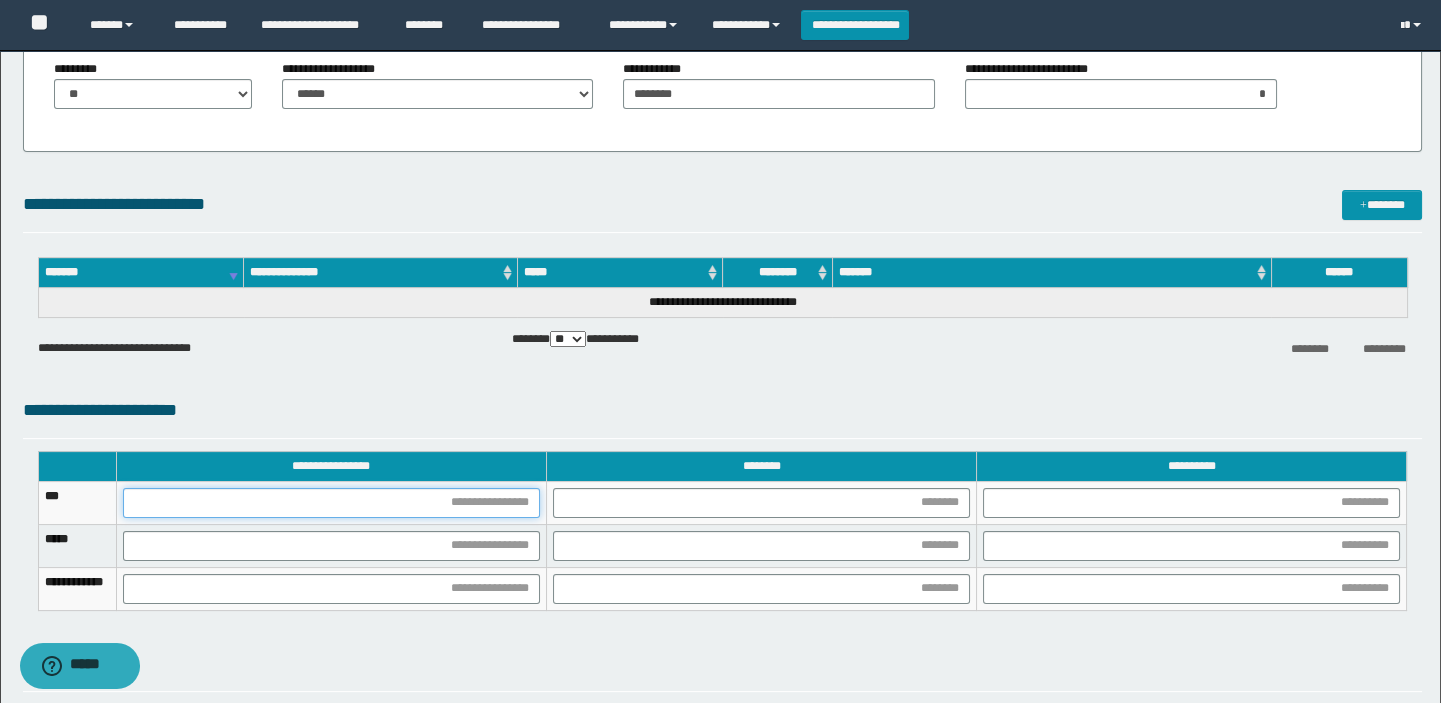 click at bounding box center [331, 503] 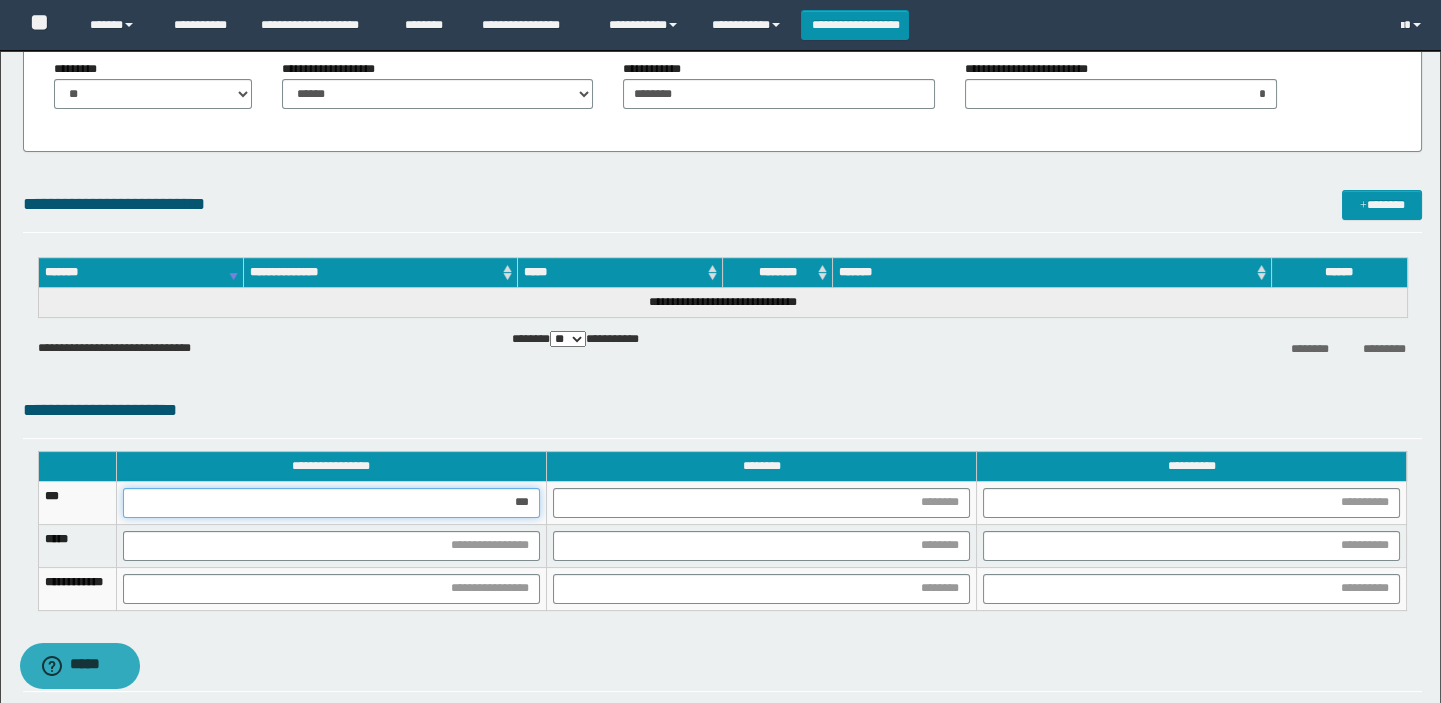 type on "****" 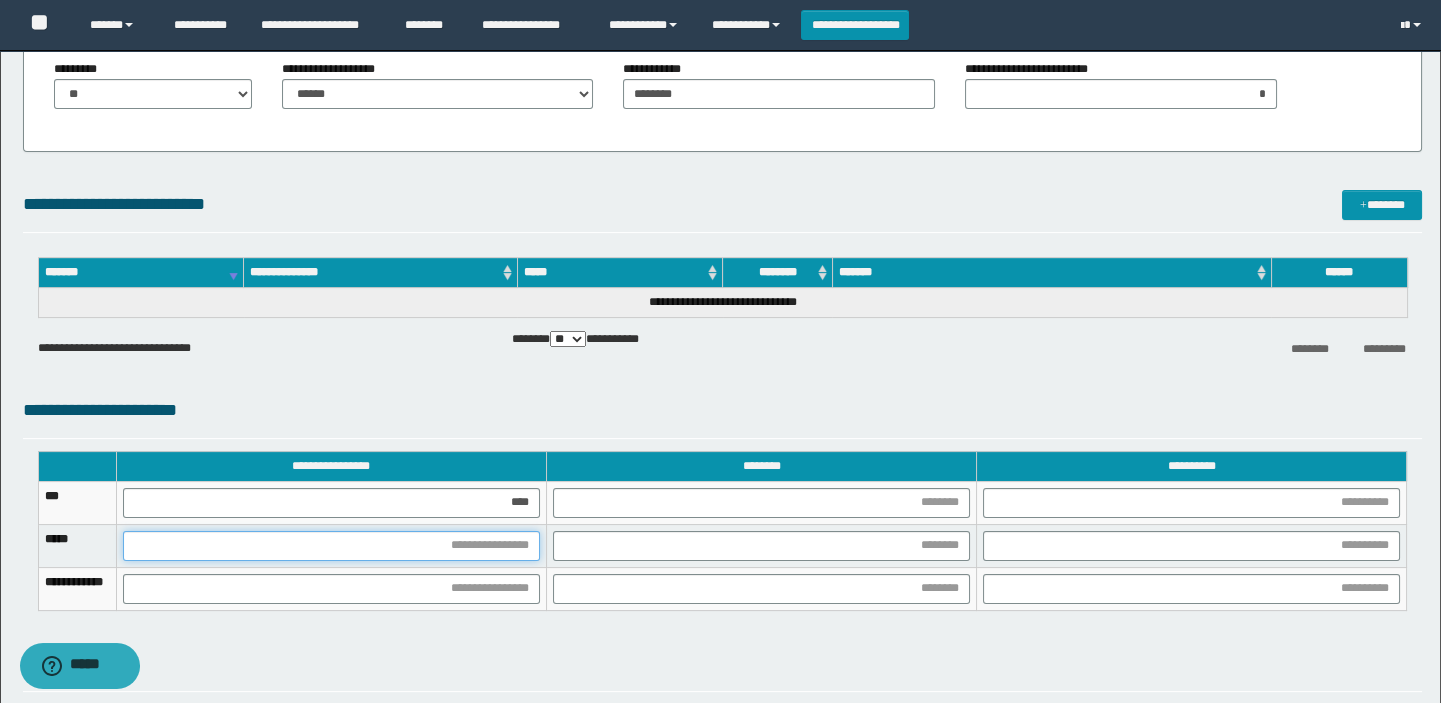 click at bounding box center (331, 546) 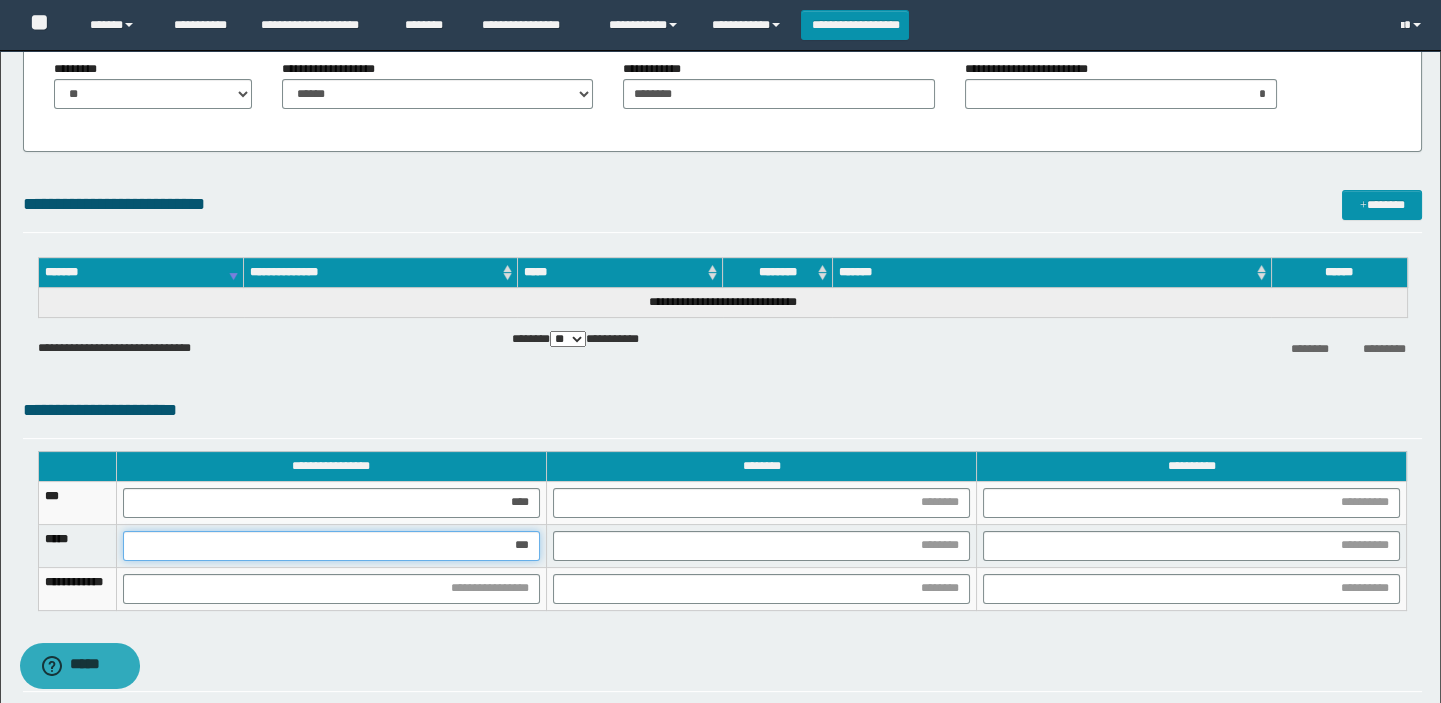 type on "****" 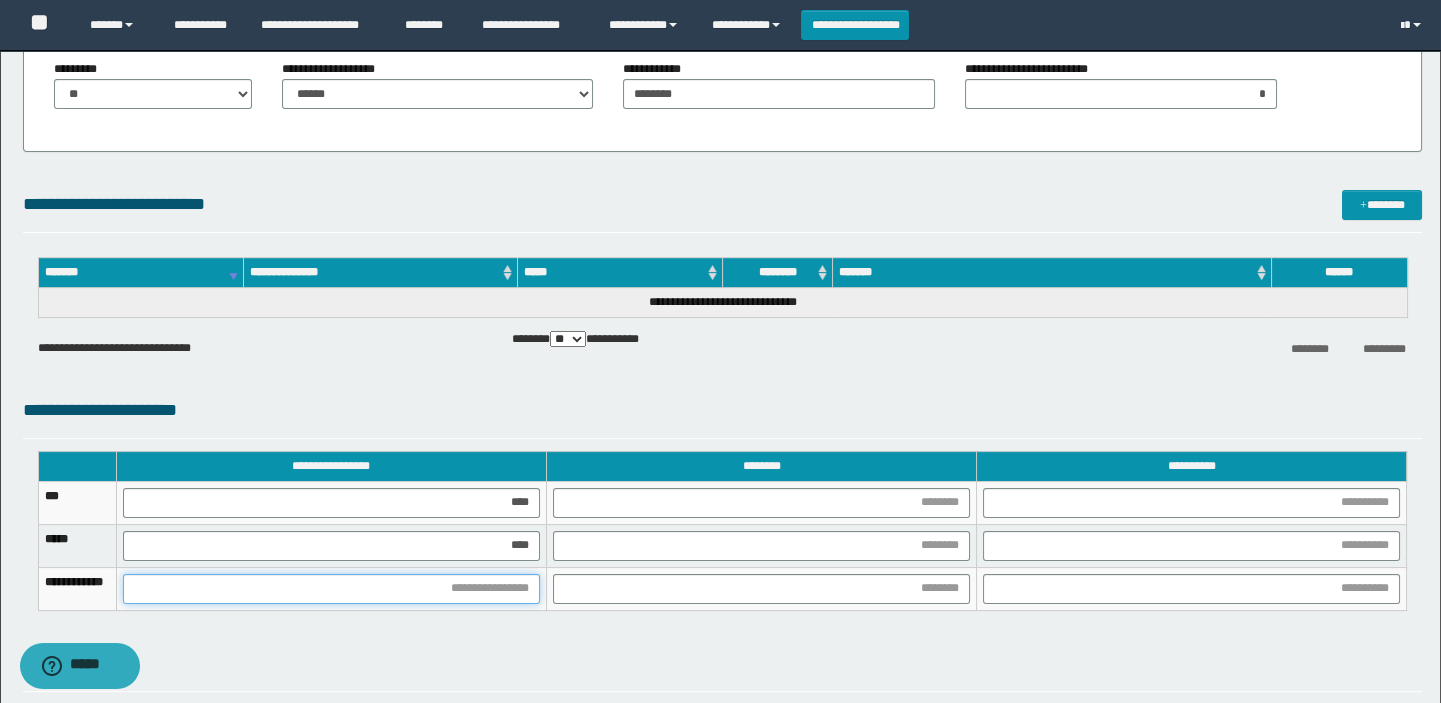 click at bounding box center [331, 589] 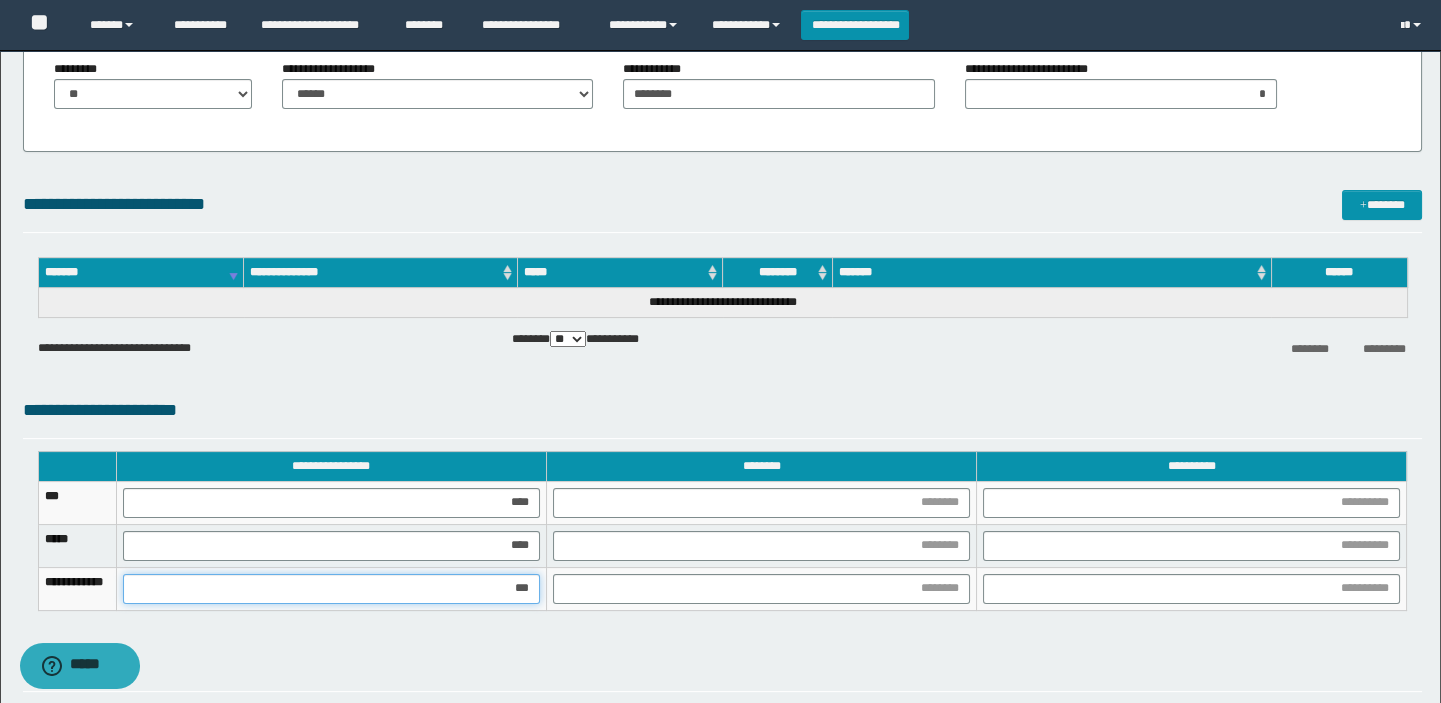 type on "****" 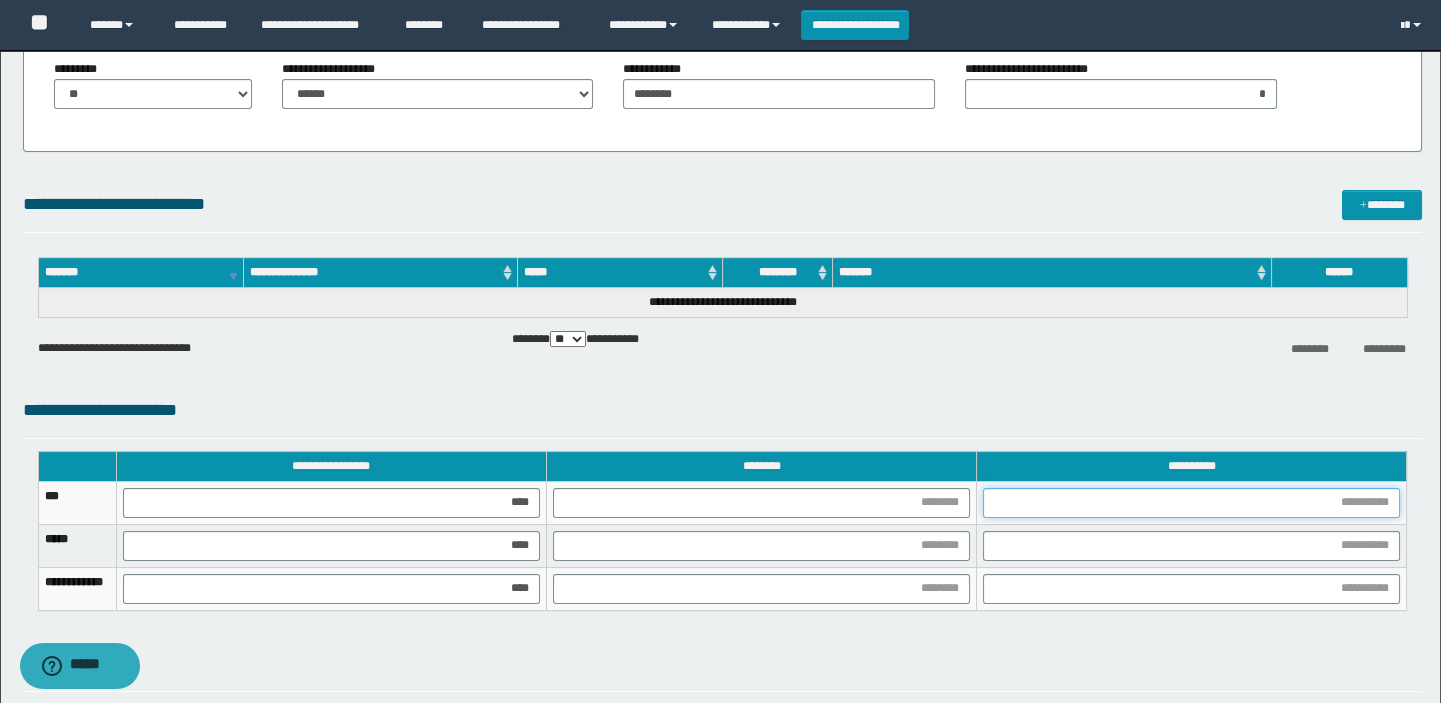 click at bounding box center (1191, 503) 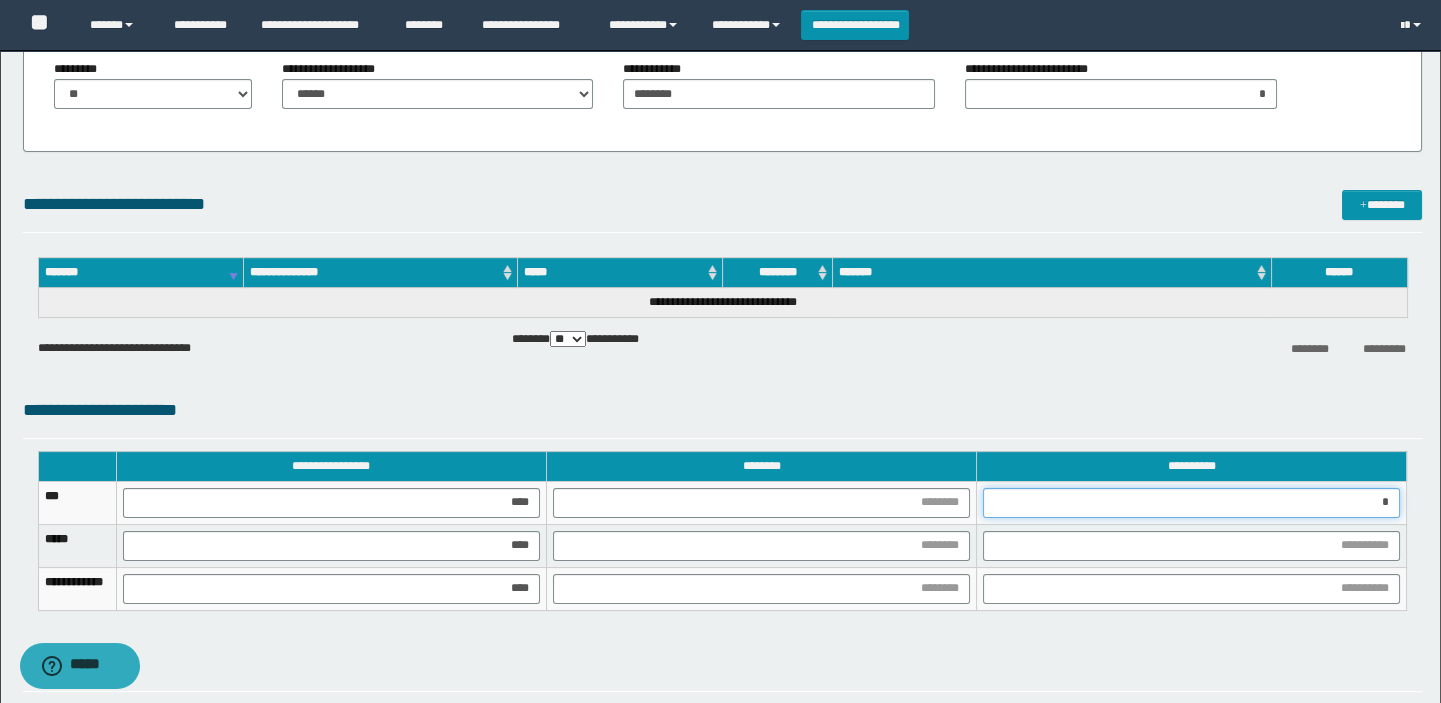 type on "**" 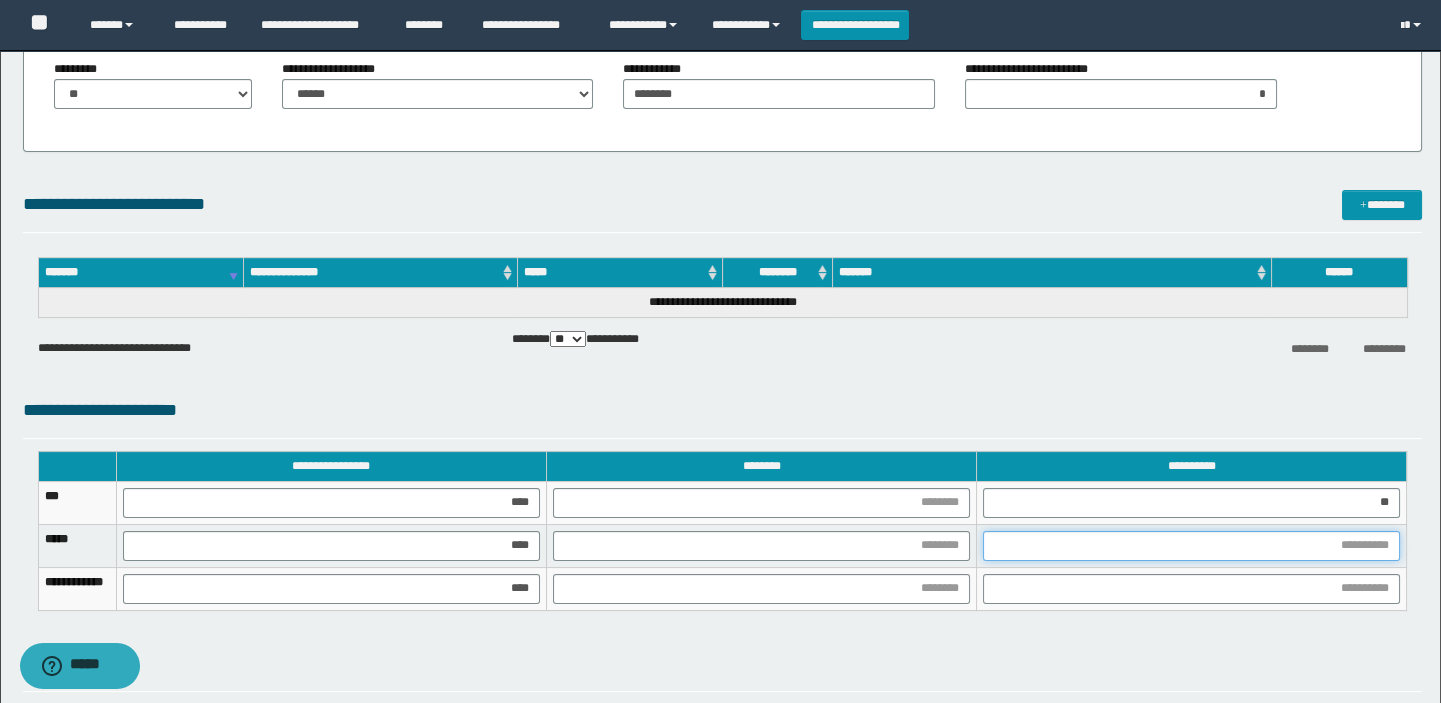 click at bounding box center (1191, 546) 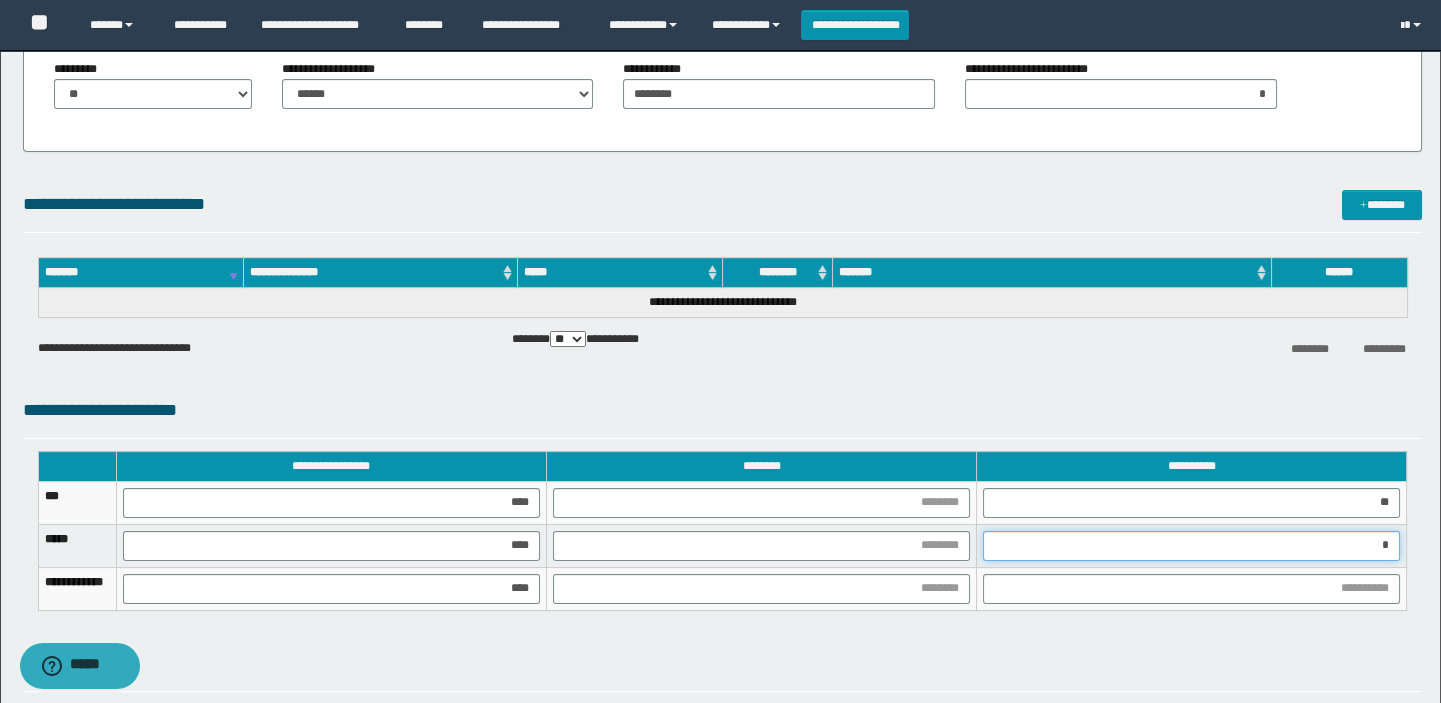 type on "**" 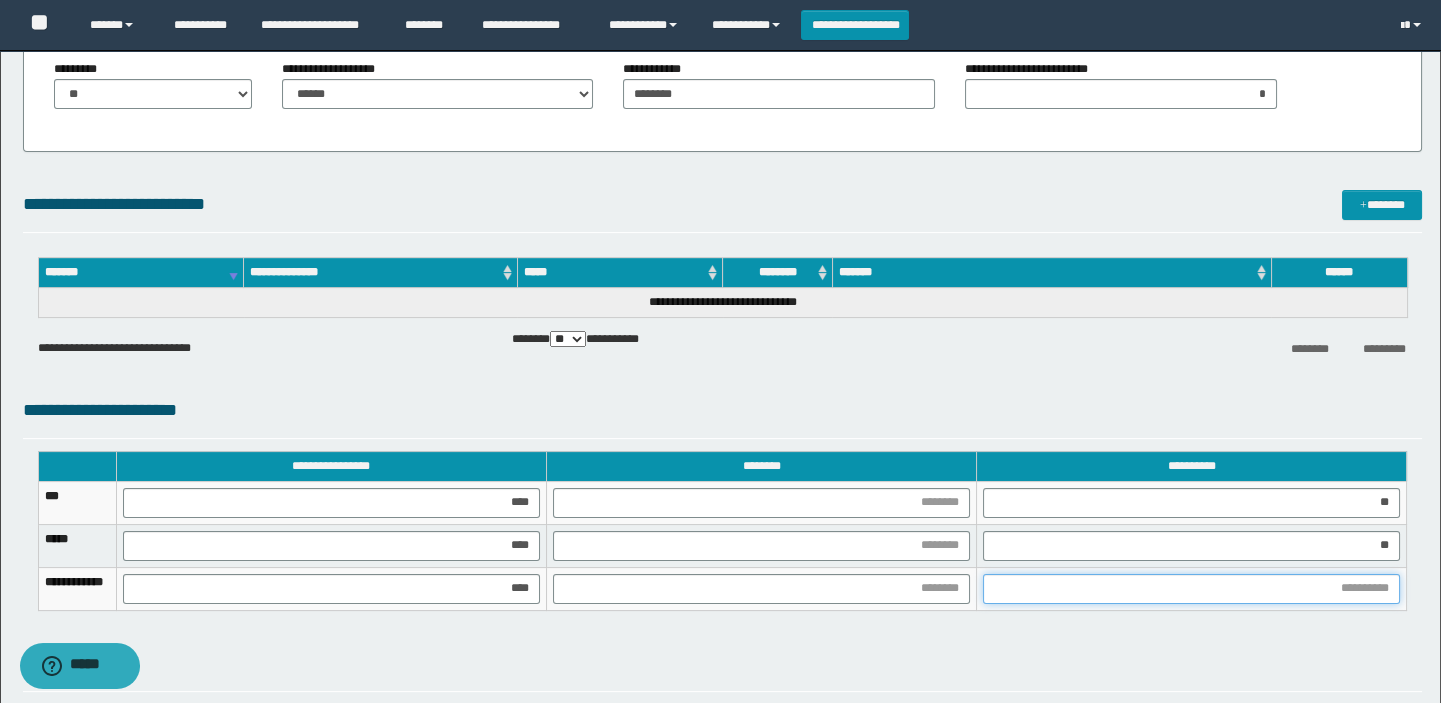 click at bounding box center (1191, 589) 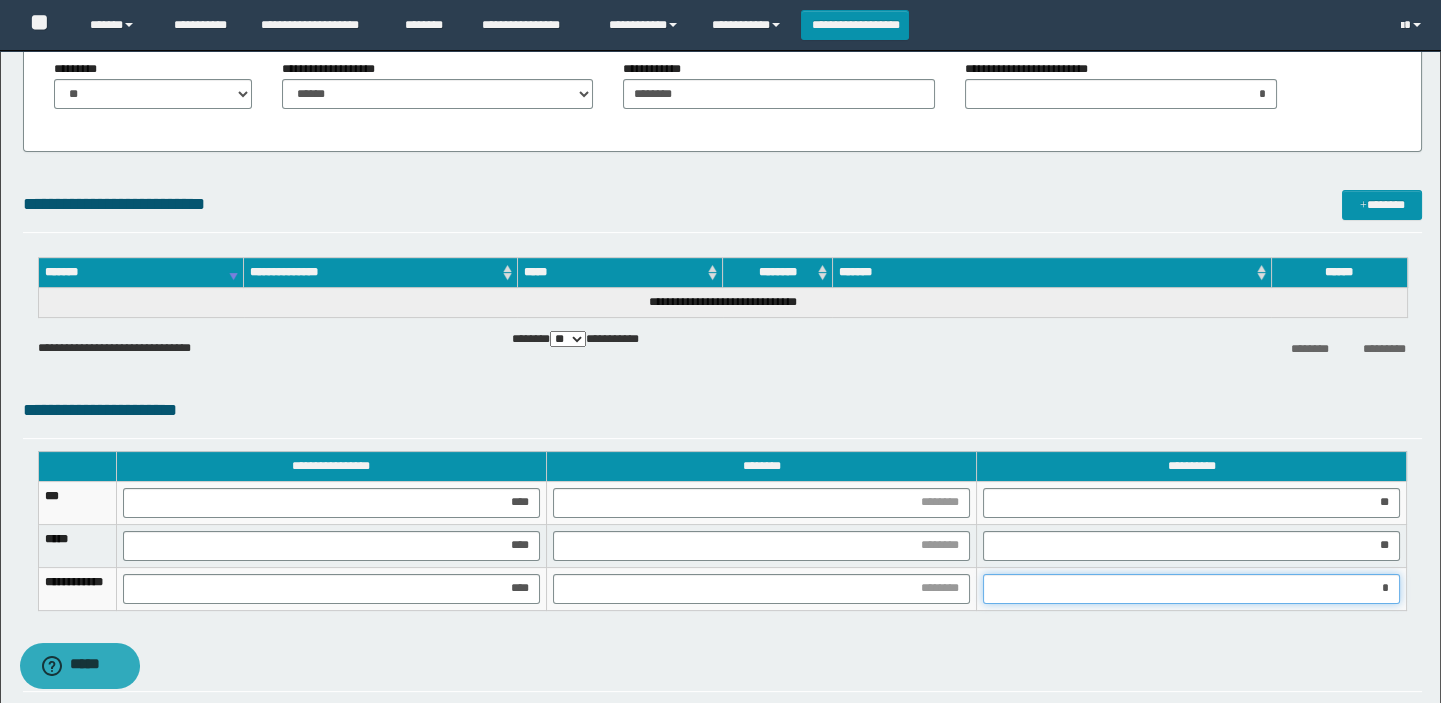 type on "**" 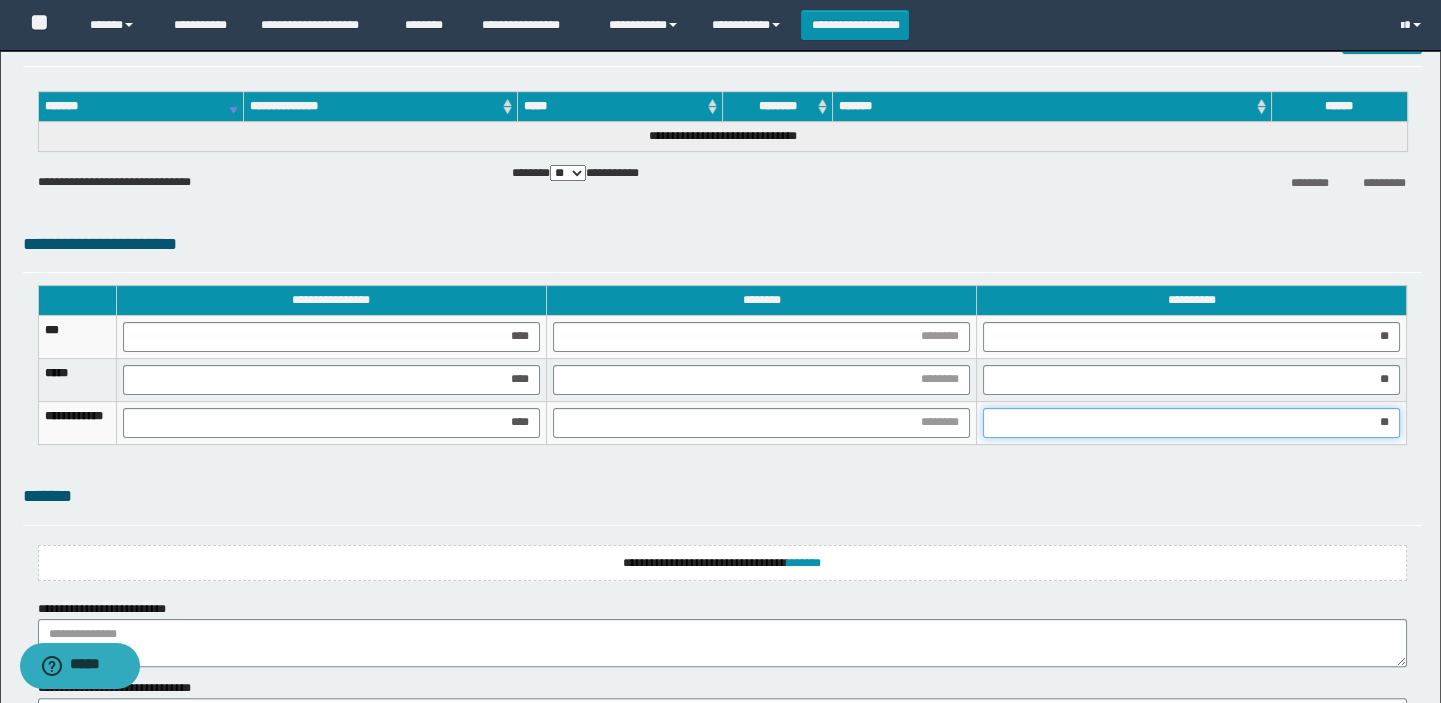 scroll, scrollTop: 1540, scrollLeft: 0, axis: vertical 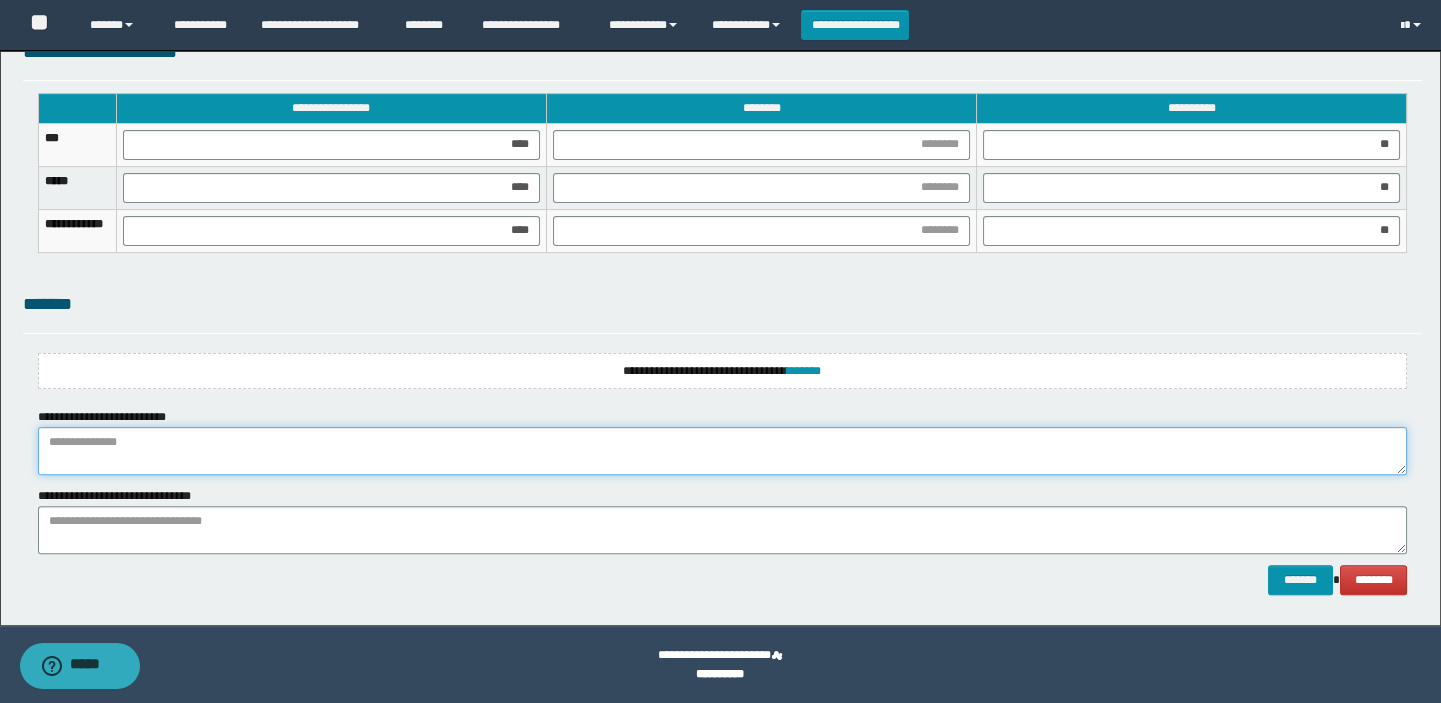 click at bounding box center (723, 451) 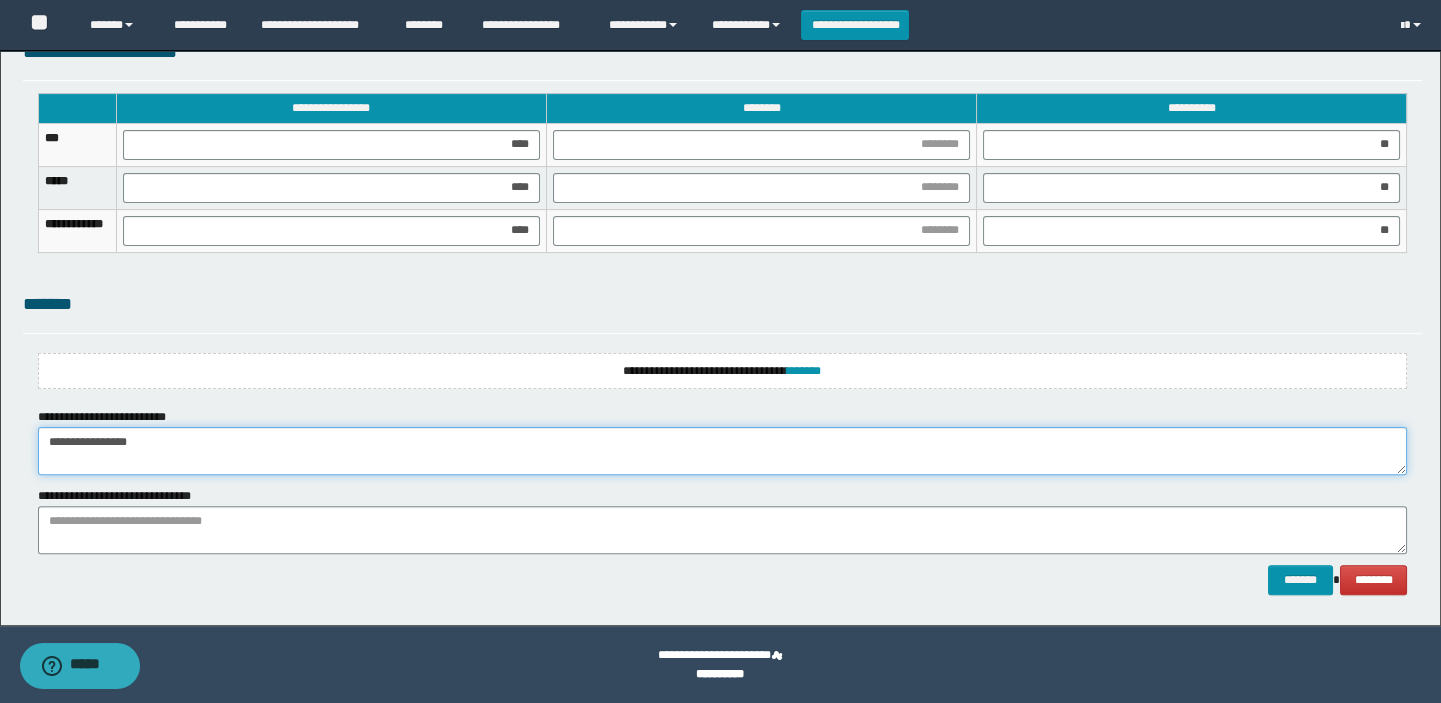 type on "**********" 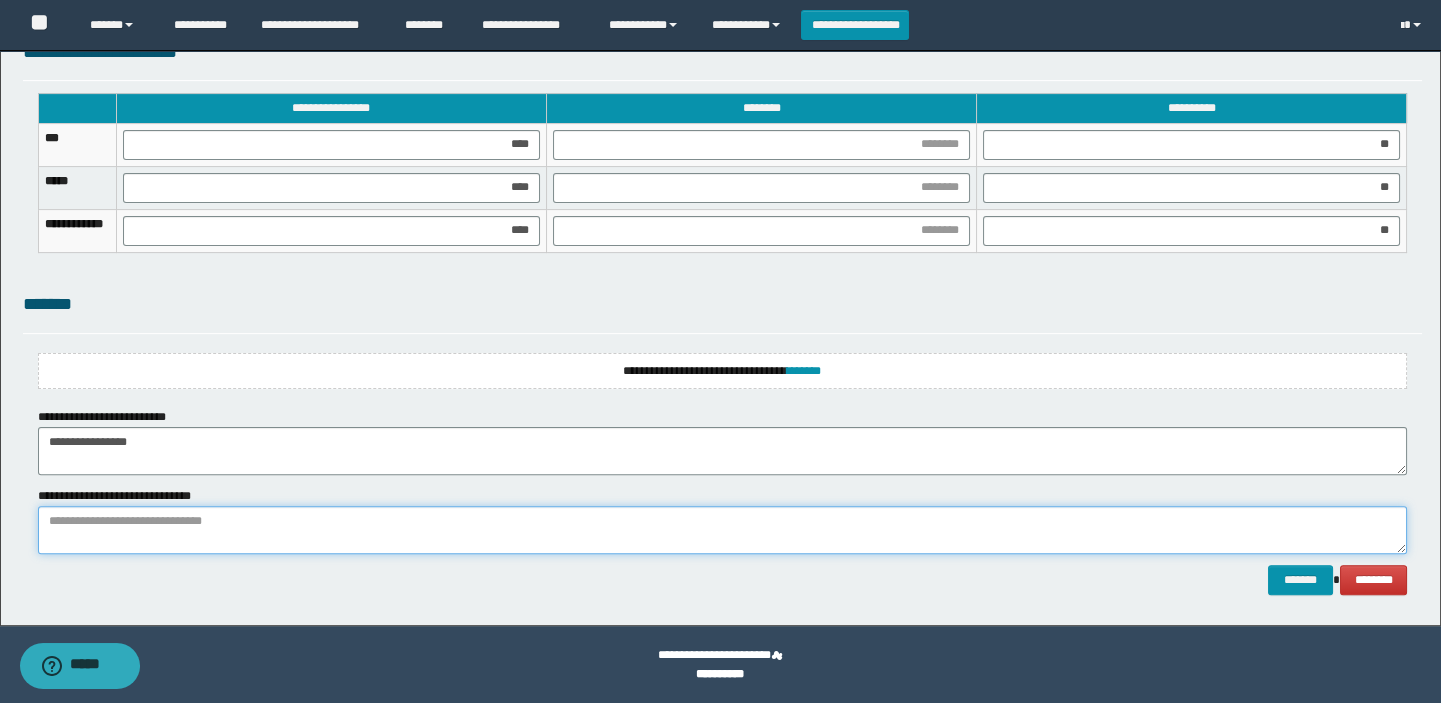 click at bounding box center [723, 530] 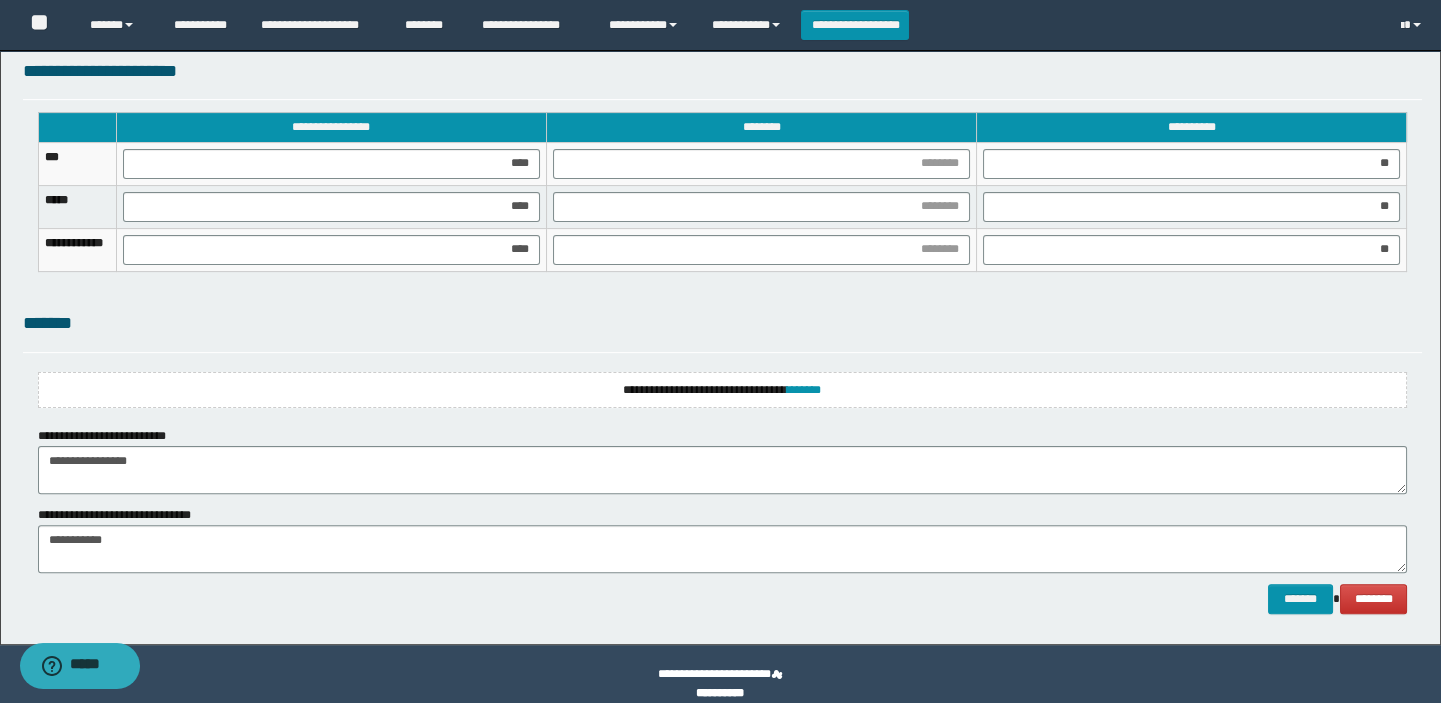 scroll, scrollTop: 1540, scrollLeft: 0, axis: vertical 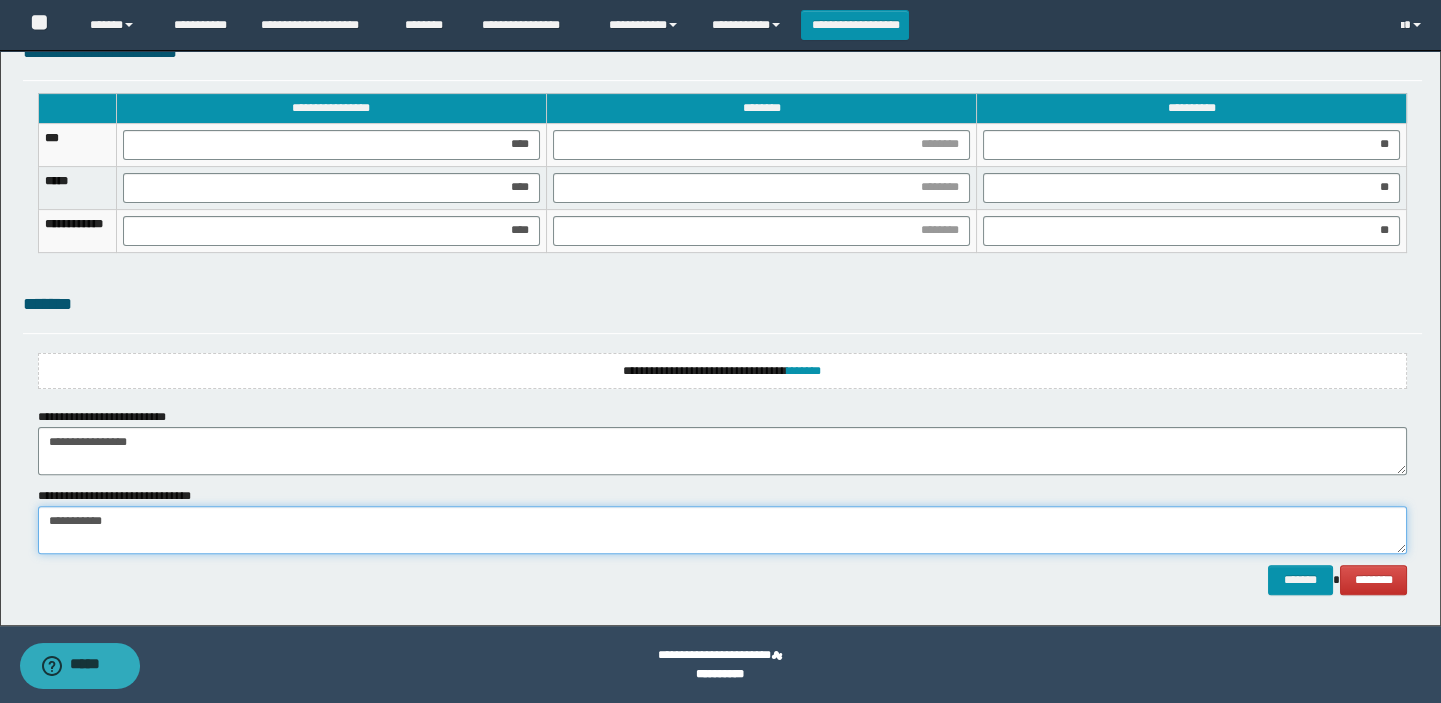 drag, startPoint x: 668, startPoint y: 665, endPoint x: 170, endPoint y: 522, distance: 518.1245 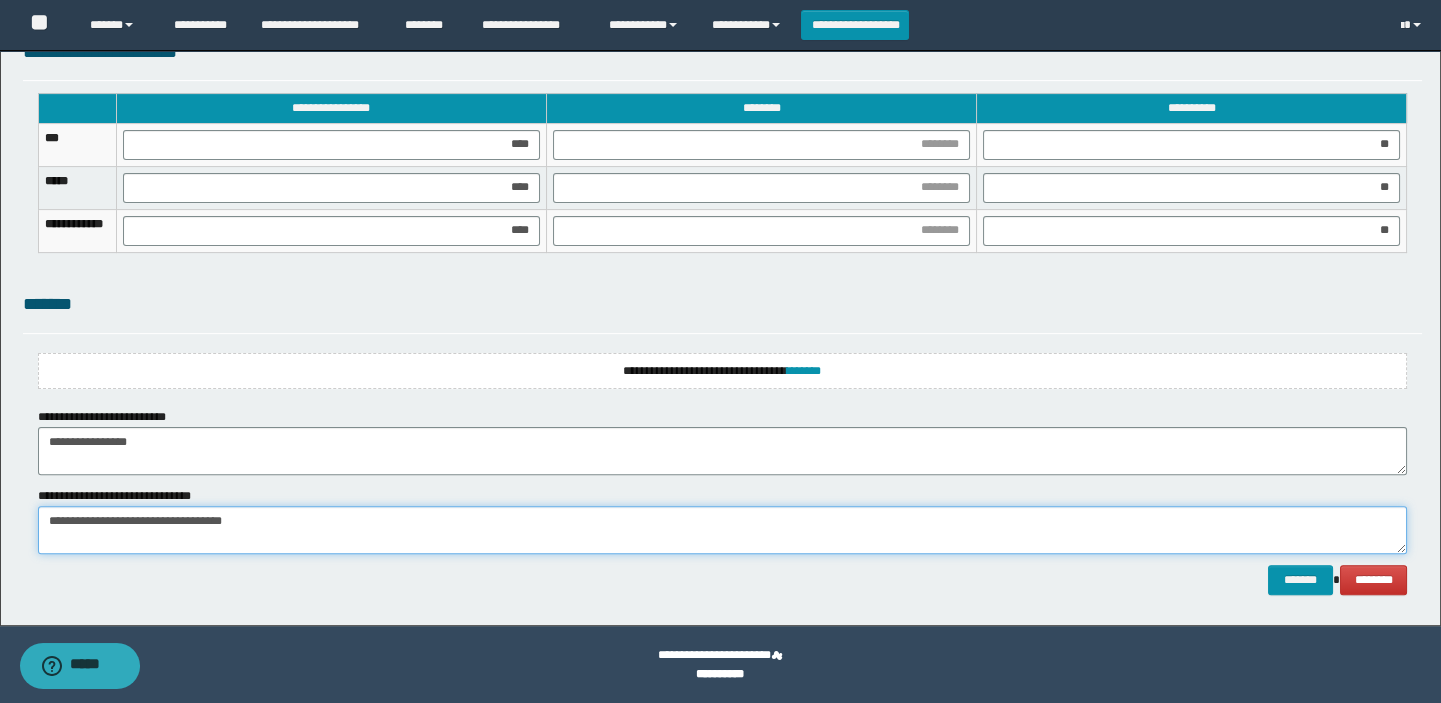 click on "**********" at bounding box center (723, 530) 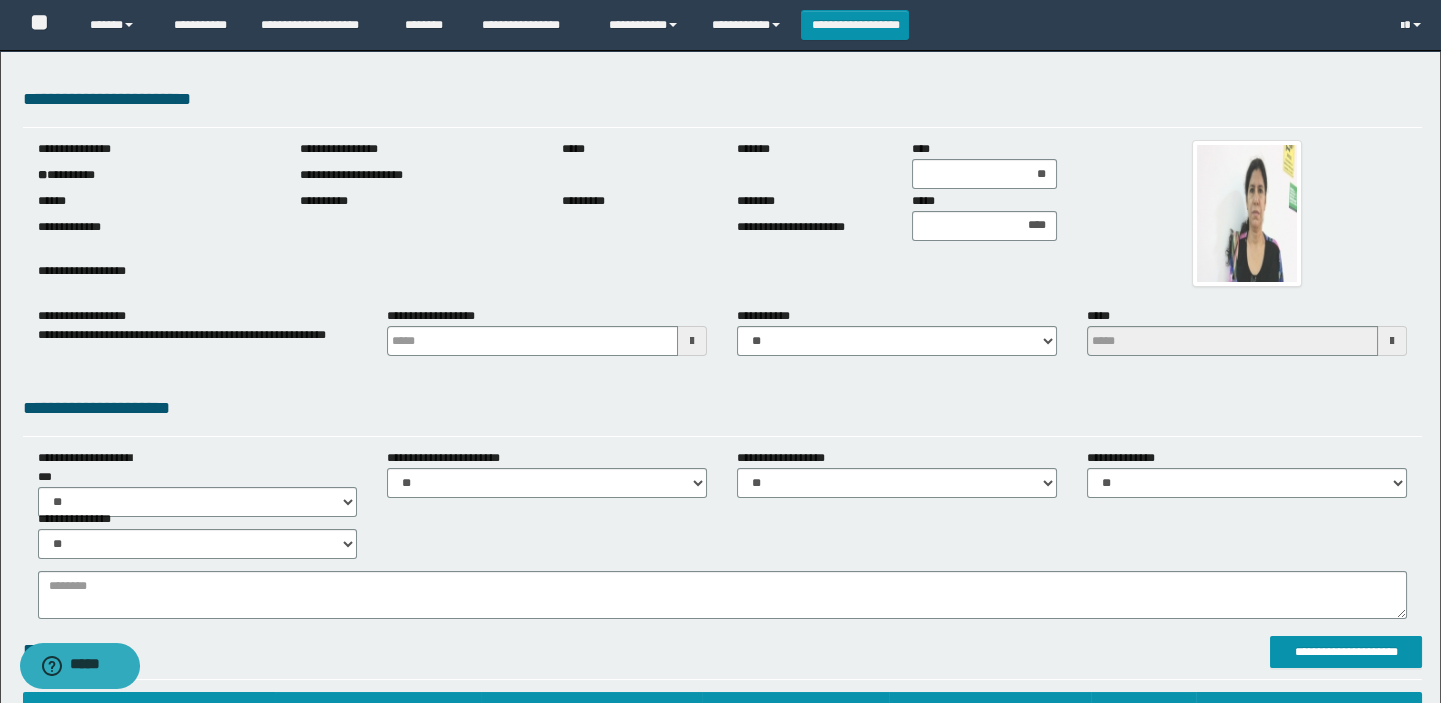 scroll, scrollTop: 0, scrollLeft: 0, axis: both 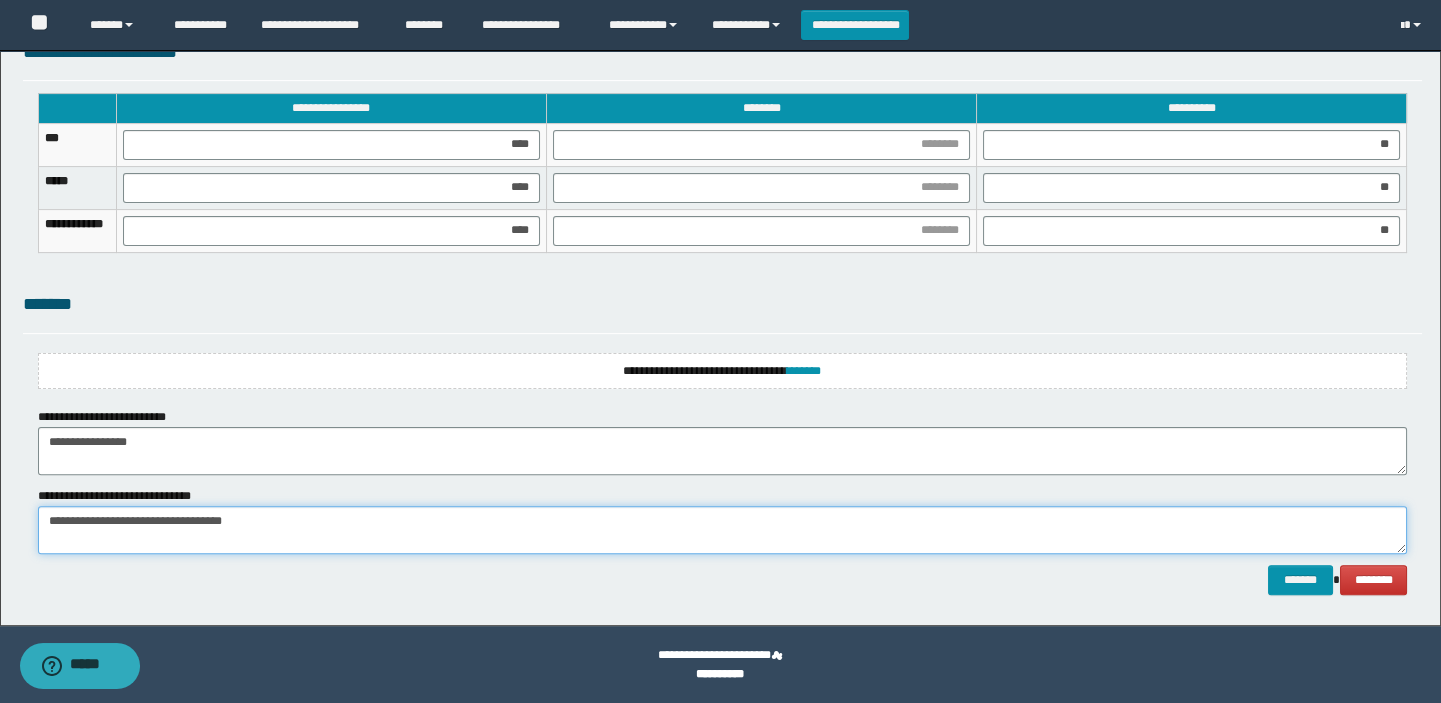 click on "**********" at bounding box center [723, 530] 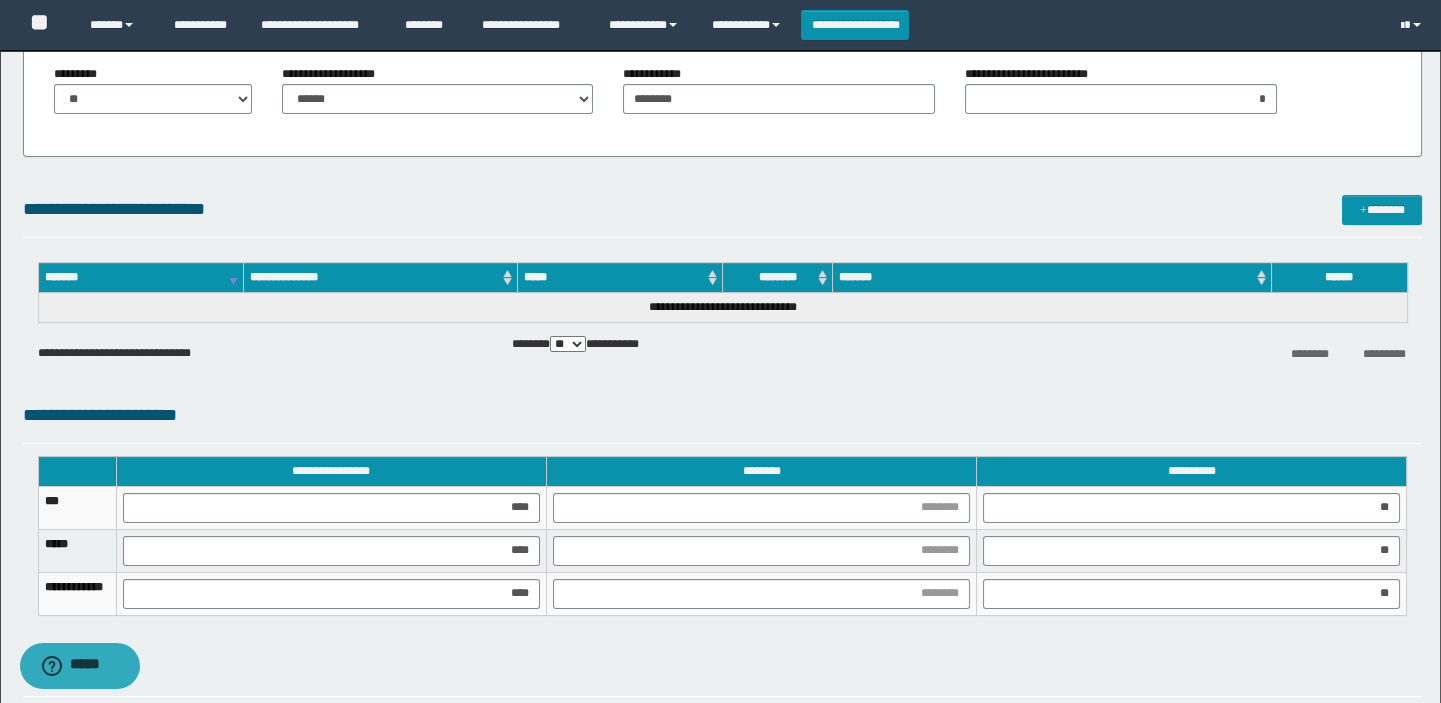 scroll, scrollTop: 1540, scrollLeft: 0, axis: vertical 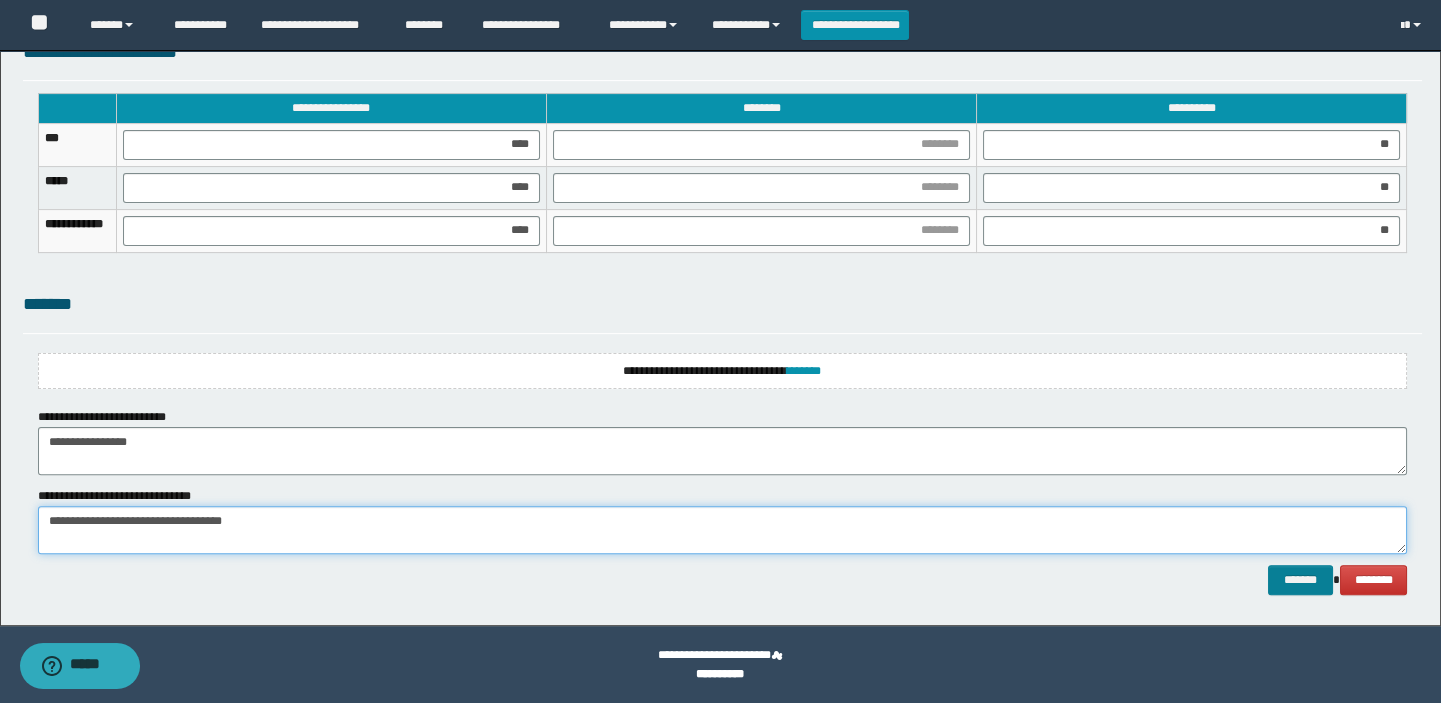type on "**********" 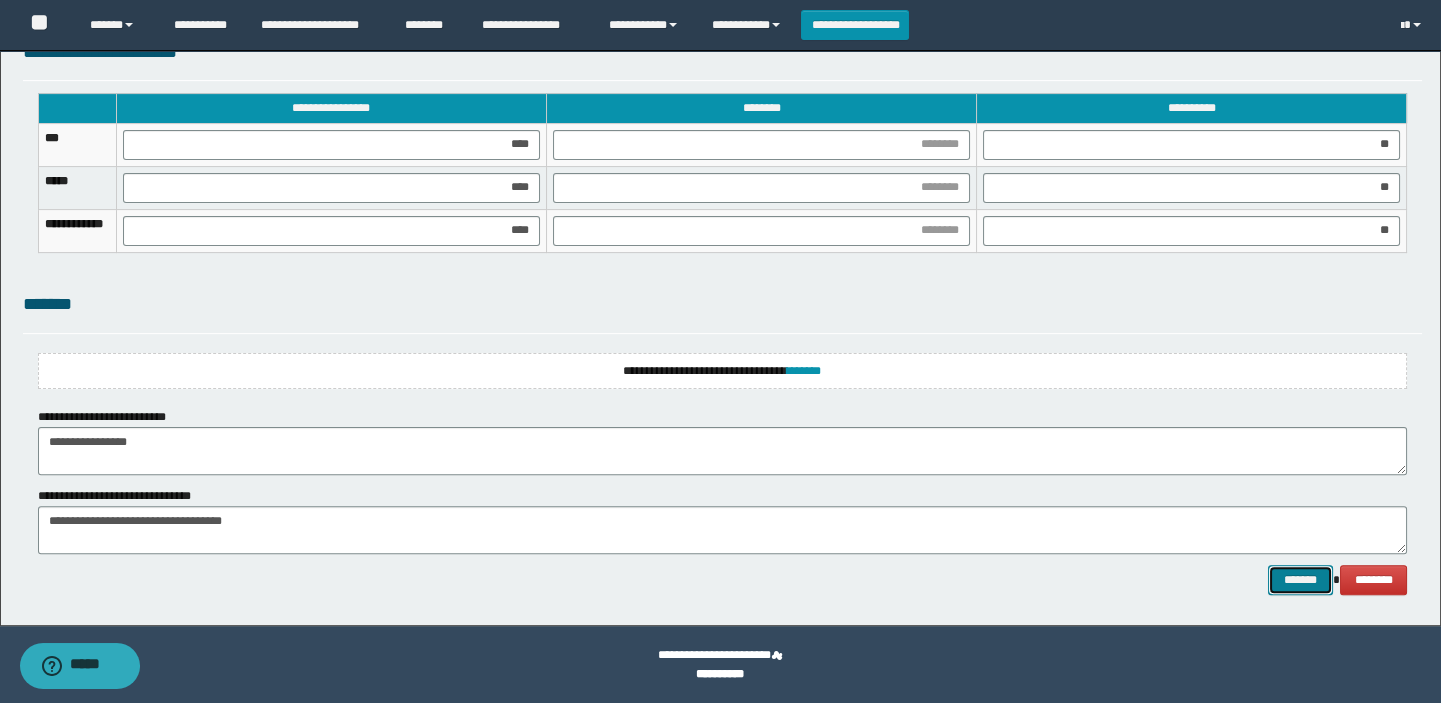 click on "*******" at bounding box center (1300, 580) 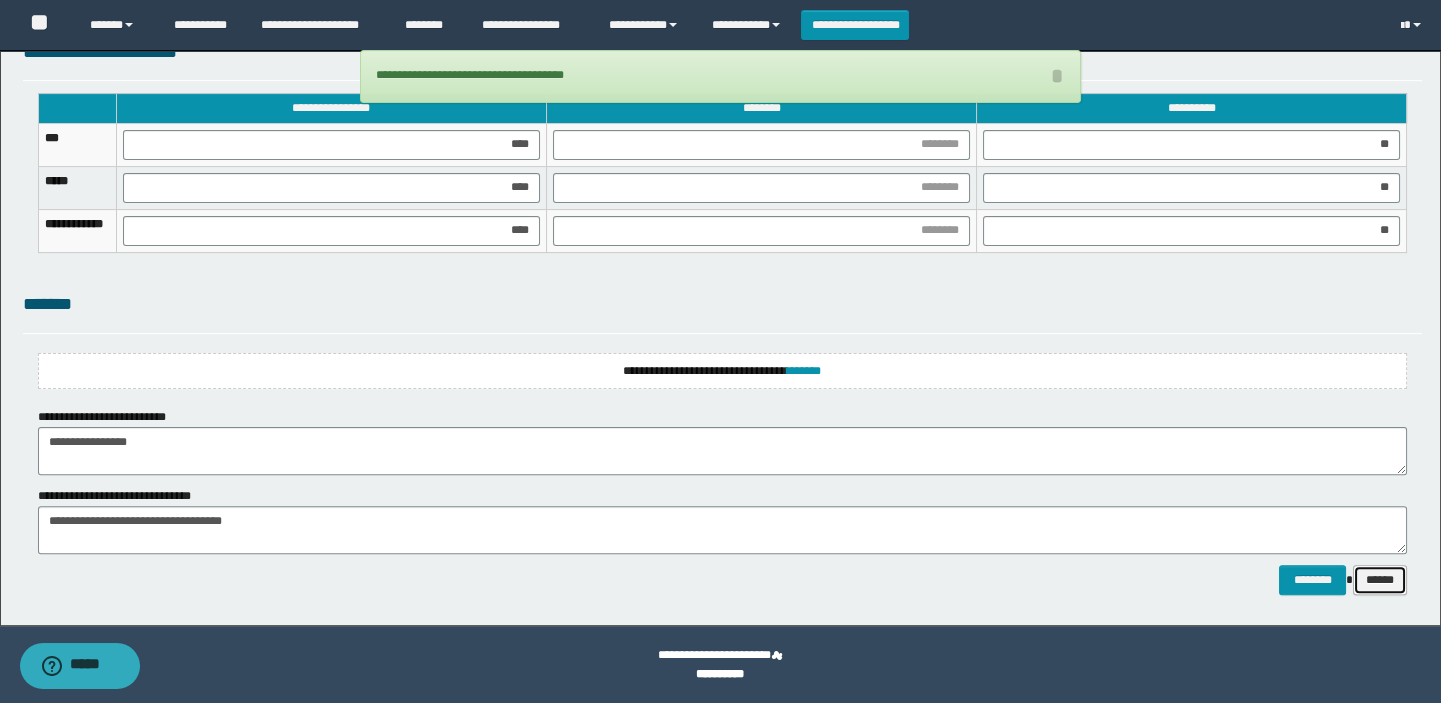 click on "******" at bounding box center [1380, 580] 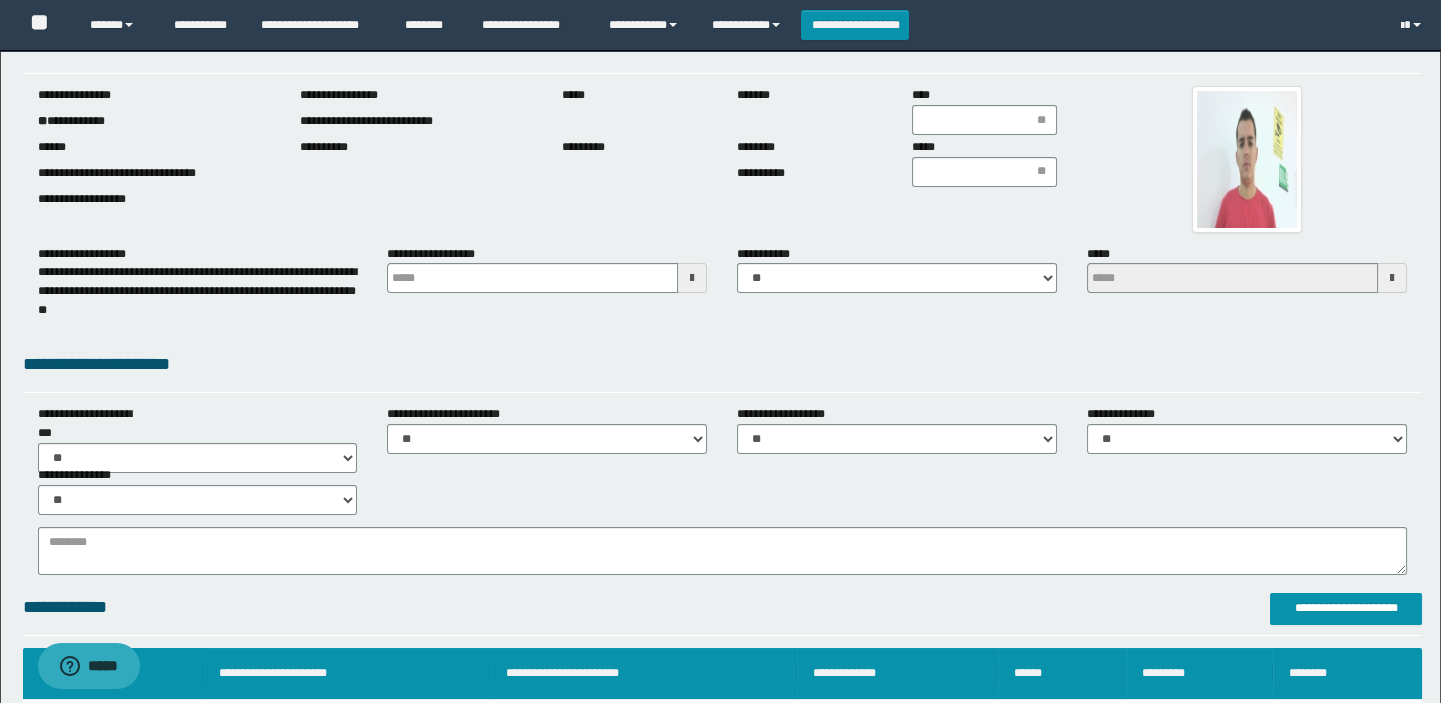 scroll, scrollTop: 272, scrollLeft: 0, axis: vertical 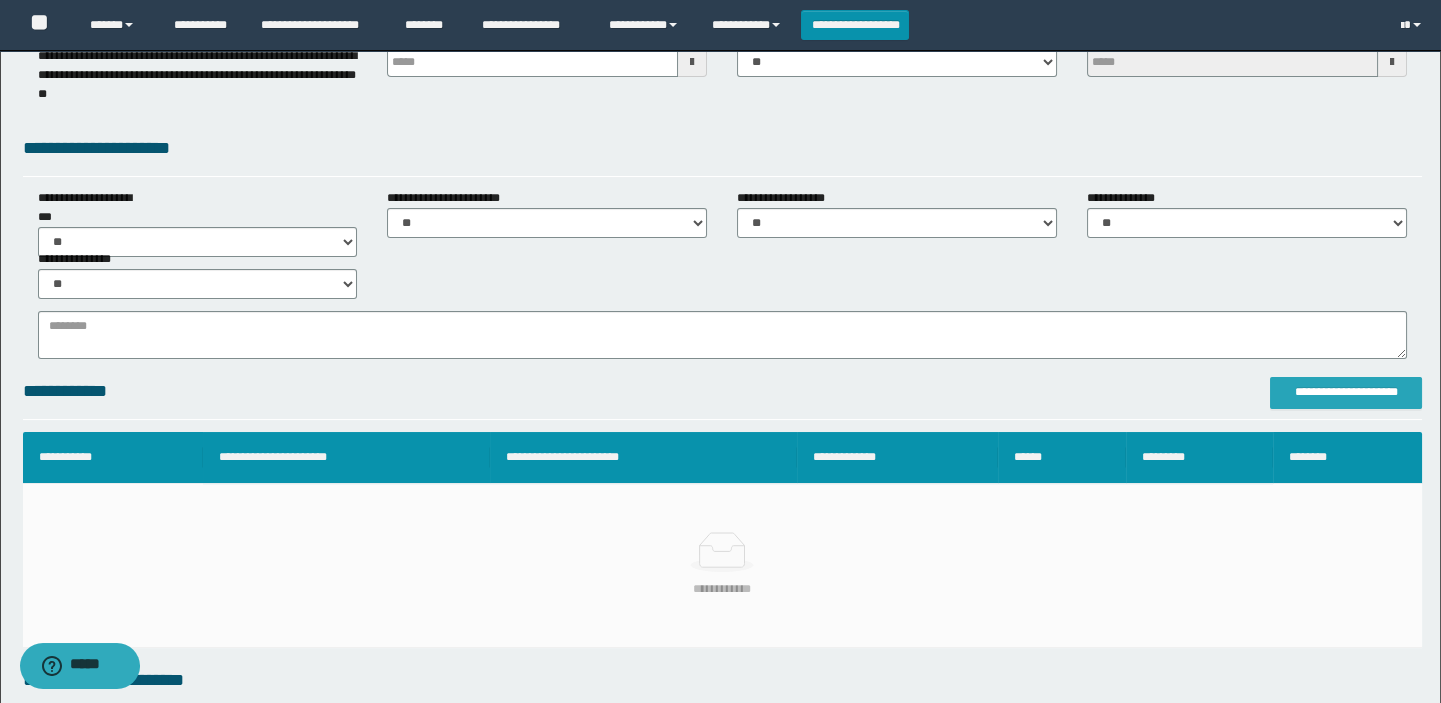 click on "**********" at bounding box center [1346, 392] 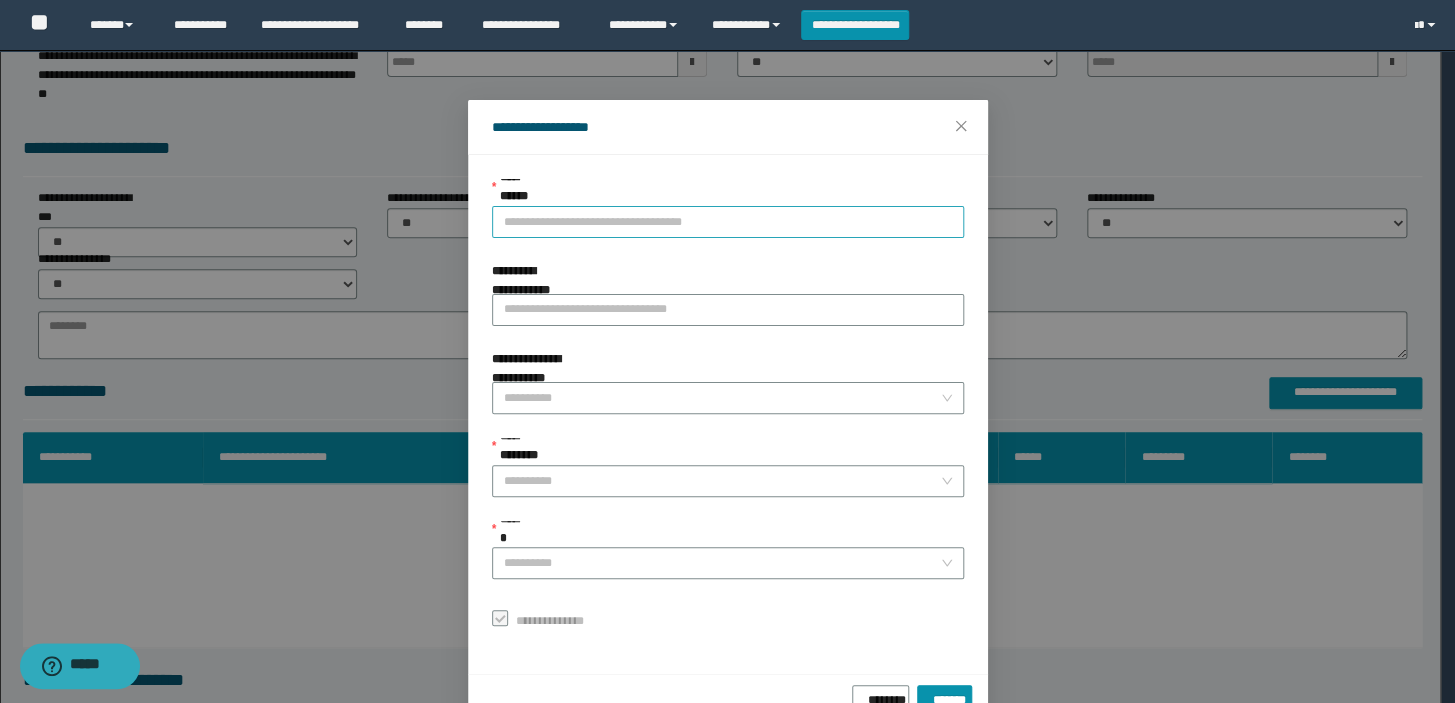 click on "**********" at bounding box center (728, 222) 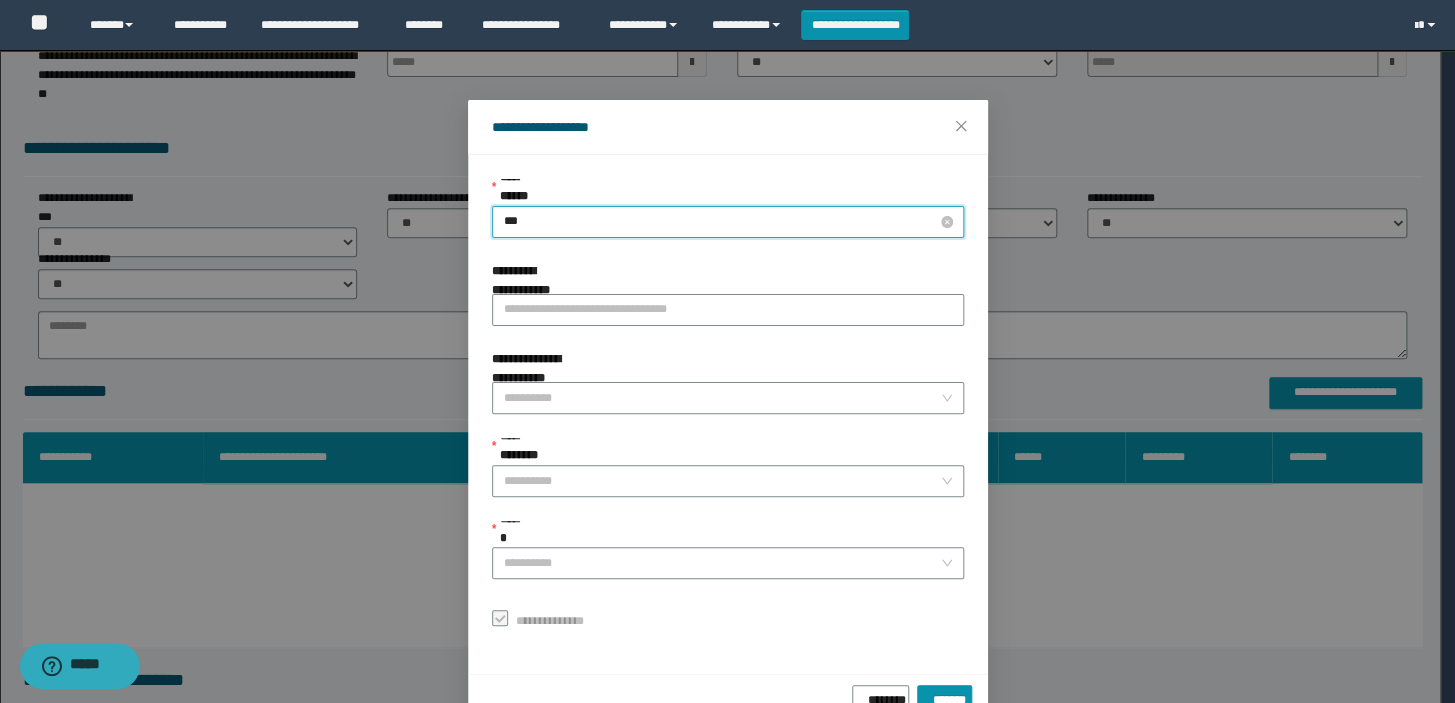 type on "****" 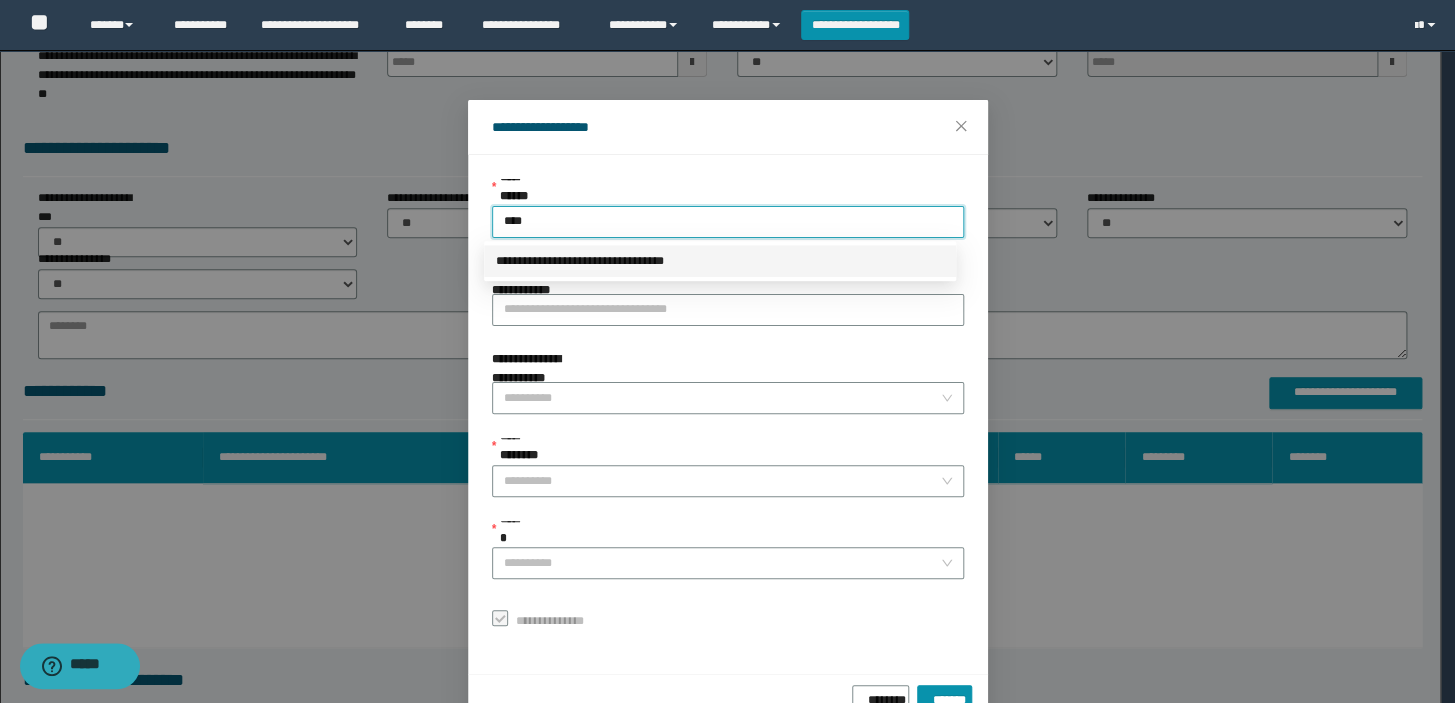 click on "**********" at bounding box center (720, 261) 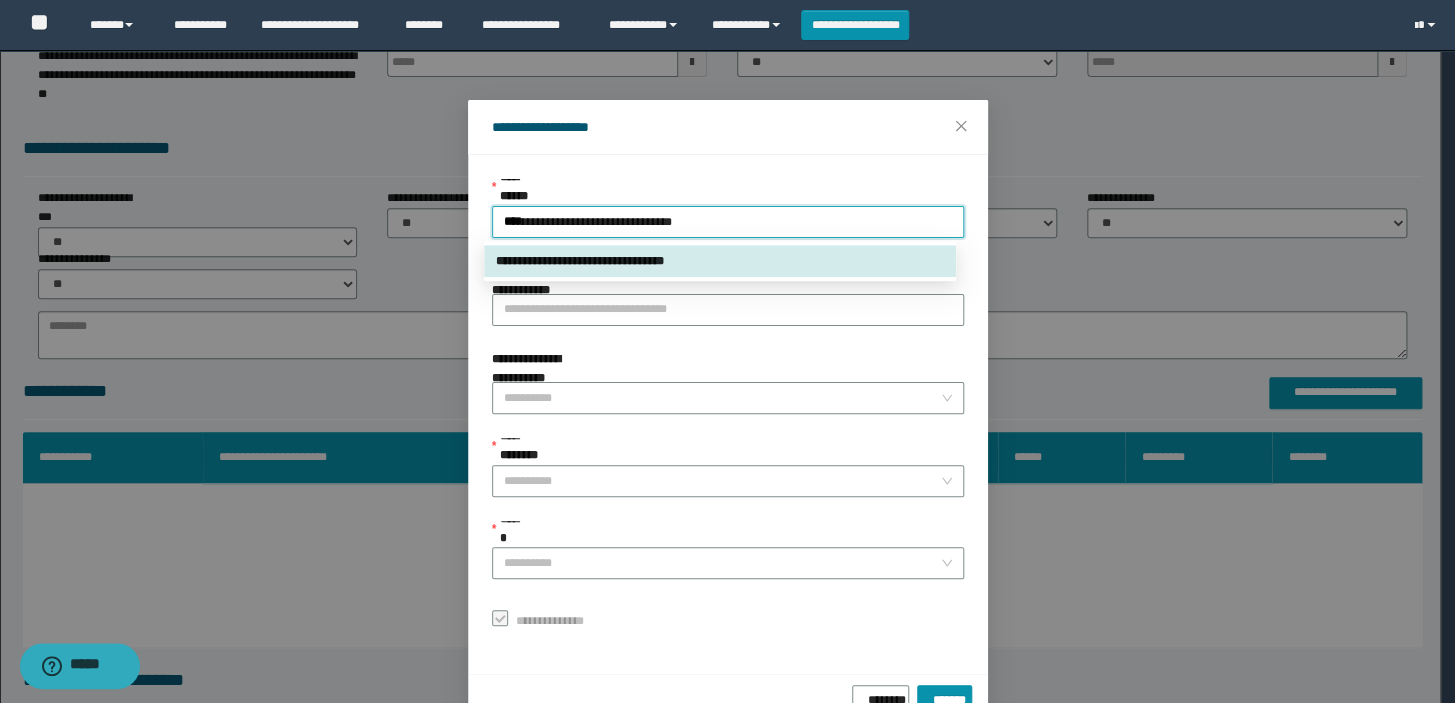 type 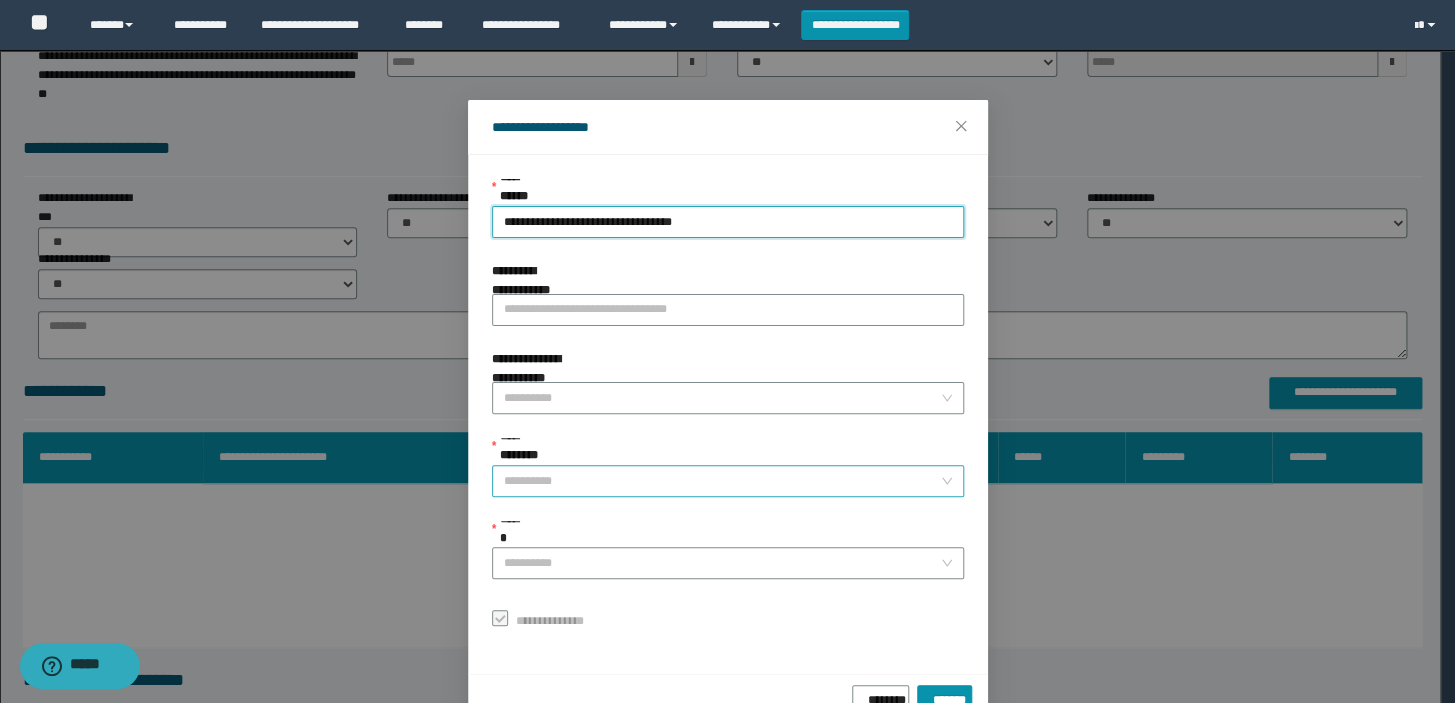 click on "**********" at bounding box center (722, 481) 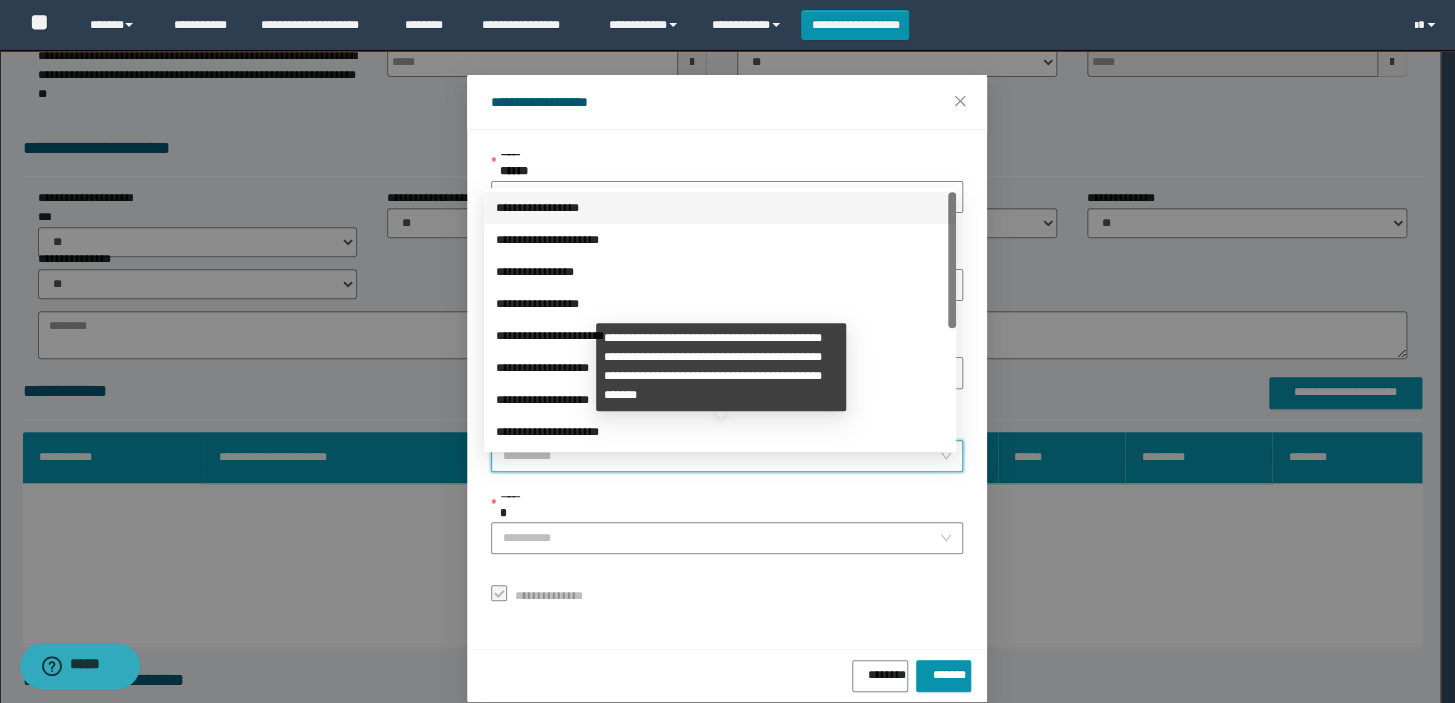 scroll, scrollTop: 48, scrollLeft: 0, axis: vertical 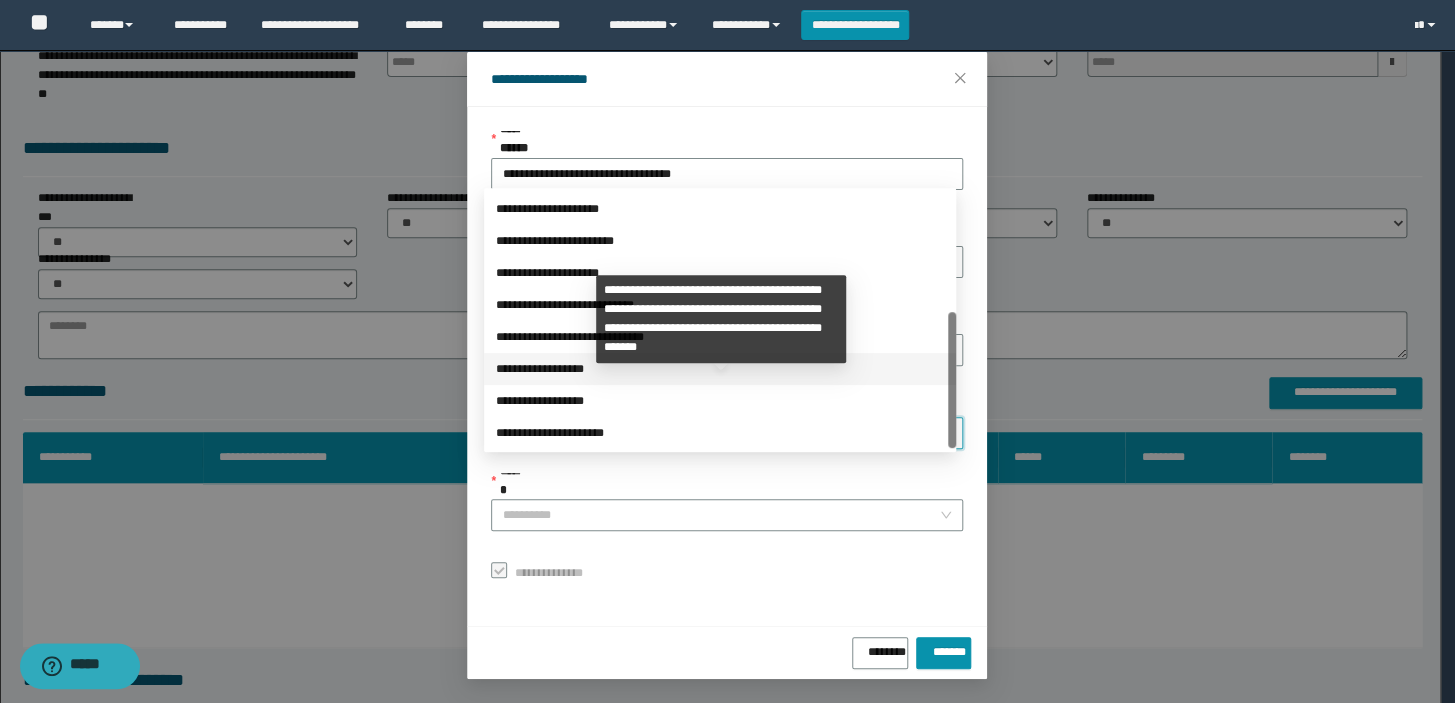 click on "**********" at bounding box center (720, 369) 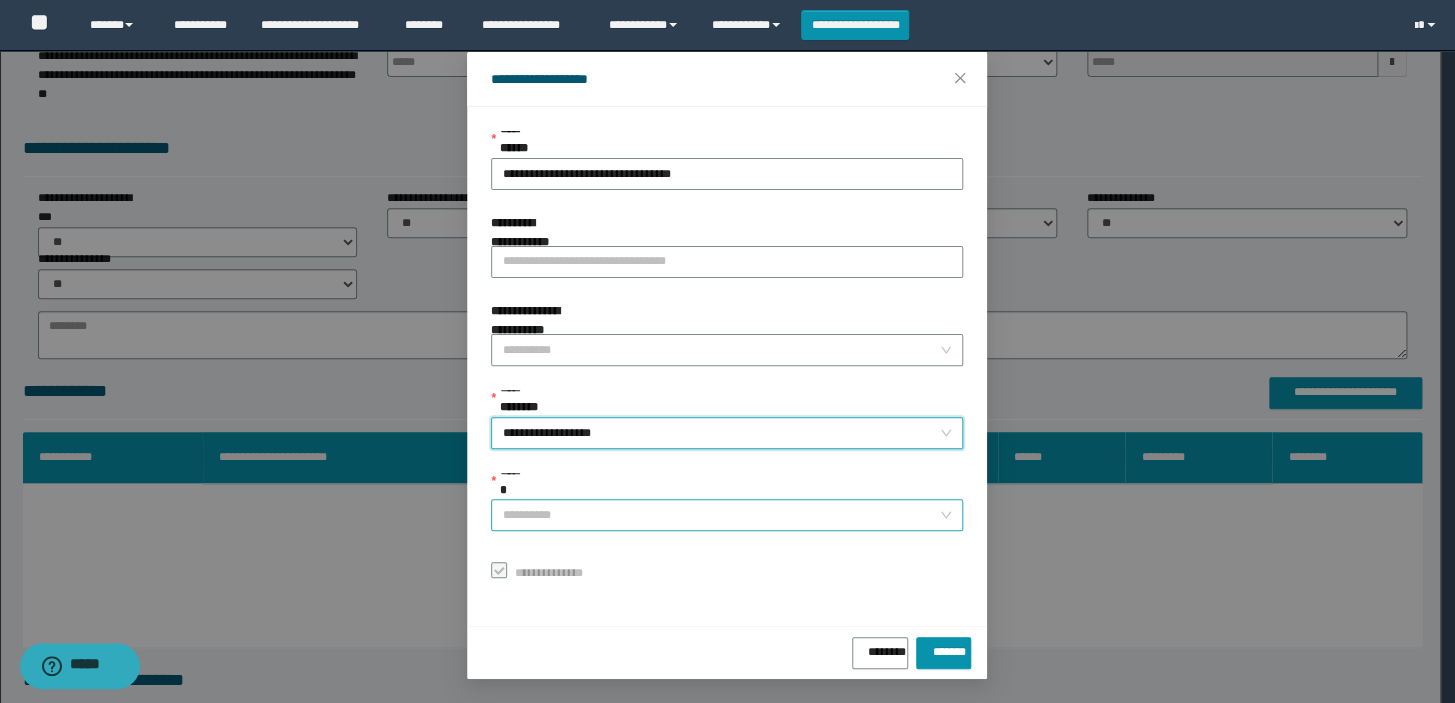 click on "******" at bounding box center (721, 515) 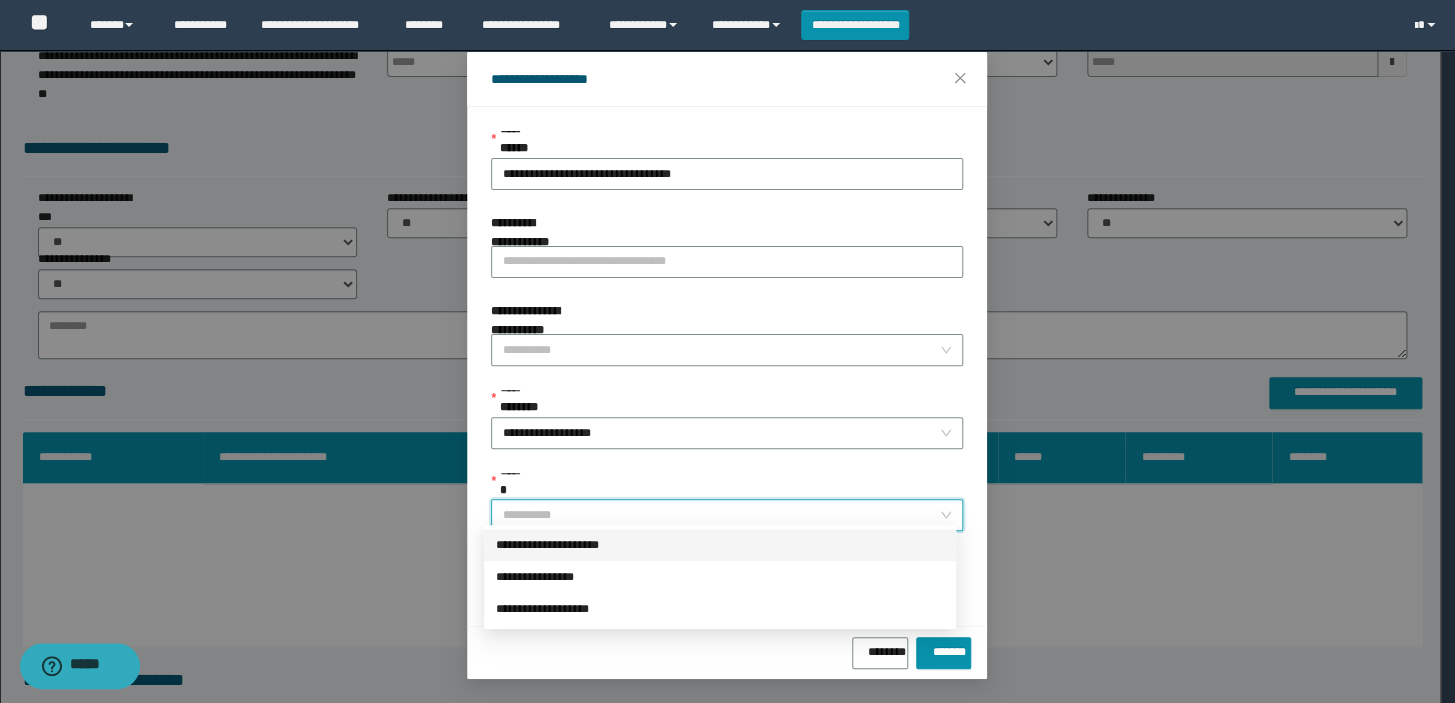 click on "**********" at bounding box center [720, 545] 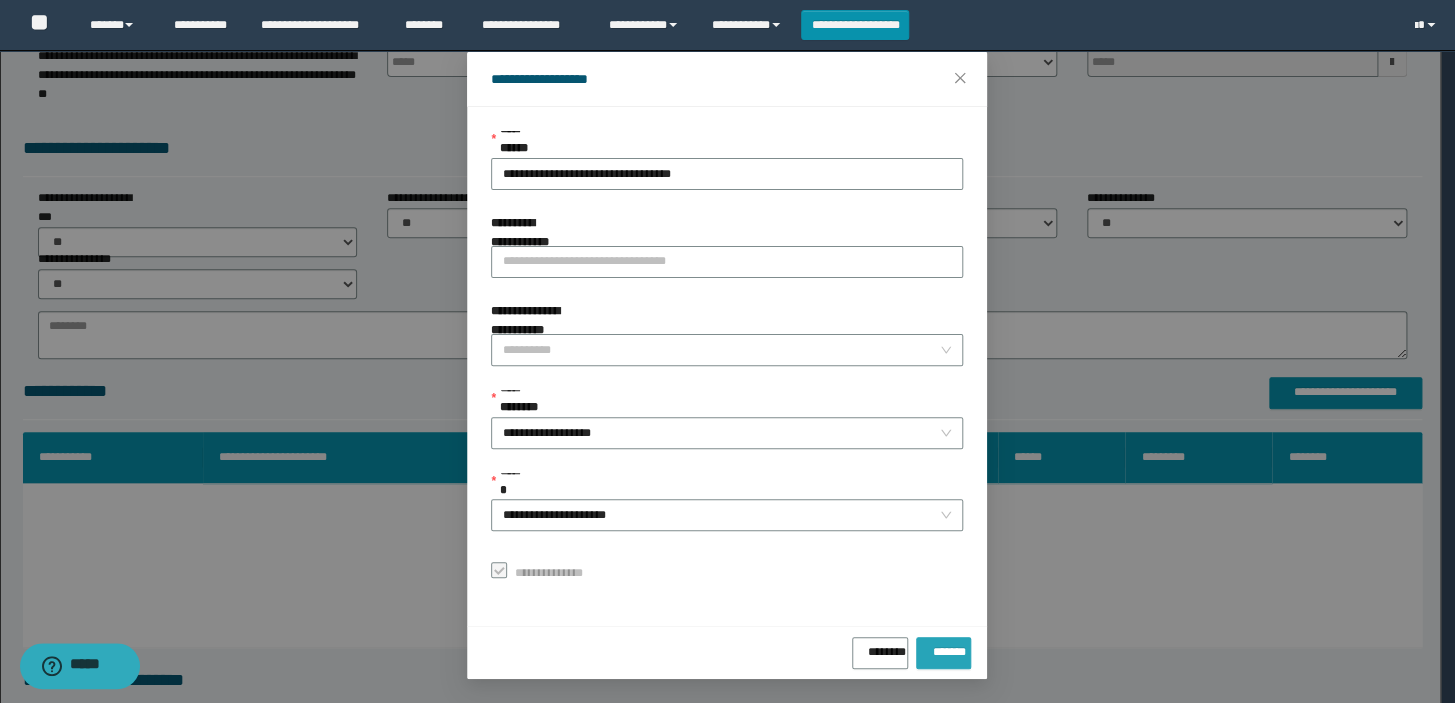 click on "*******" at bounding box center [943, 648] 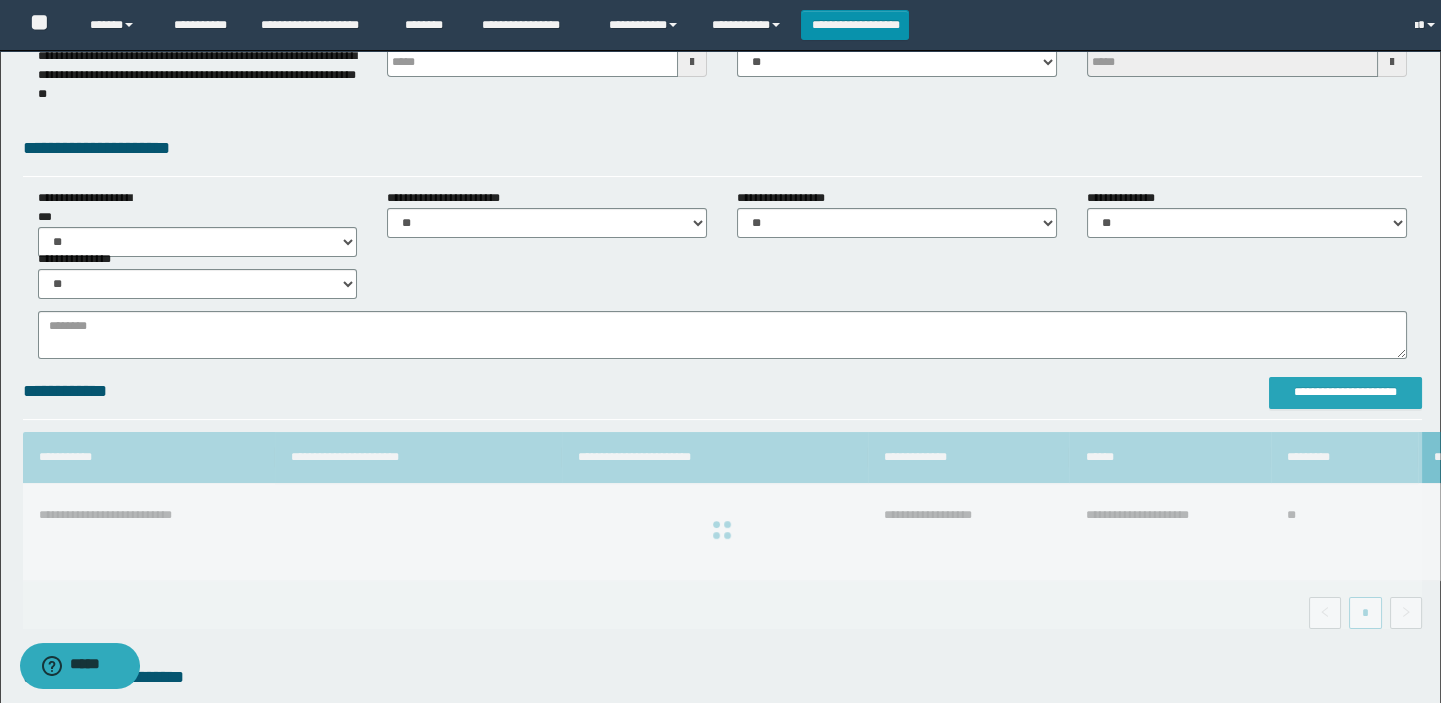 scroll, scrollTop: 0, scrollLeft: 0, axis: both 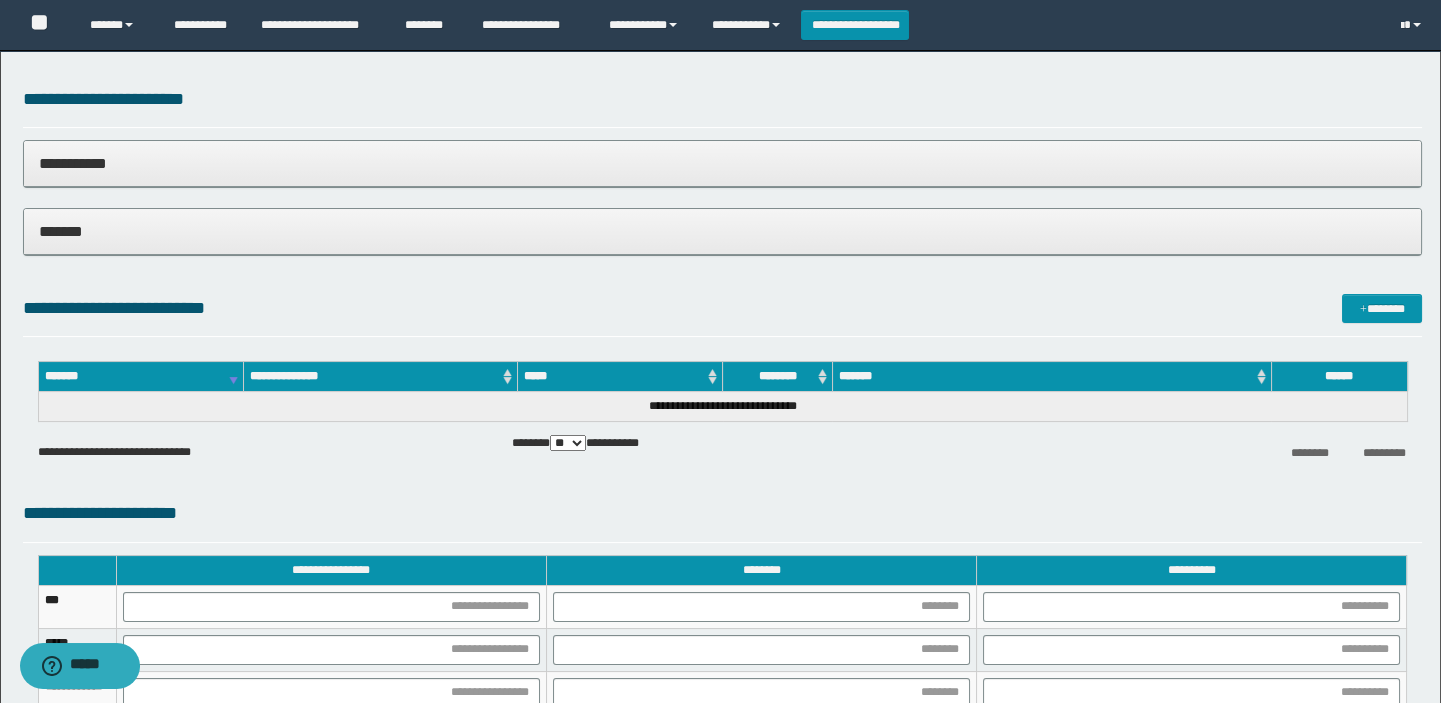 click on "*******" at bounding box center (723, 231) 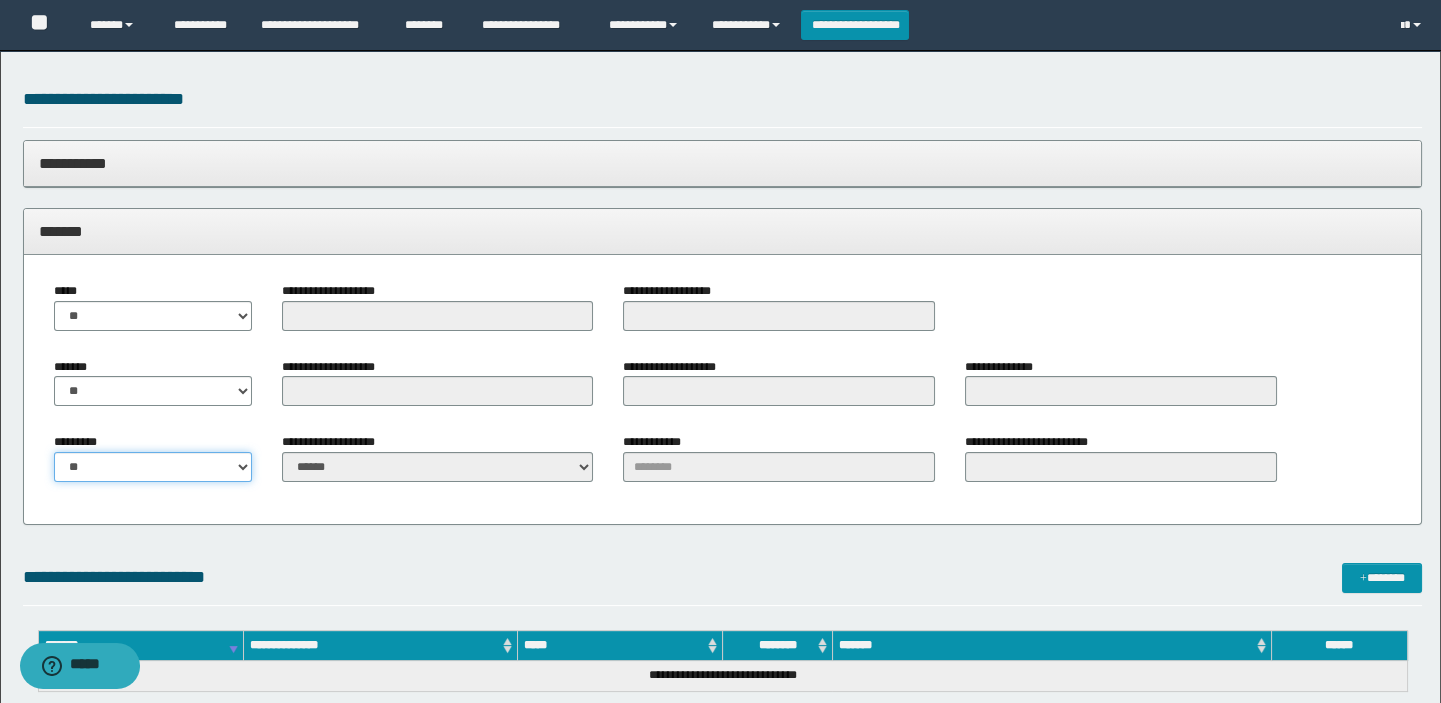 click on "**
**" at bounding box center [153, 467] 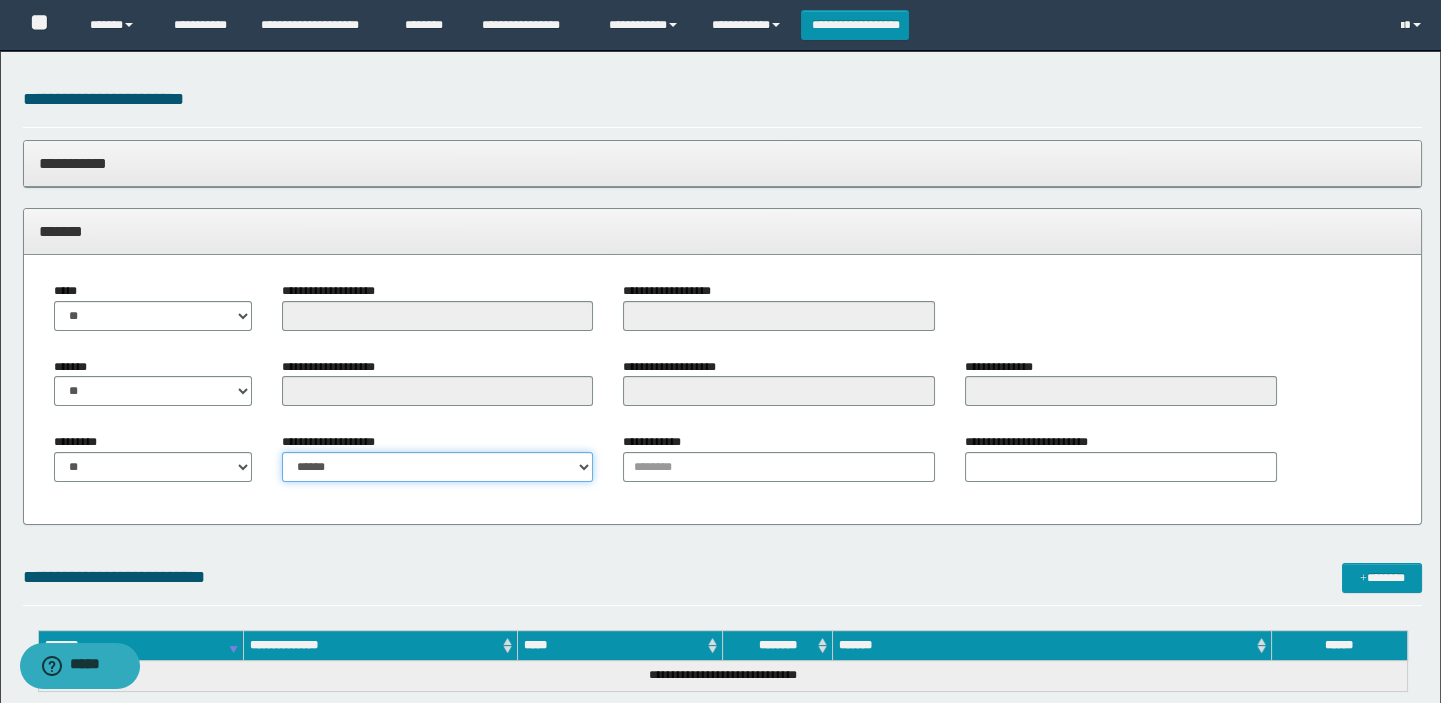 click on "**********" at bounding box center [438, 467] 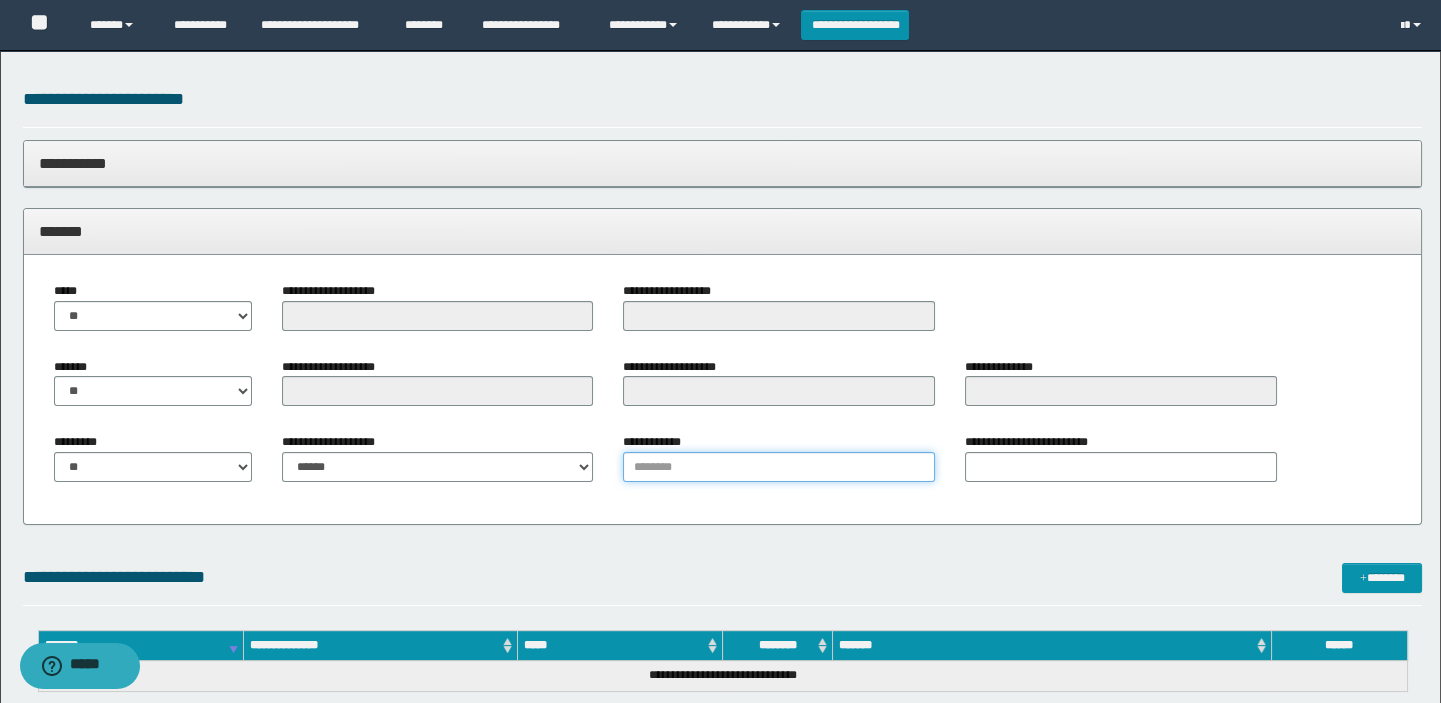 click on "**********" at bounding box center (779, 467) 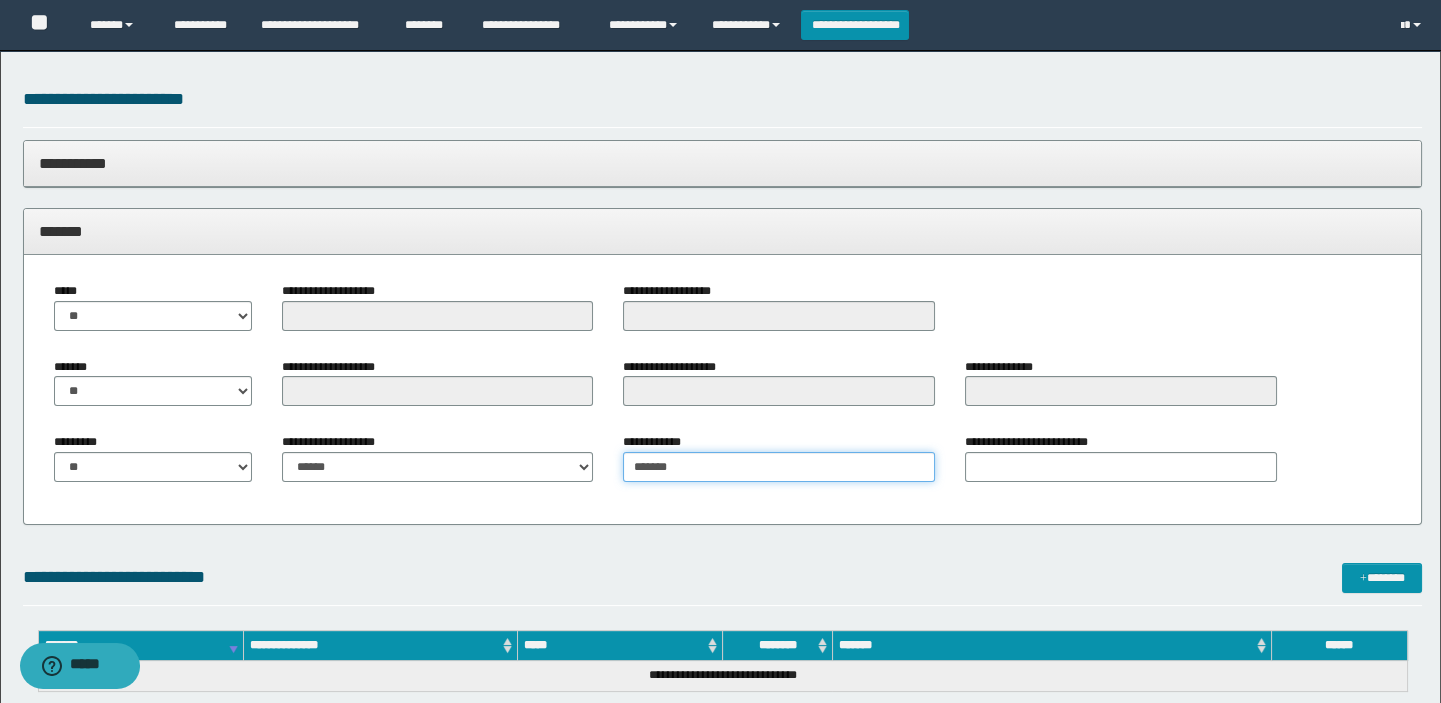 type on "******" 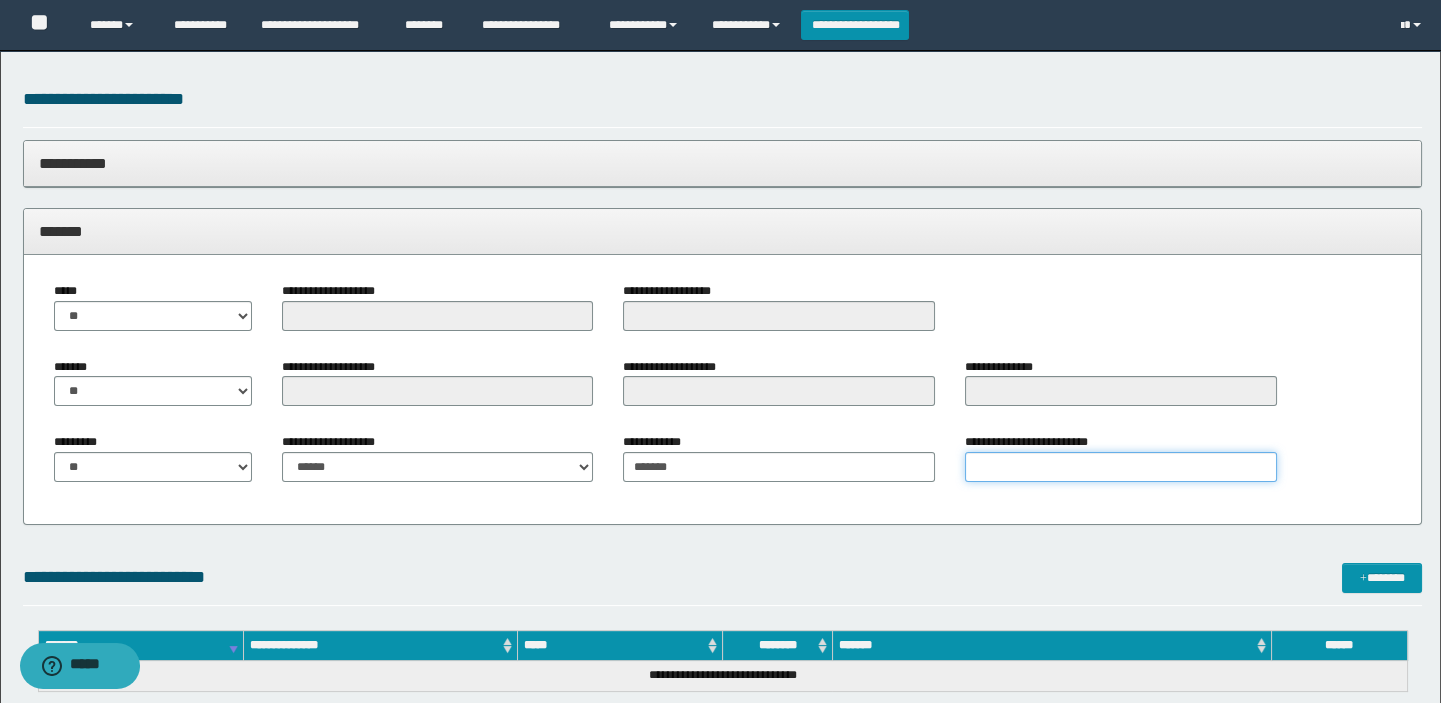 type on "*" 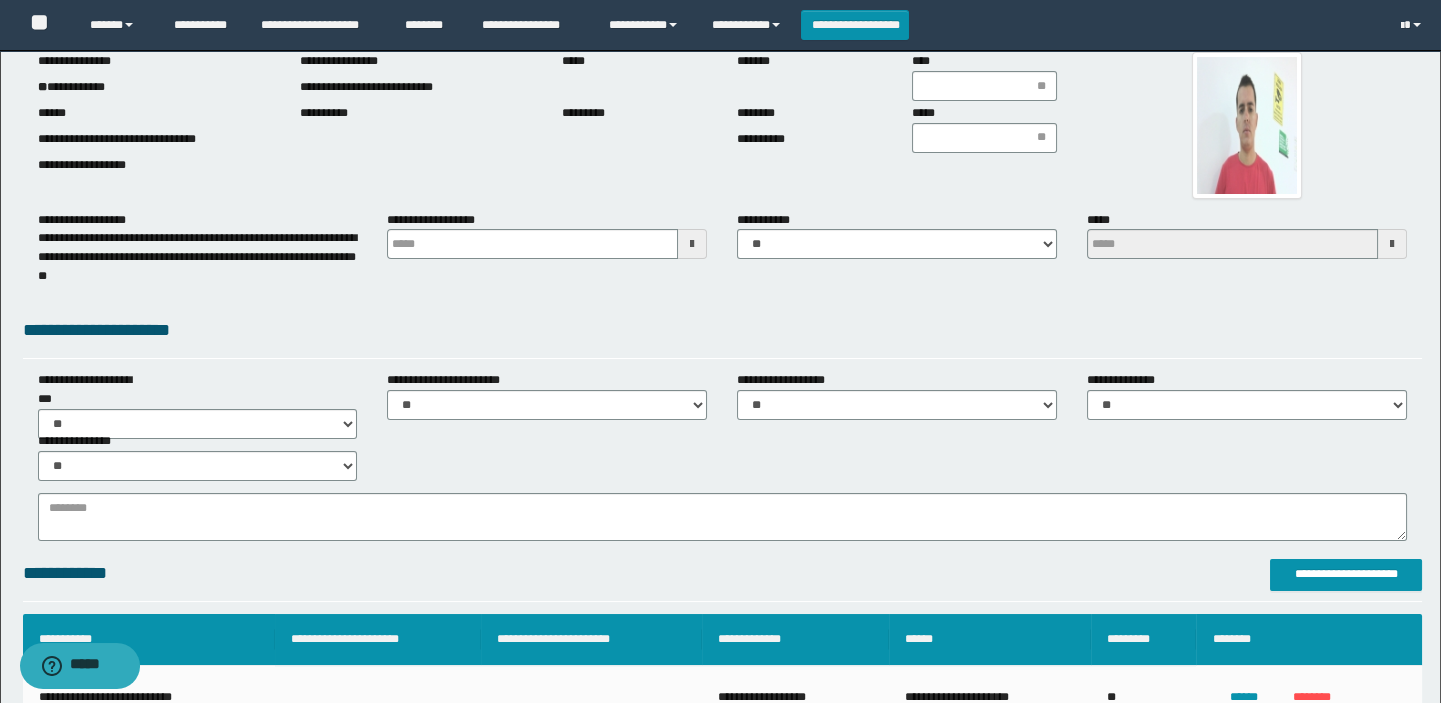 scroll, scrollTop: 0, scrollLeft: 0, axis: both 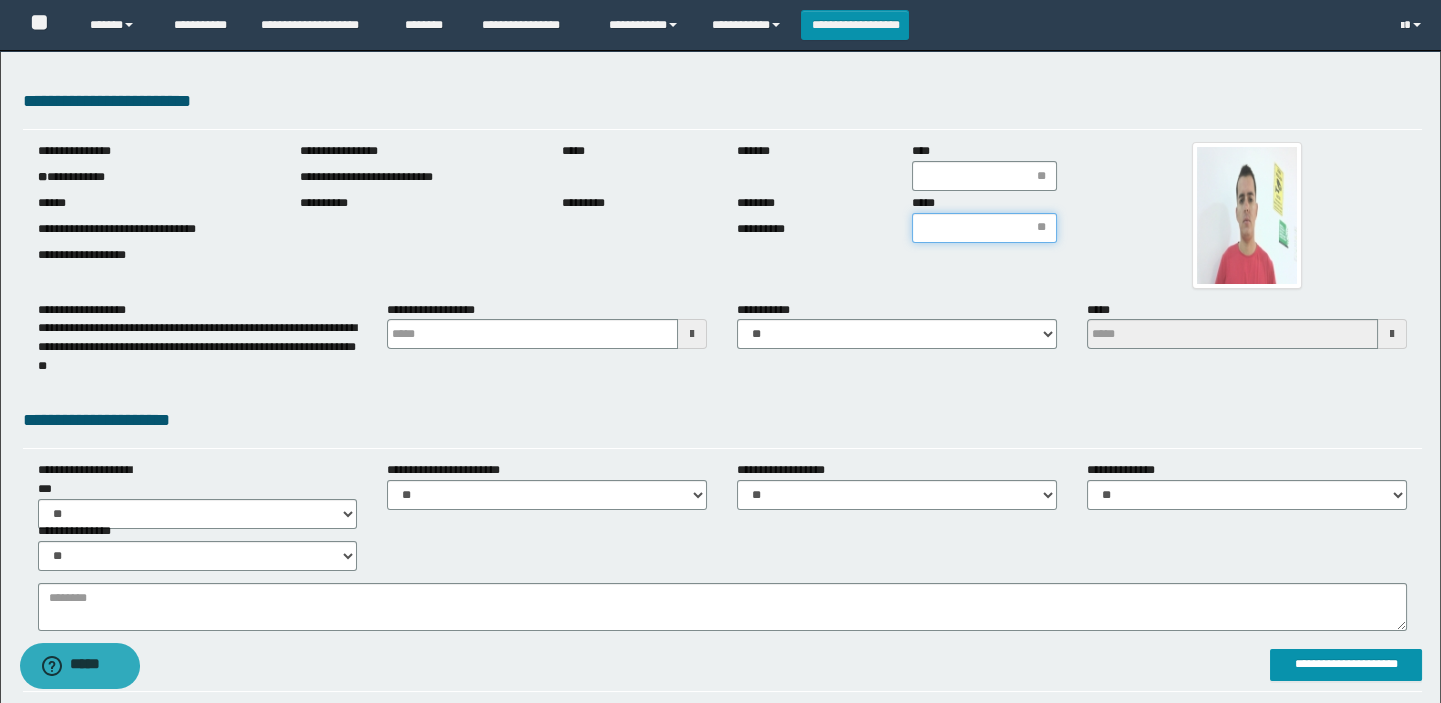 click on "*****" at bounding box center (984, 228) 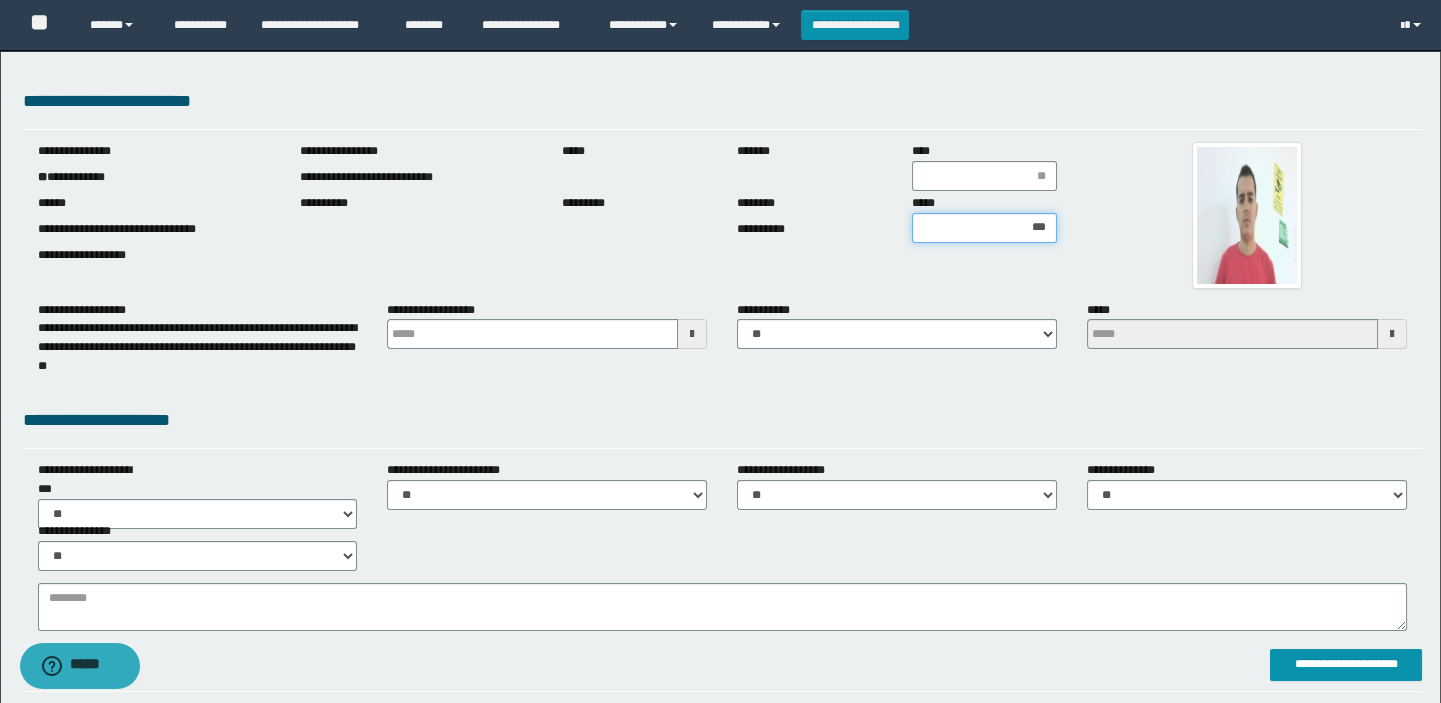 type on "****" 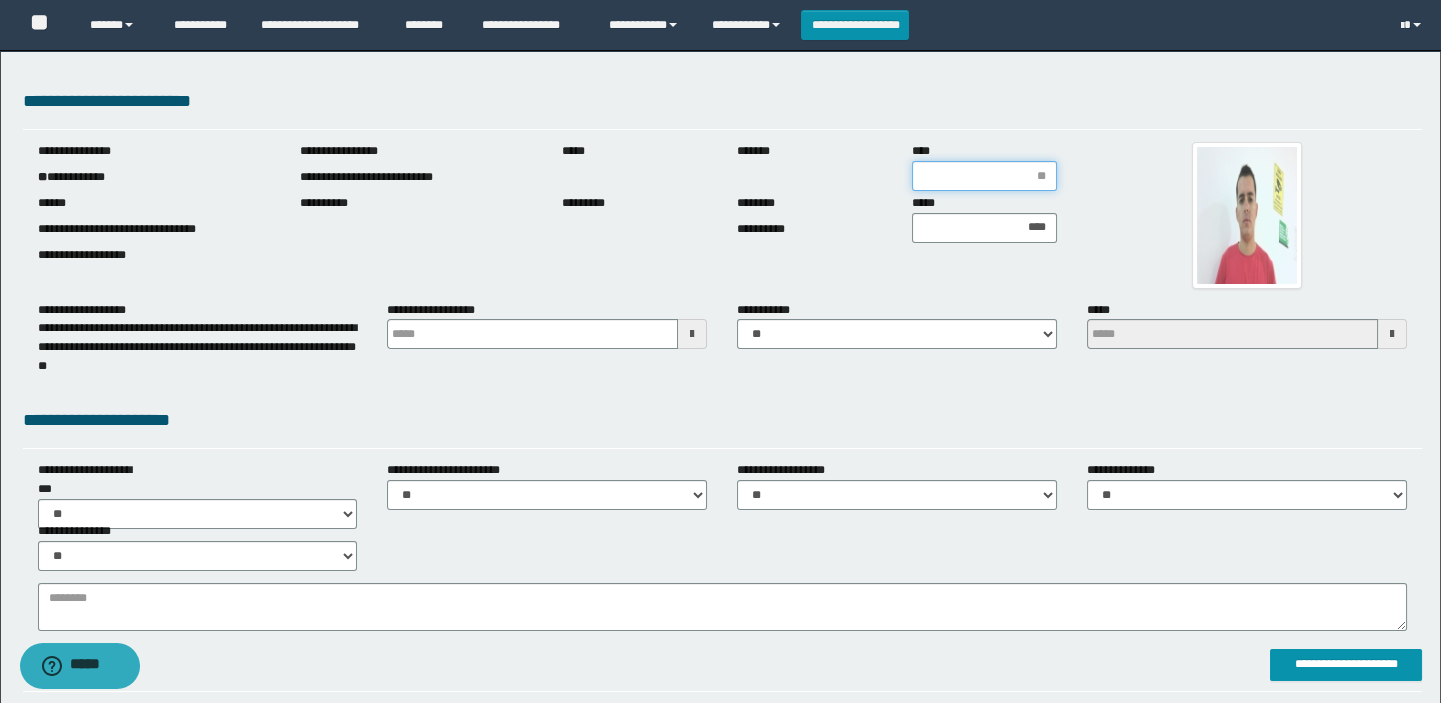 click on "****" at bounding box center (984, 176) 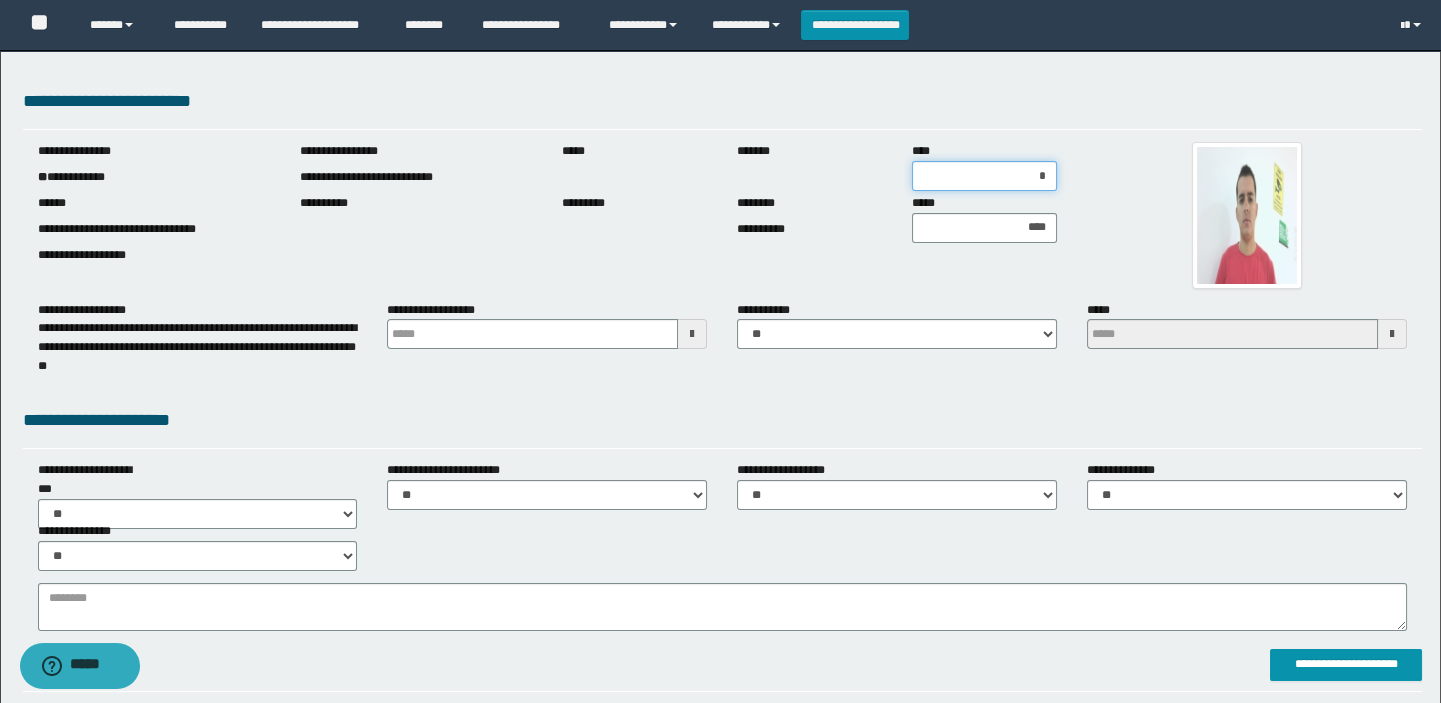 type on "**" 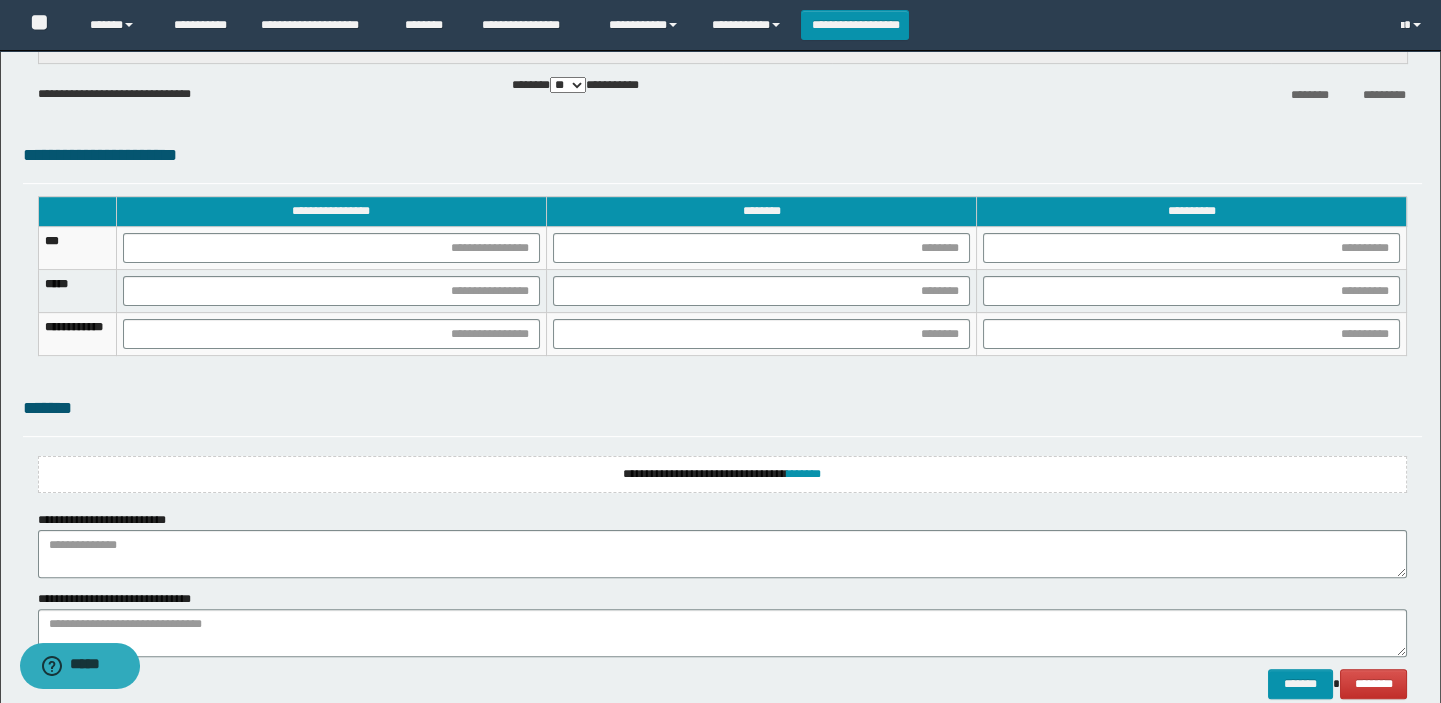 scroll, scrollTop: 1550, scrollLeft: 0, axis: vertical 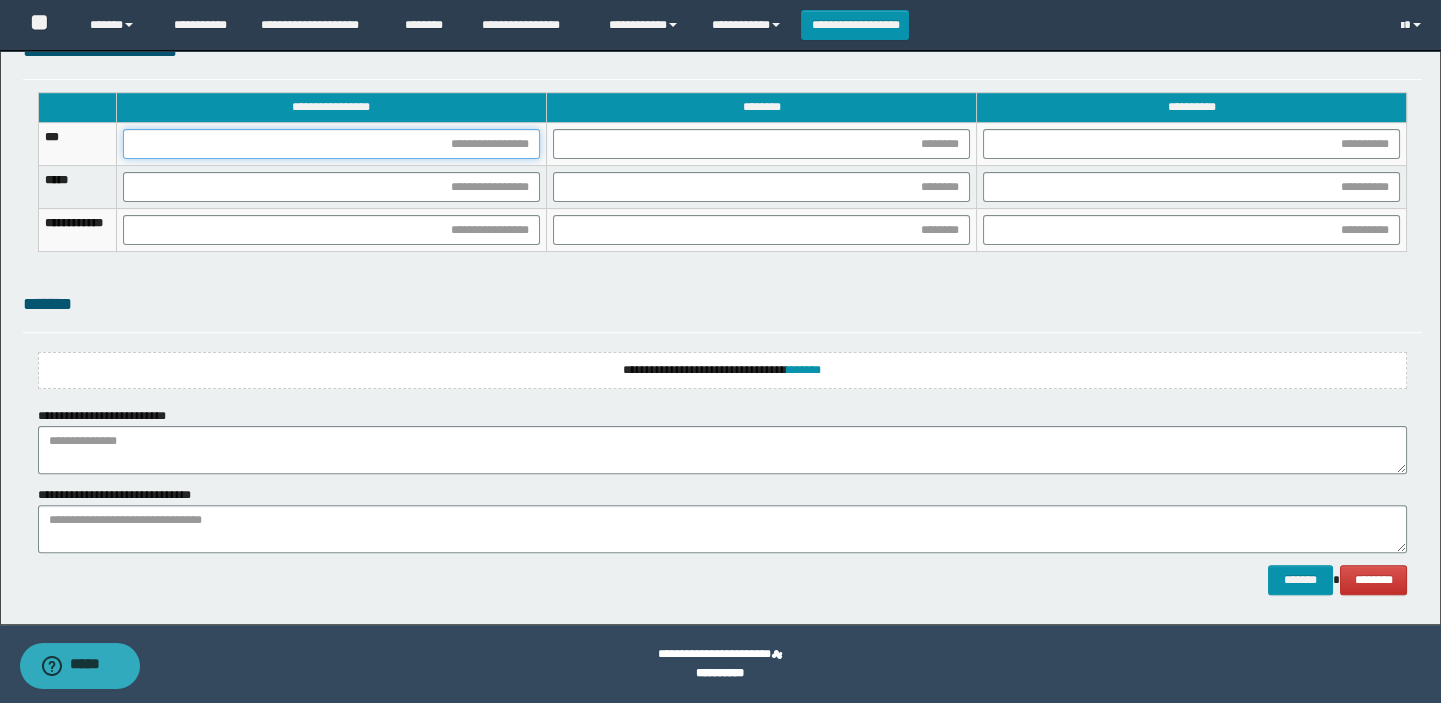 click at bounding box center [331, 144] 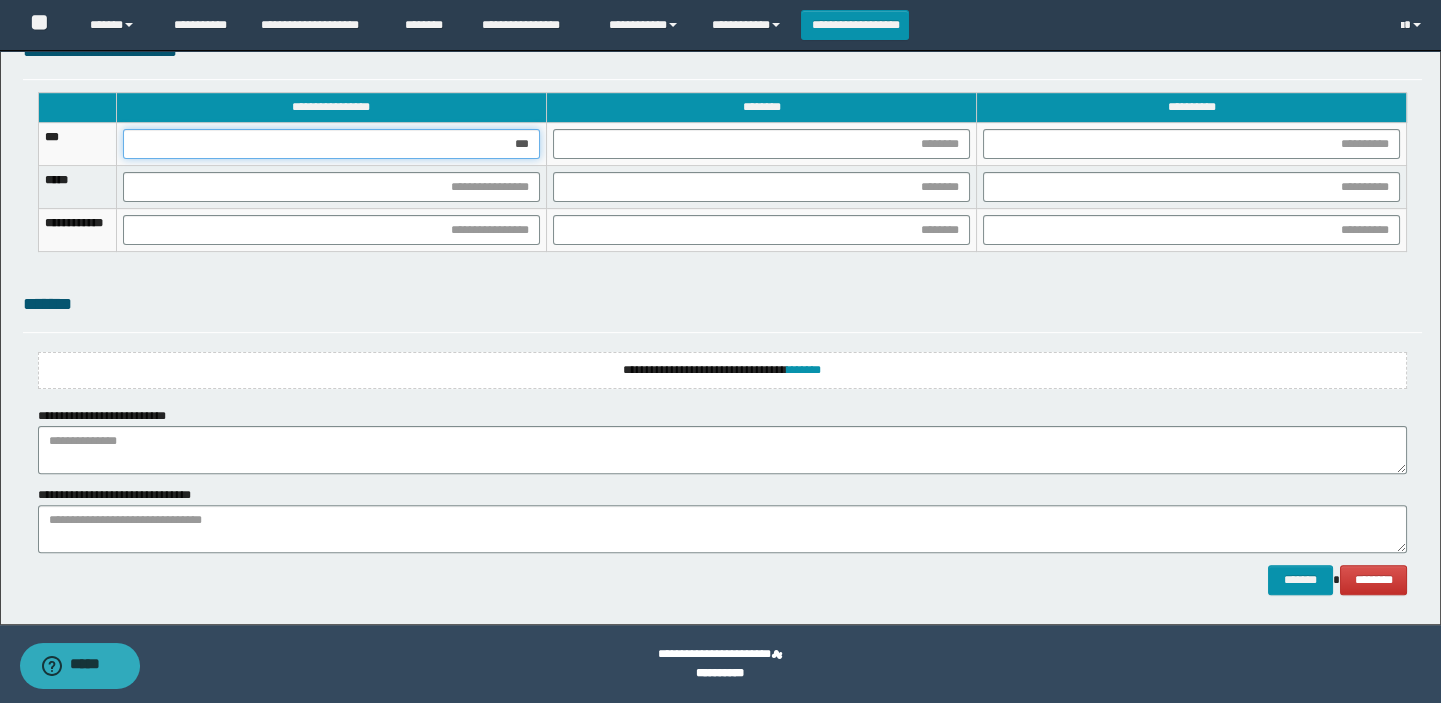 type on "****" 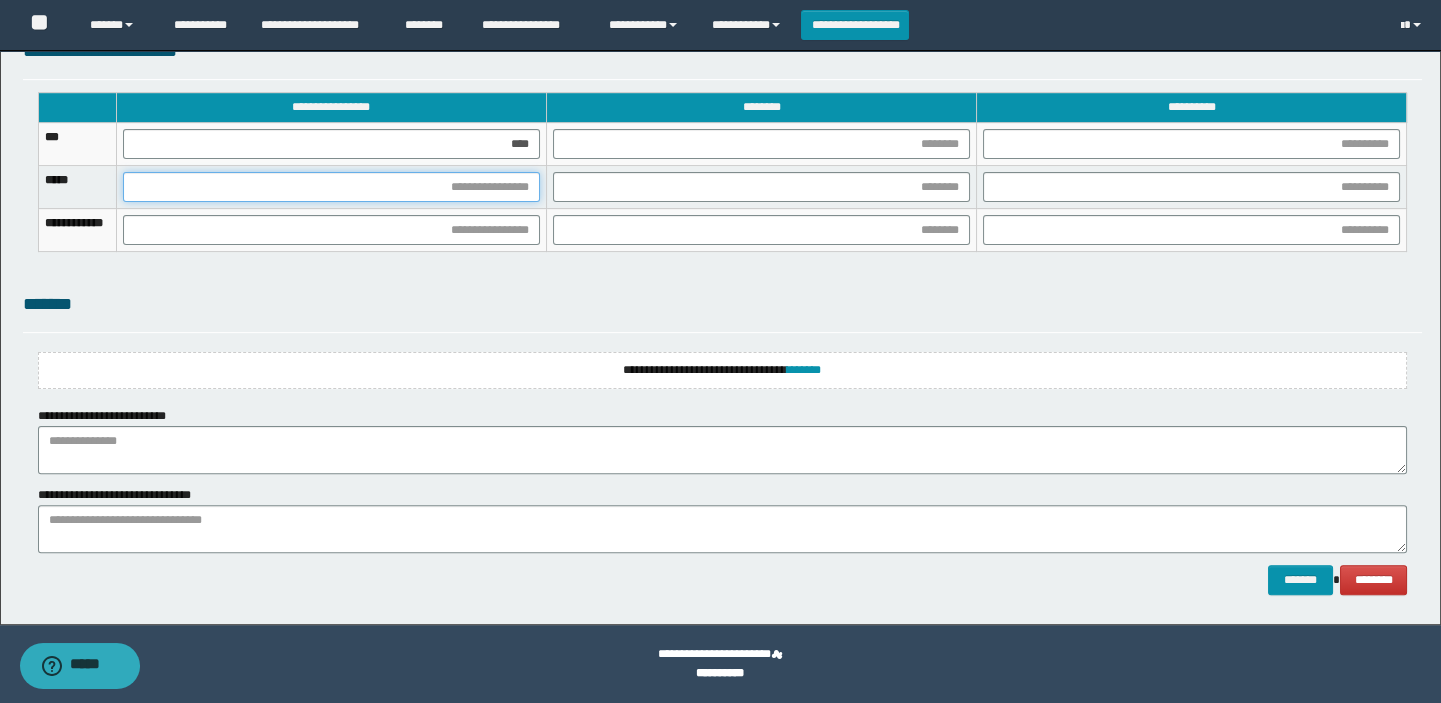click at bounding box center (331, 187) 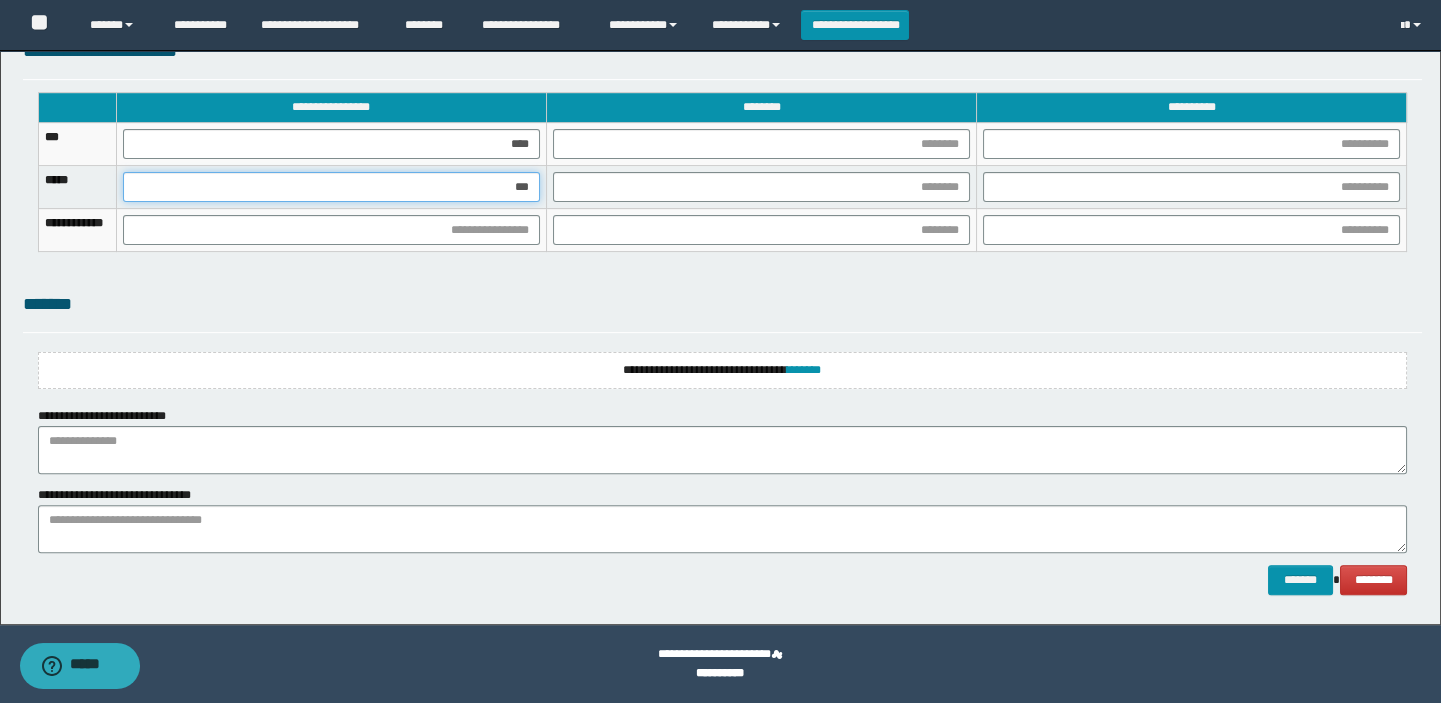 type on "****" 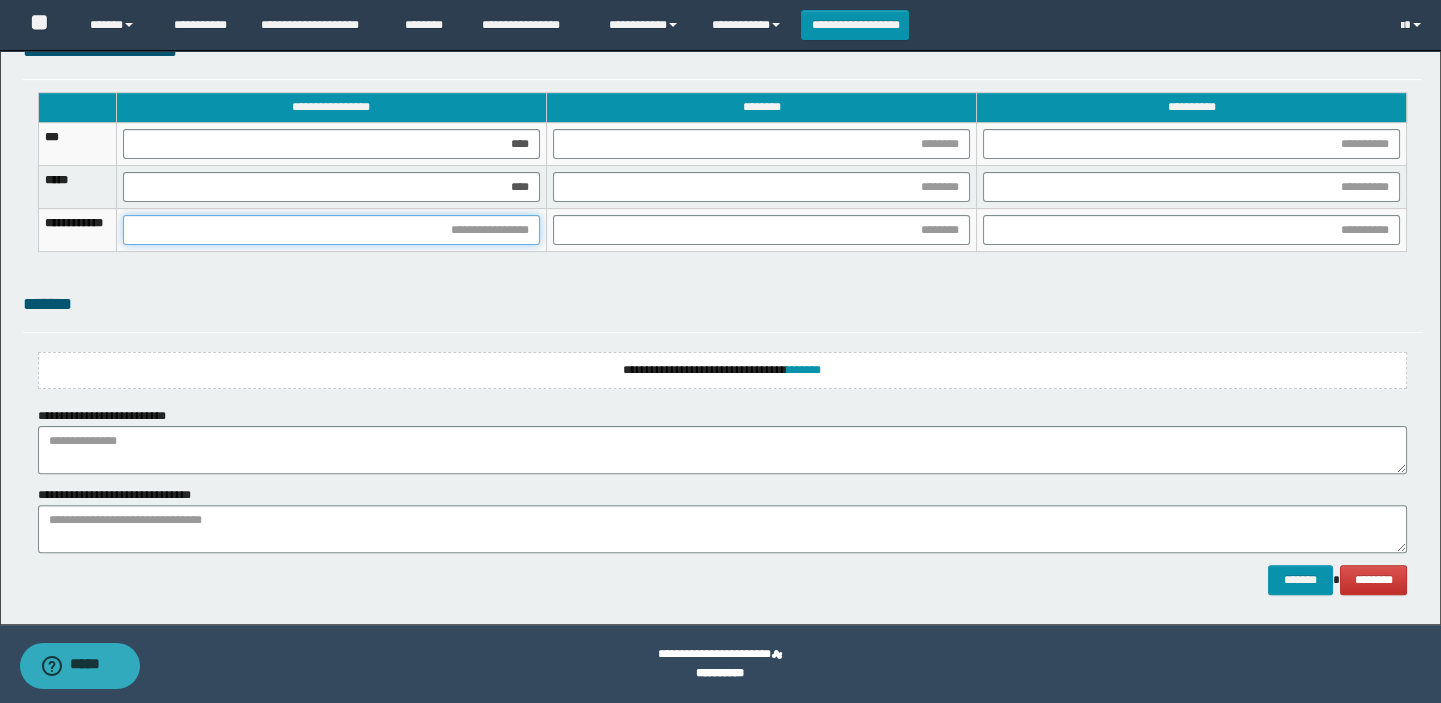 click at bounding box center (331, 230) 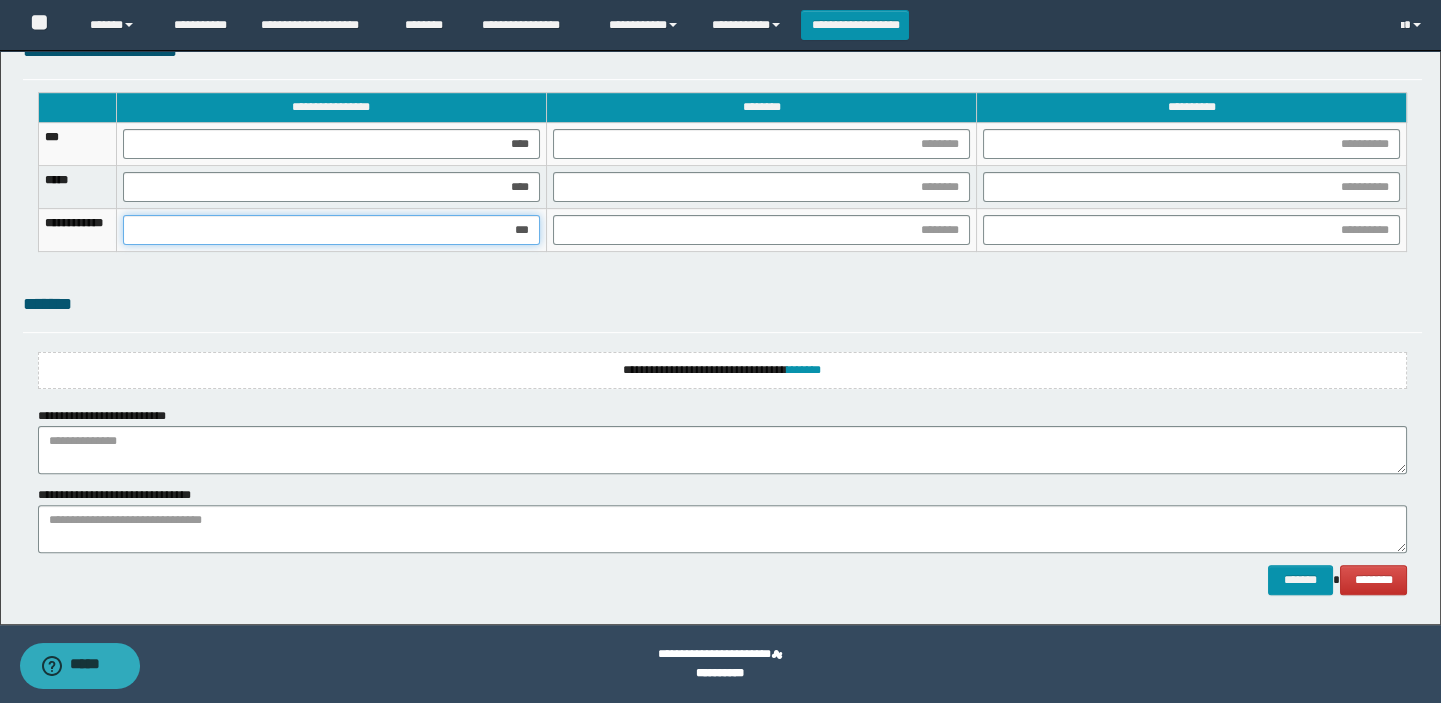 type on "****" 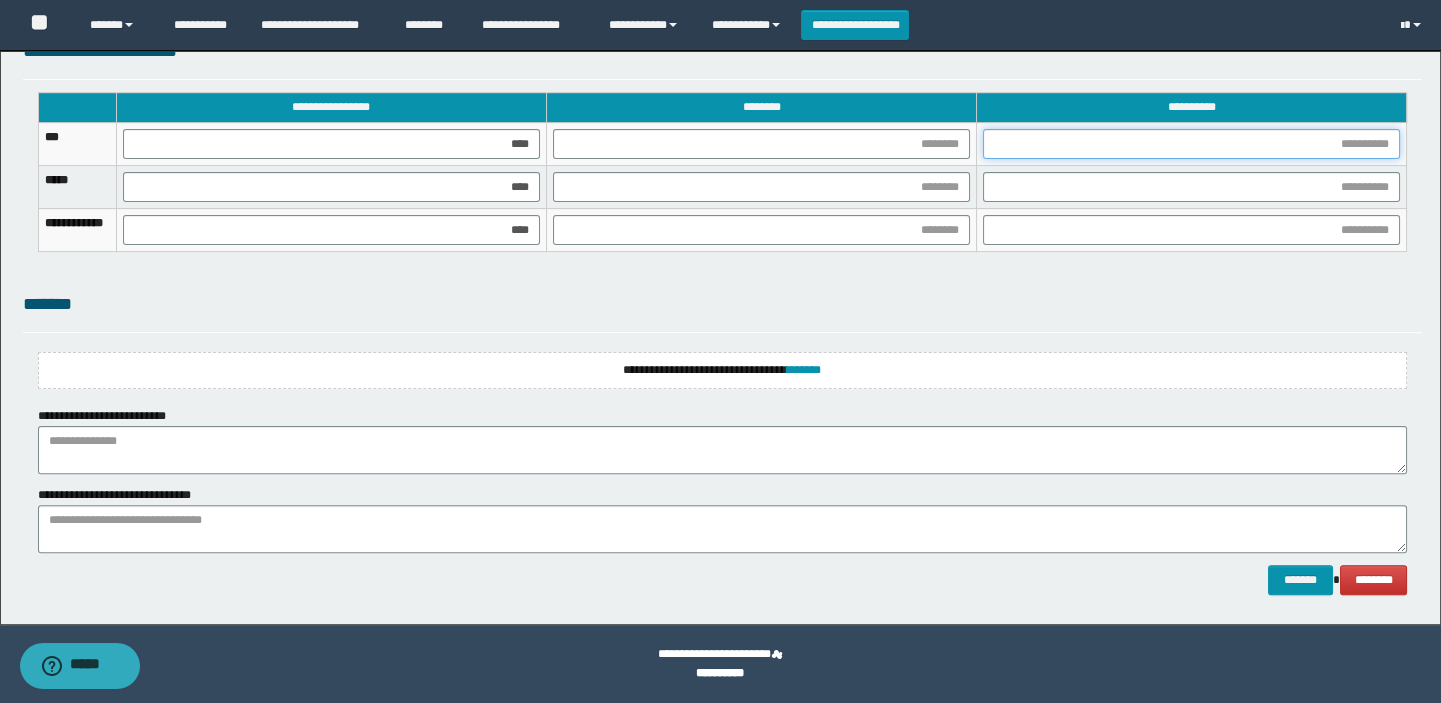 click at bounding box center [1191, 144] 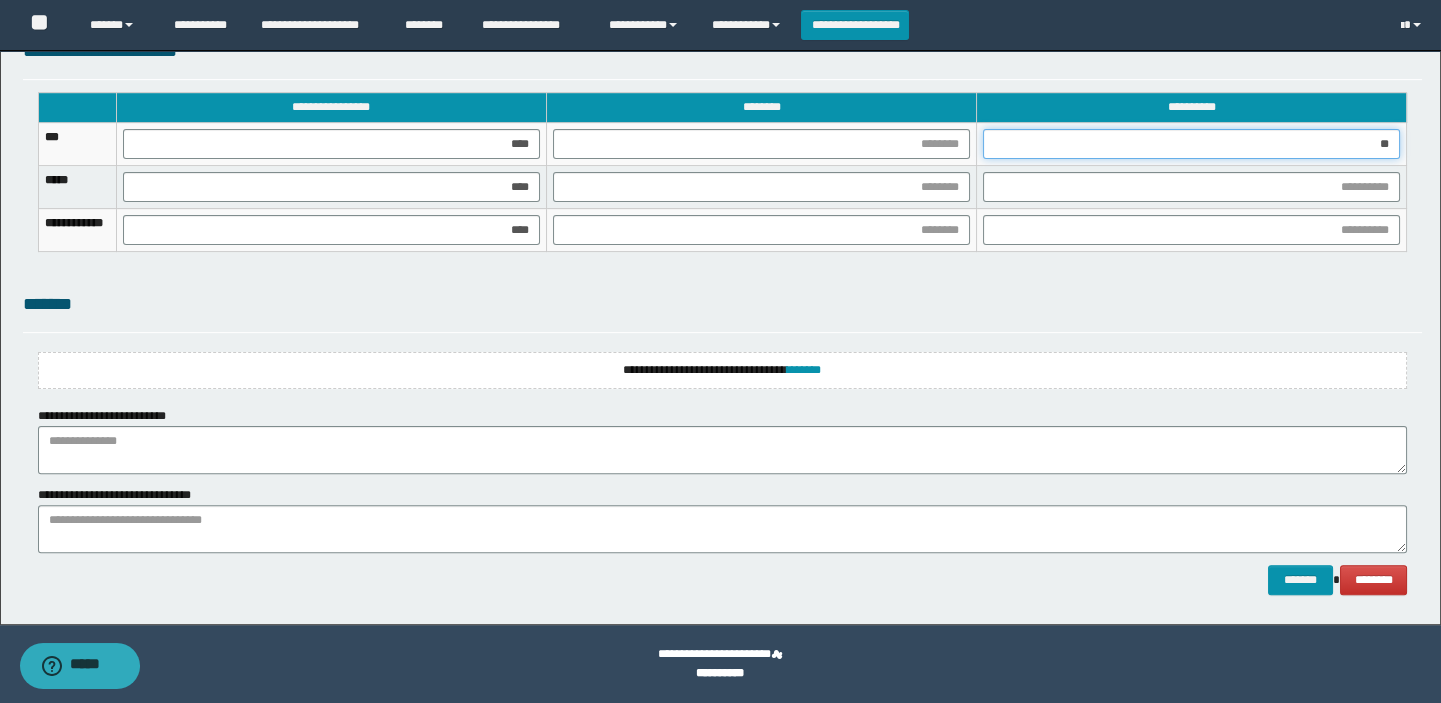 type on "***" 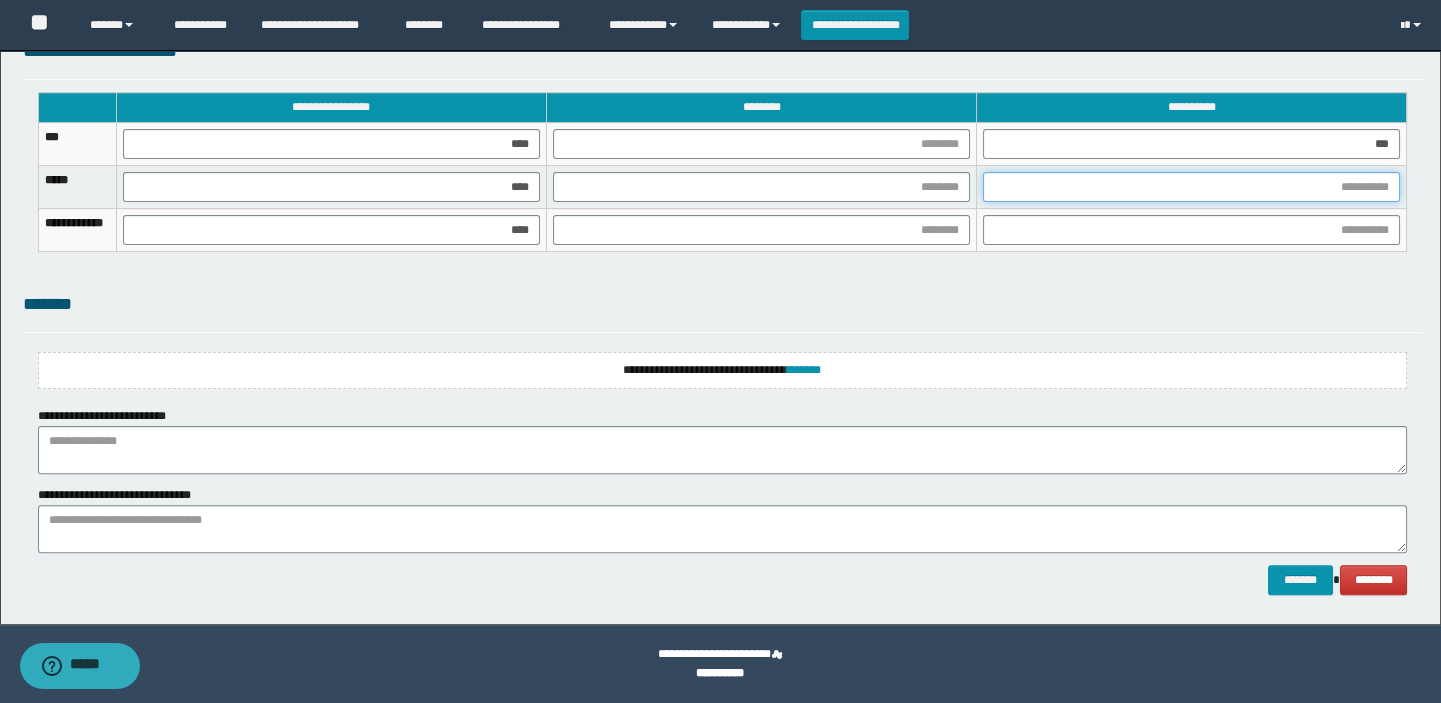 click at bounding box center (1191, 187) 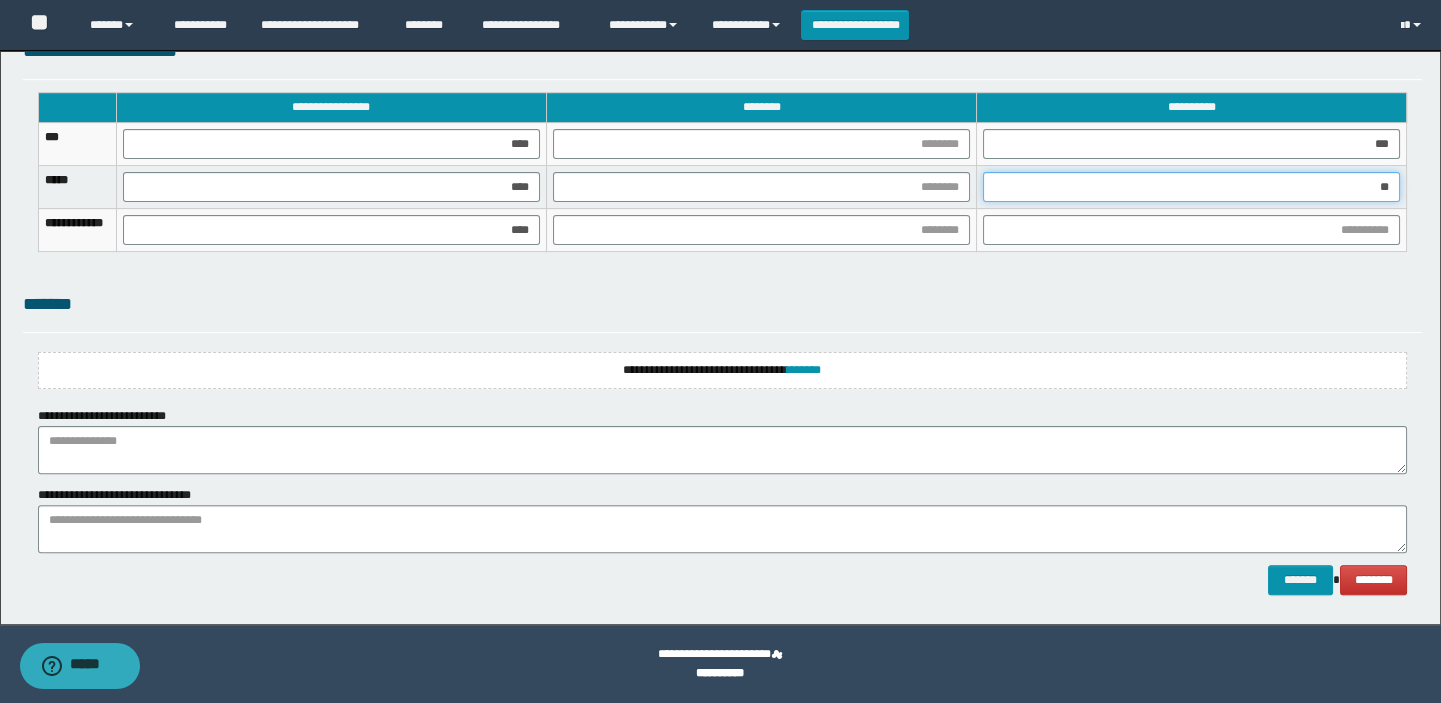 type on "***" 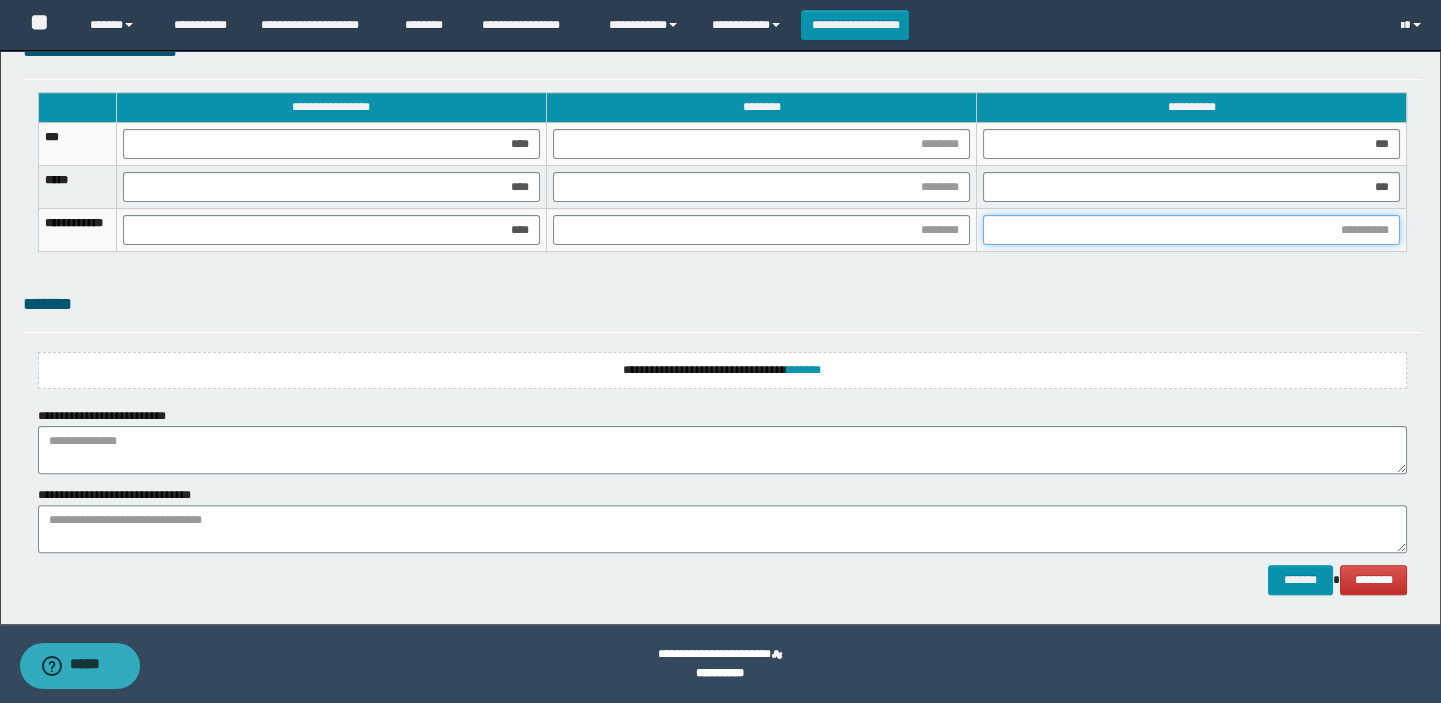 click at bounding box center [1191, 230] 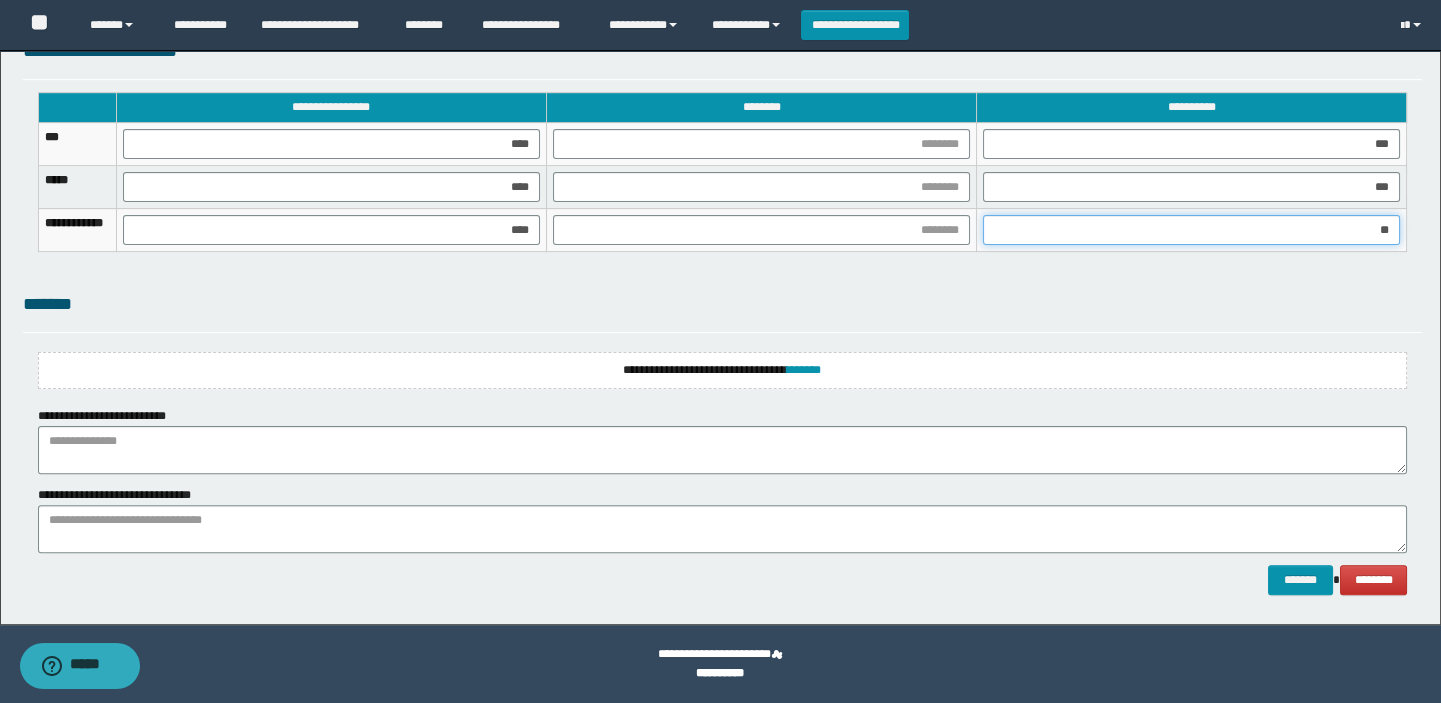 type on "***" 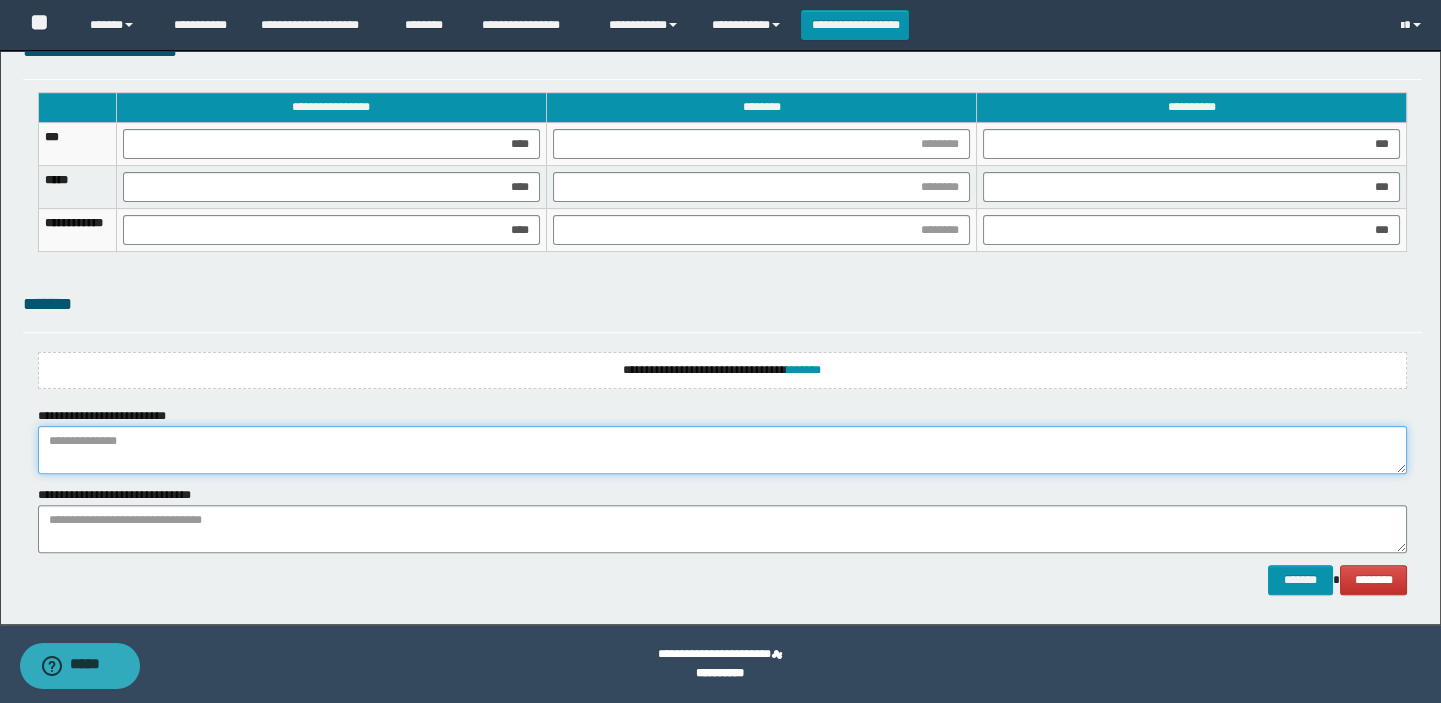 click at bounding box center (723, 450) 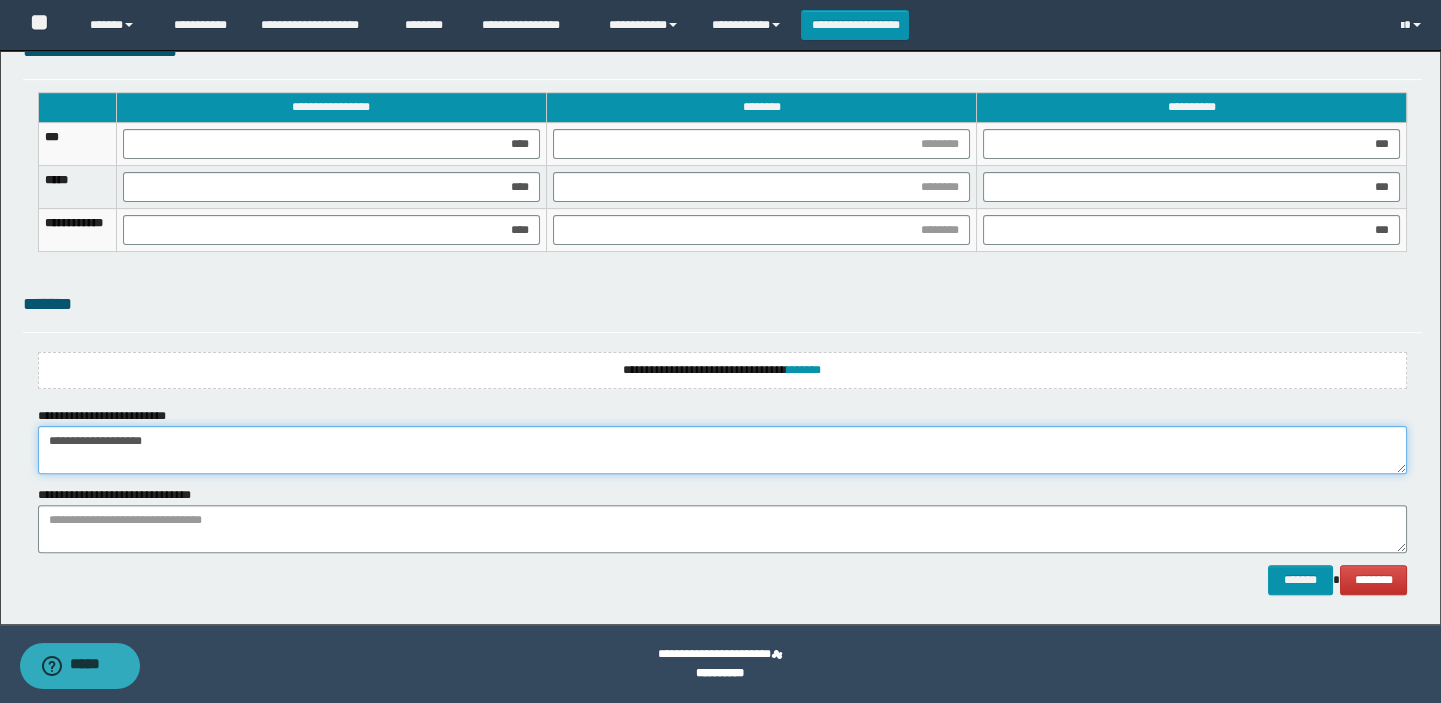 type on "**********" 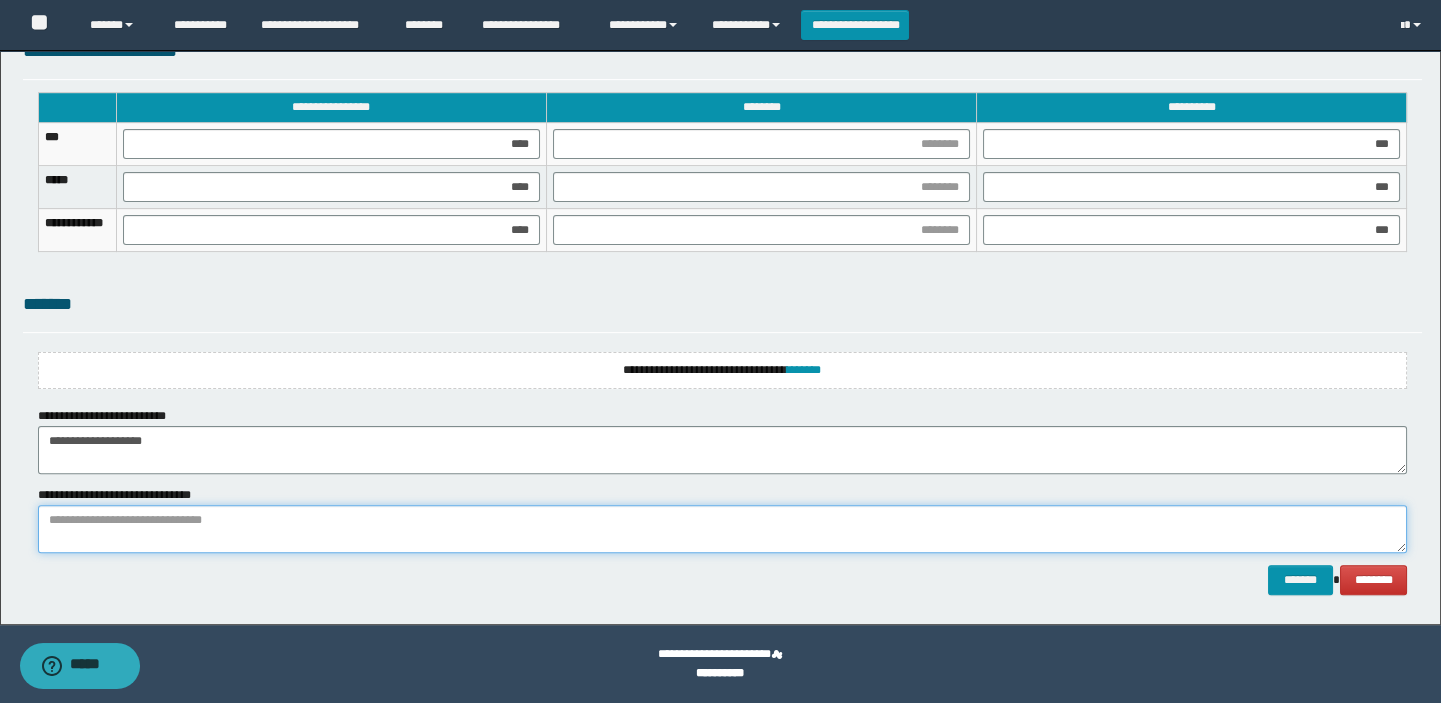 click at bounding box center (723, 529) 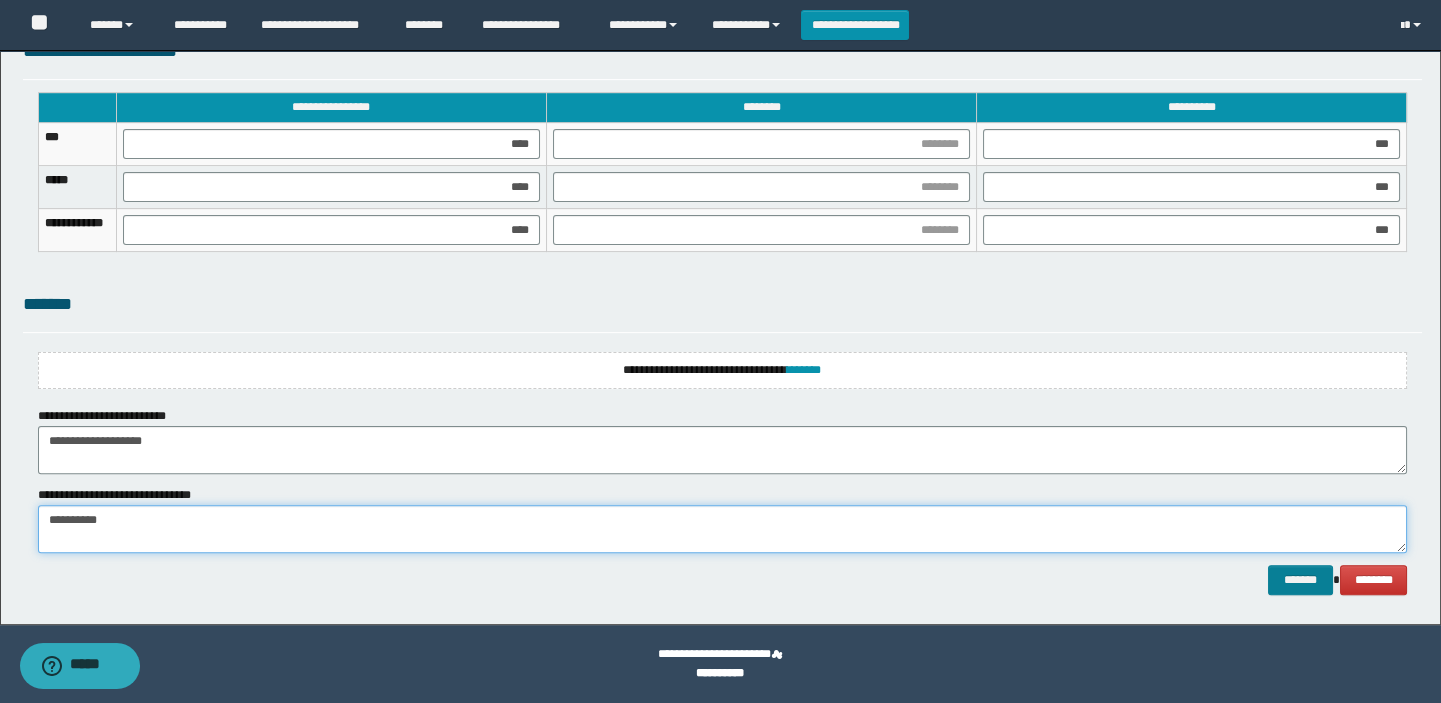 type on "**********" 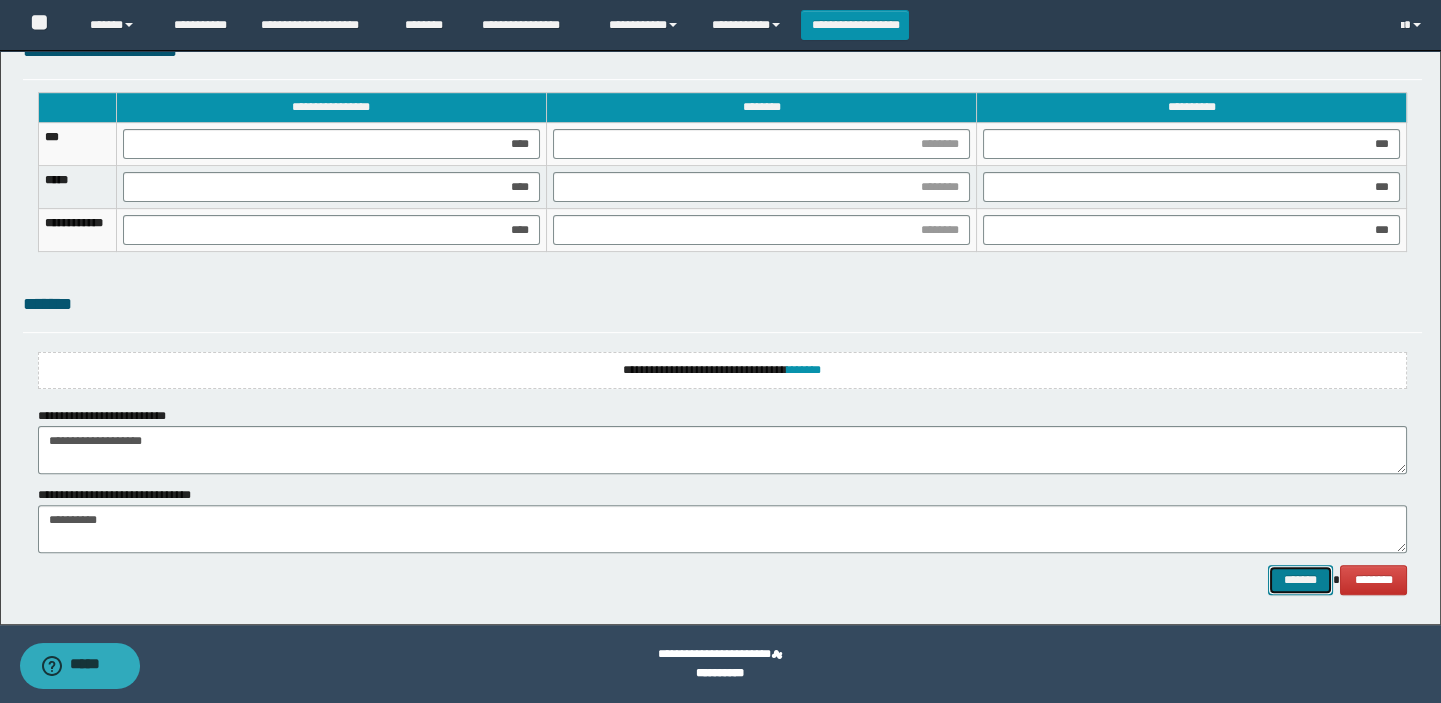 click on "*******" at bounding box center (1300, 580) 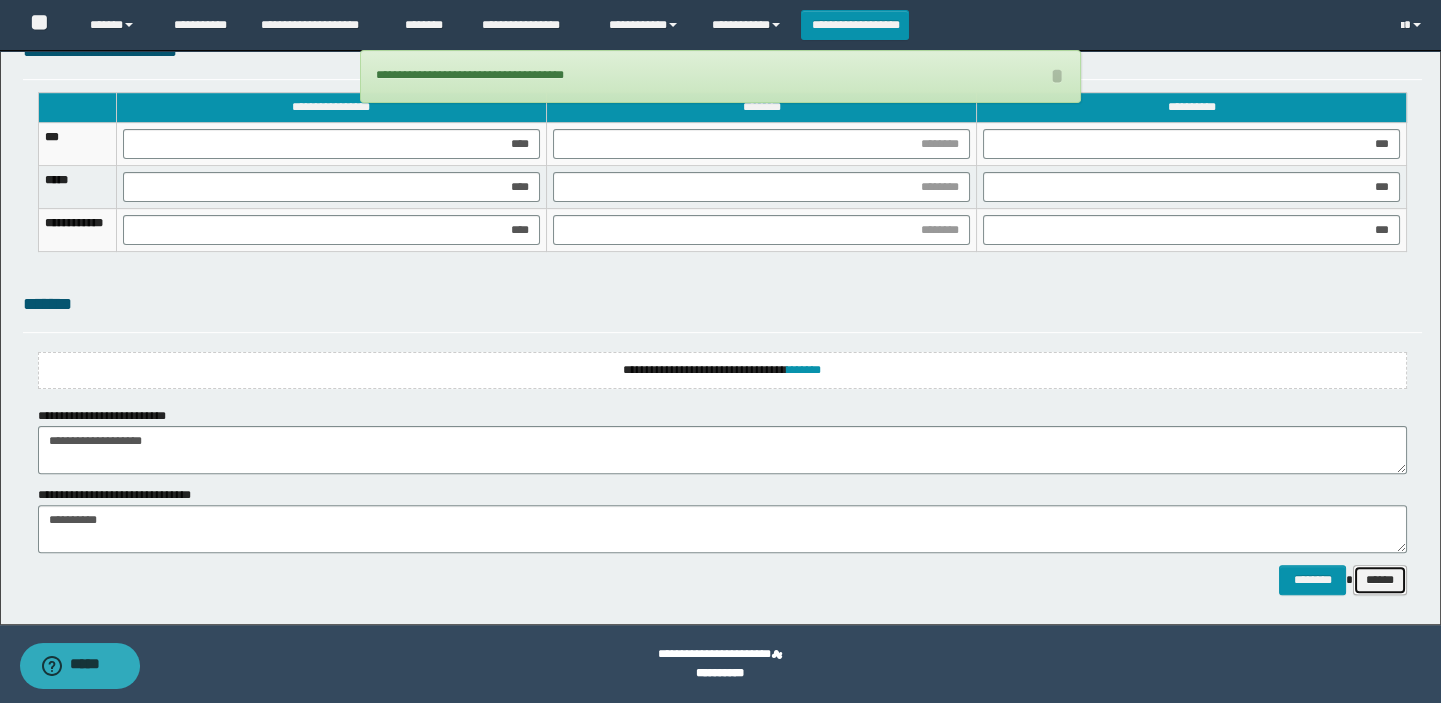 click on "******" at bounding box center [1380, 580] 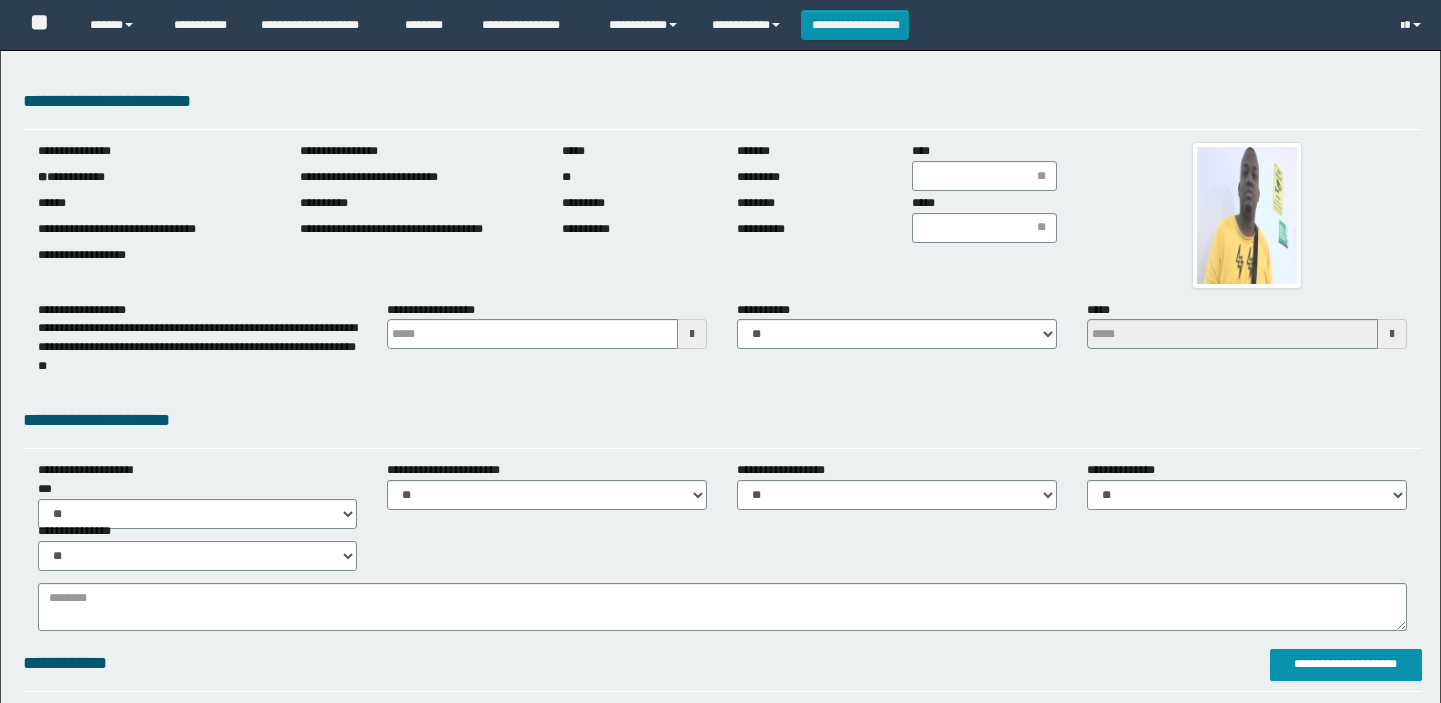 scroll, scrollTop: 0, scrollLeft: 0, axis: both 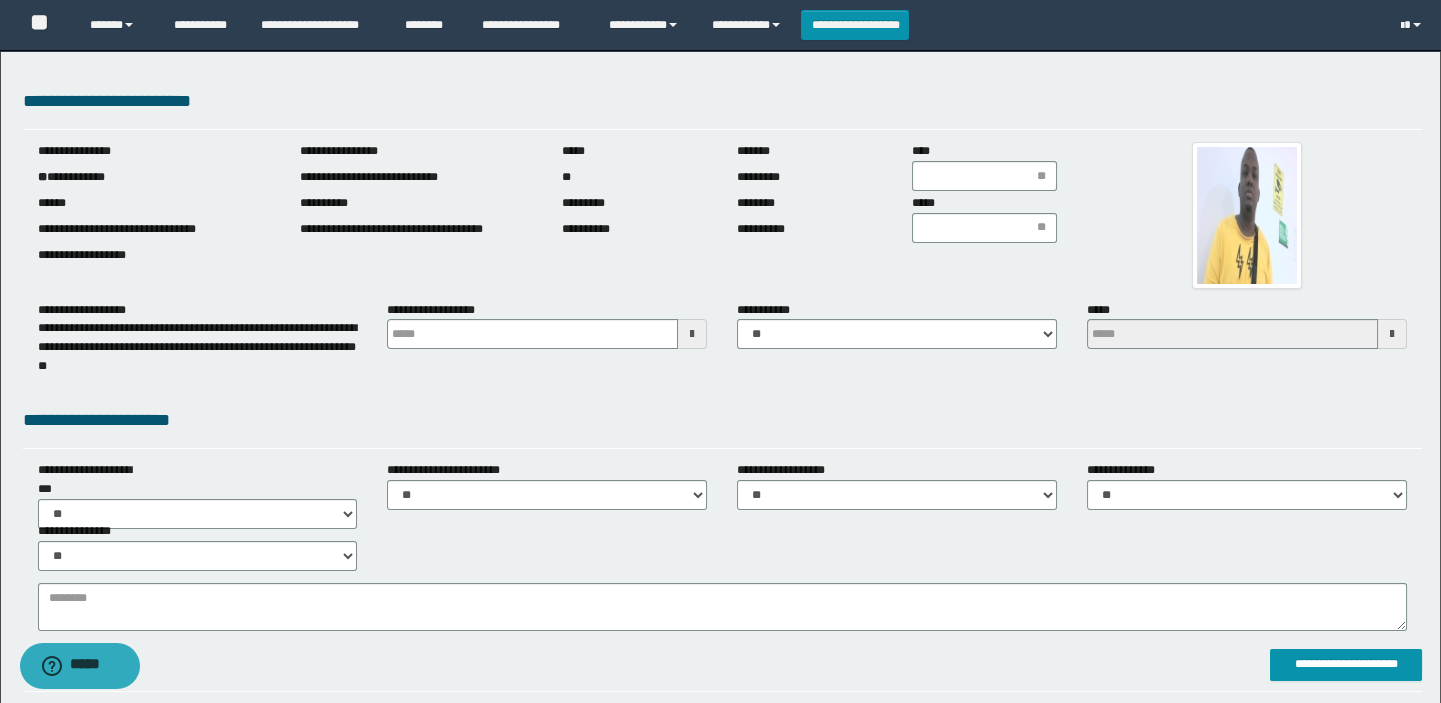 click on "**********" at bounding box center (154, 177) 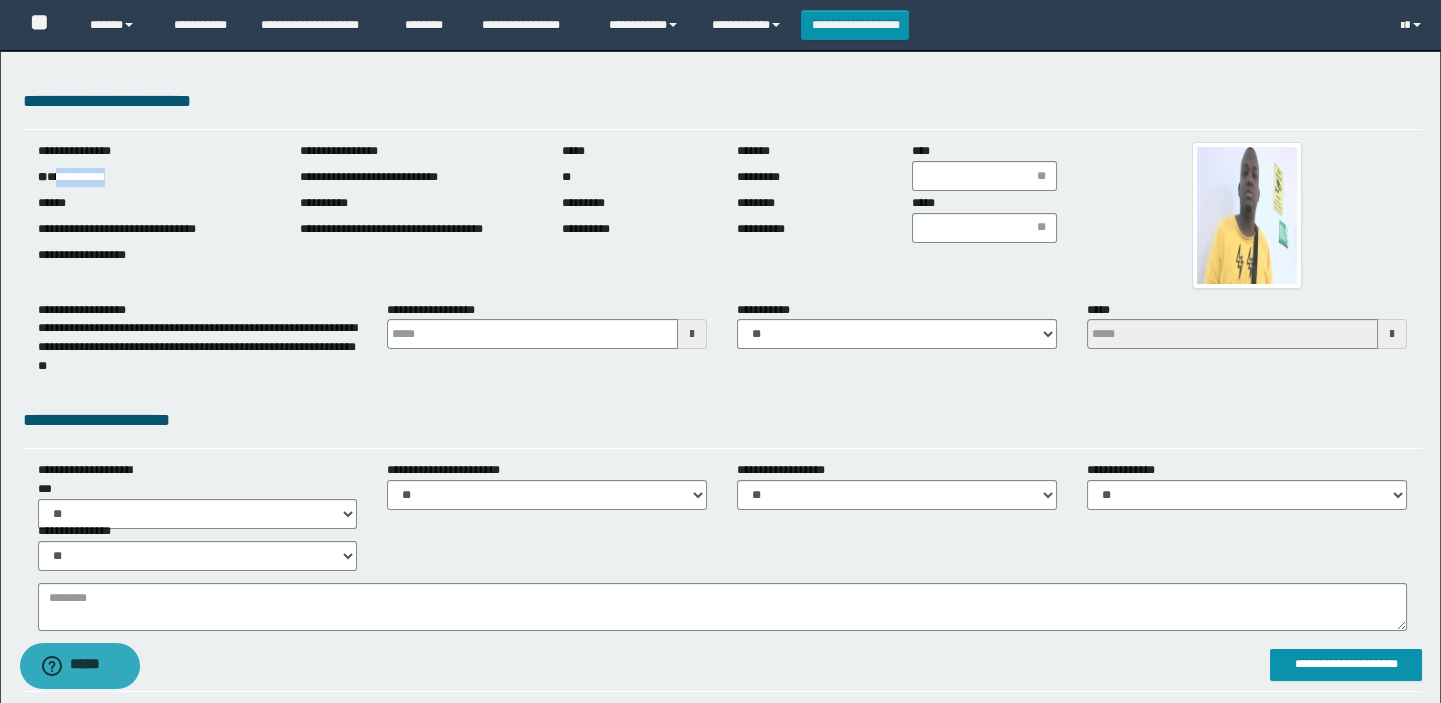 click on "**********" at bounding box center [154, 177] 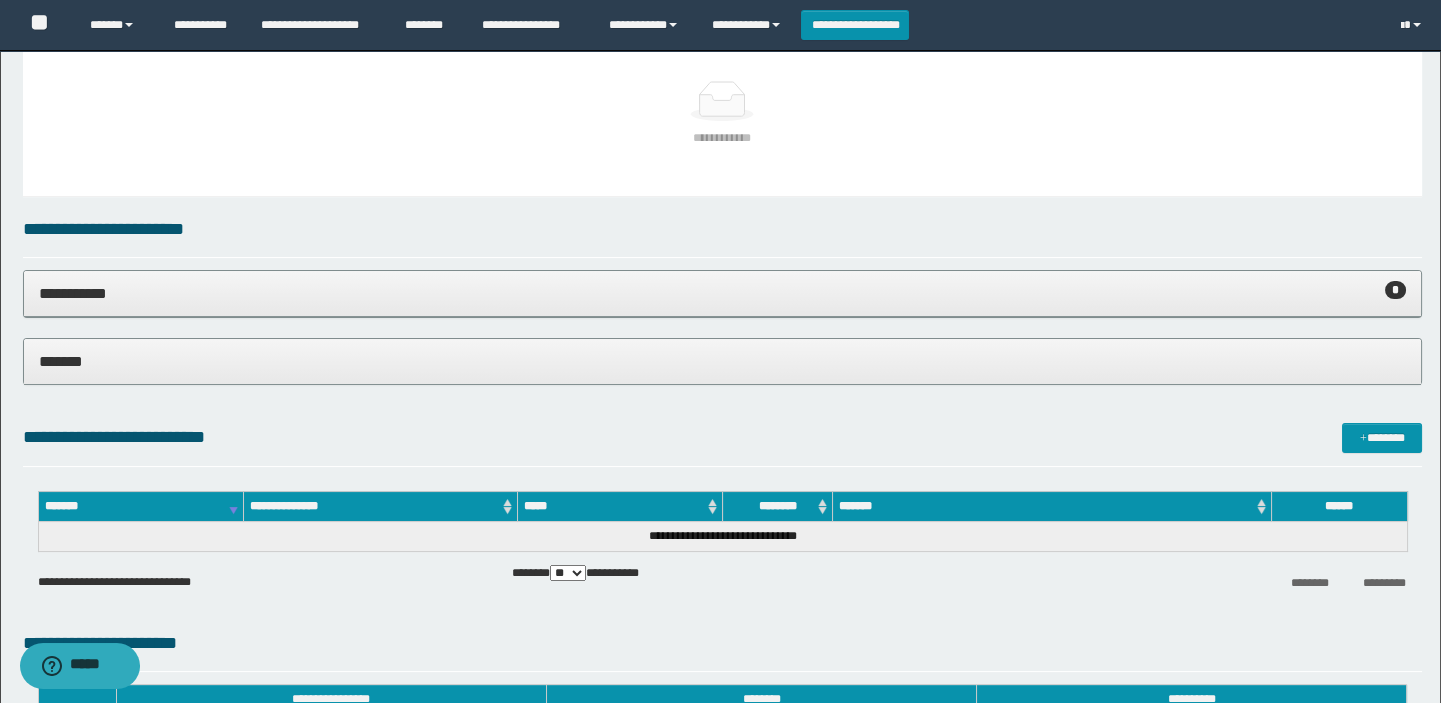 scroll, scrollTop: 727, scrollLeft: 0, axis: vertical 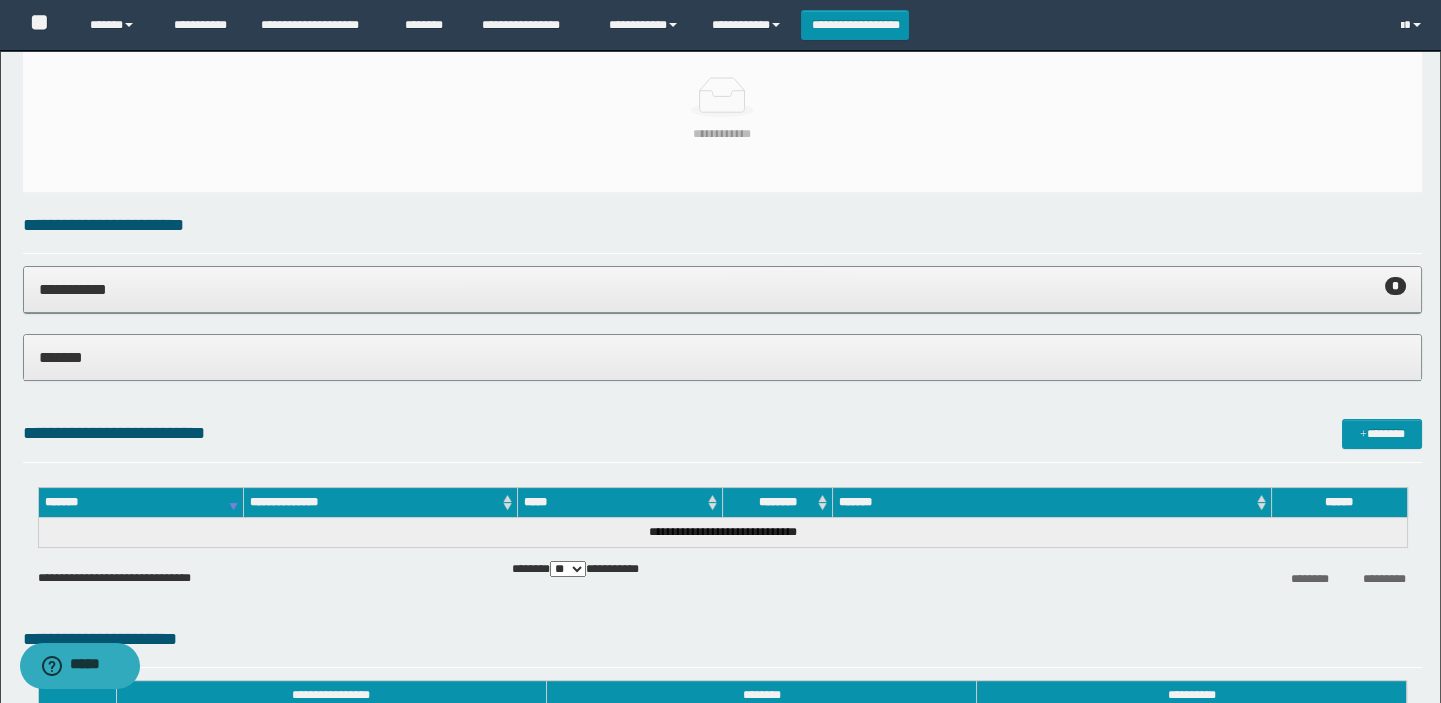 click on "*******" at bounding box center [723, 357] 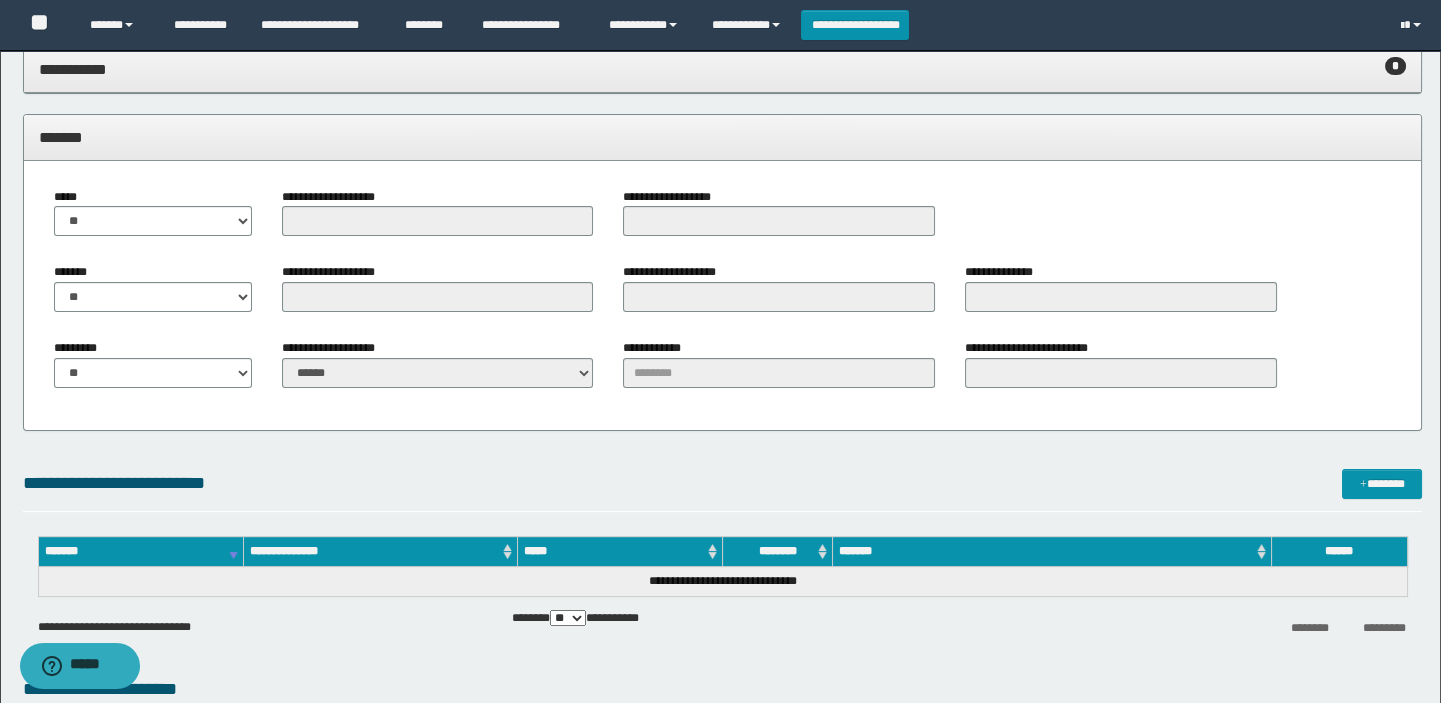 scroll, scrollTop: 1090, scrollLeft: 0, axis: vertical 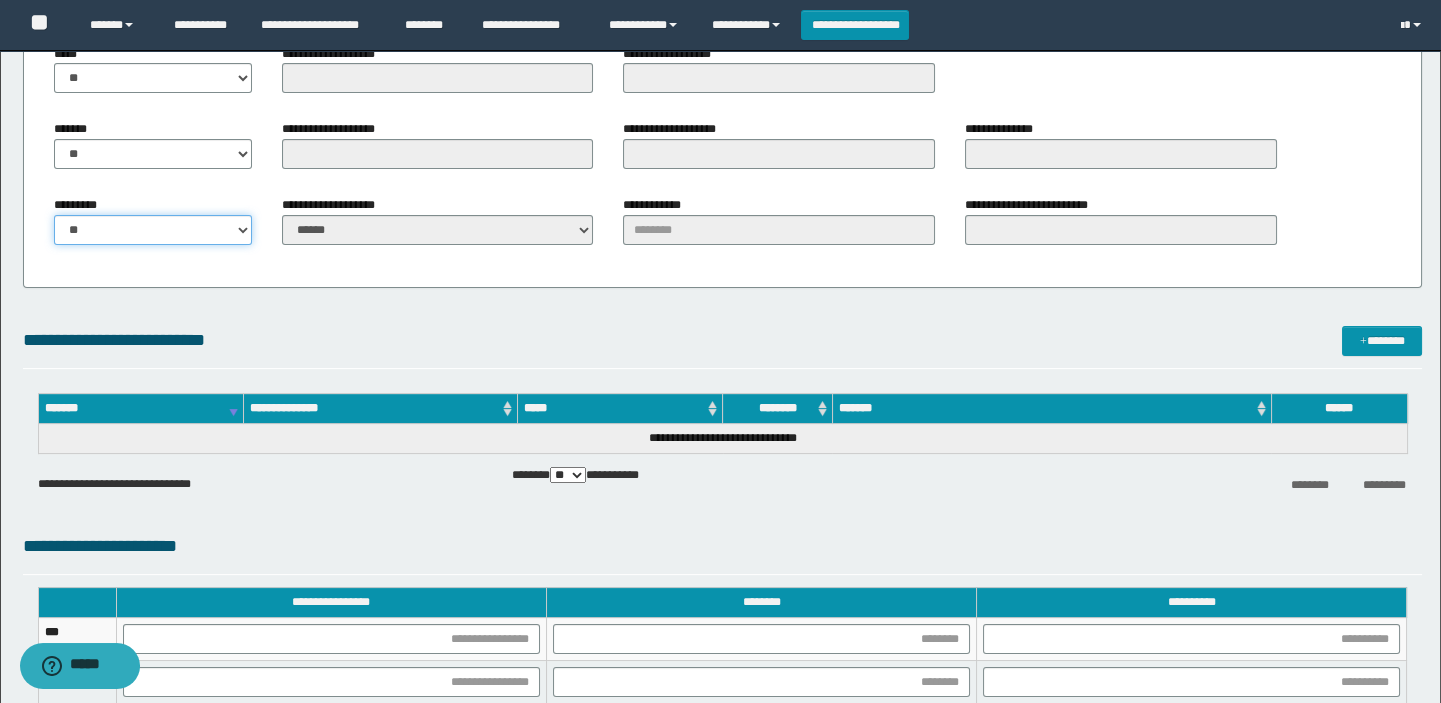 click on "**
**" at bounding box center (153, 230) 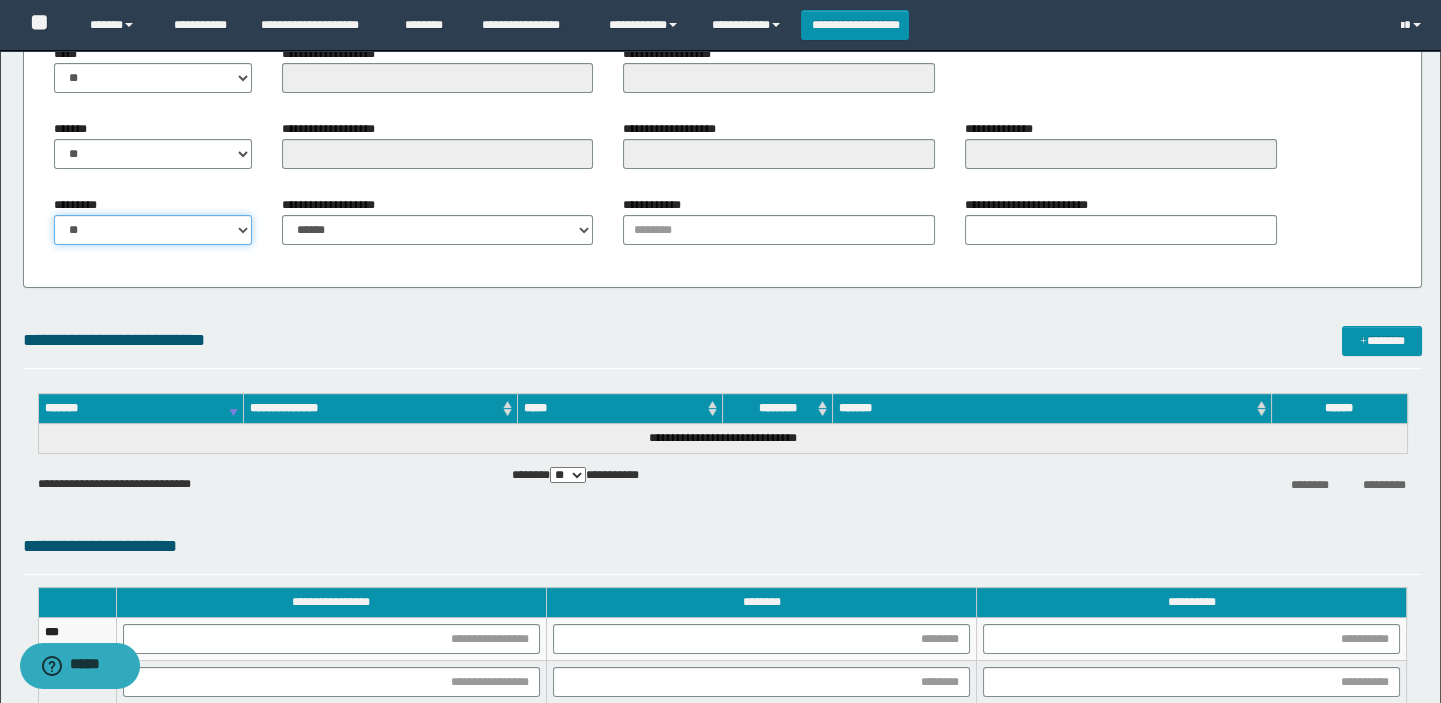 click on "**
**" at bounding box center [153, 230] 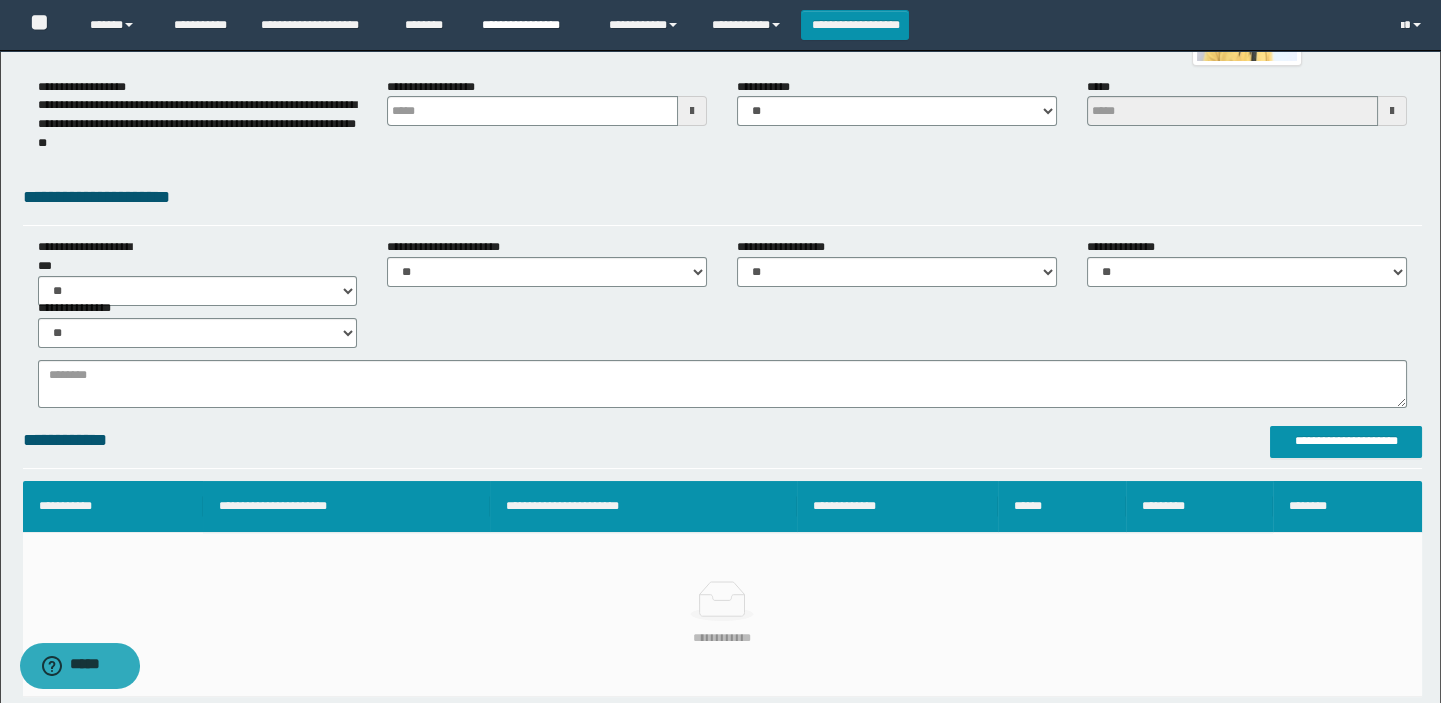scroll, scrollTop: 90, scrollLeft: 0, axis: vertical 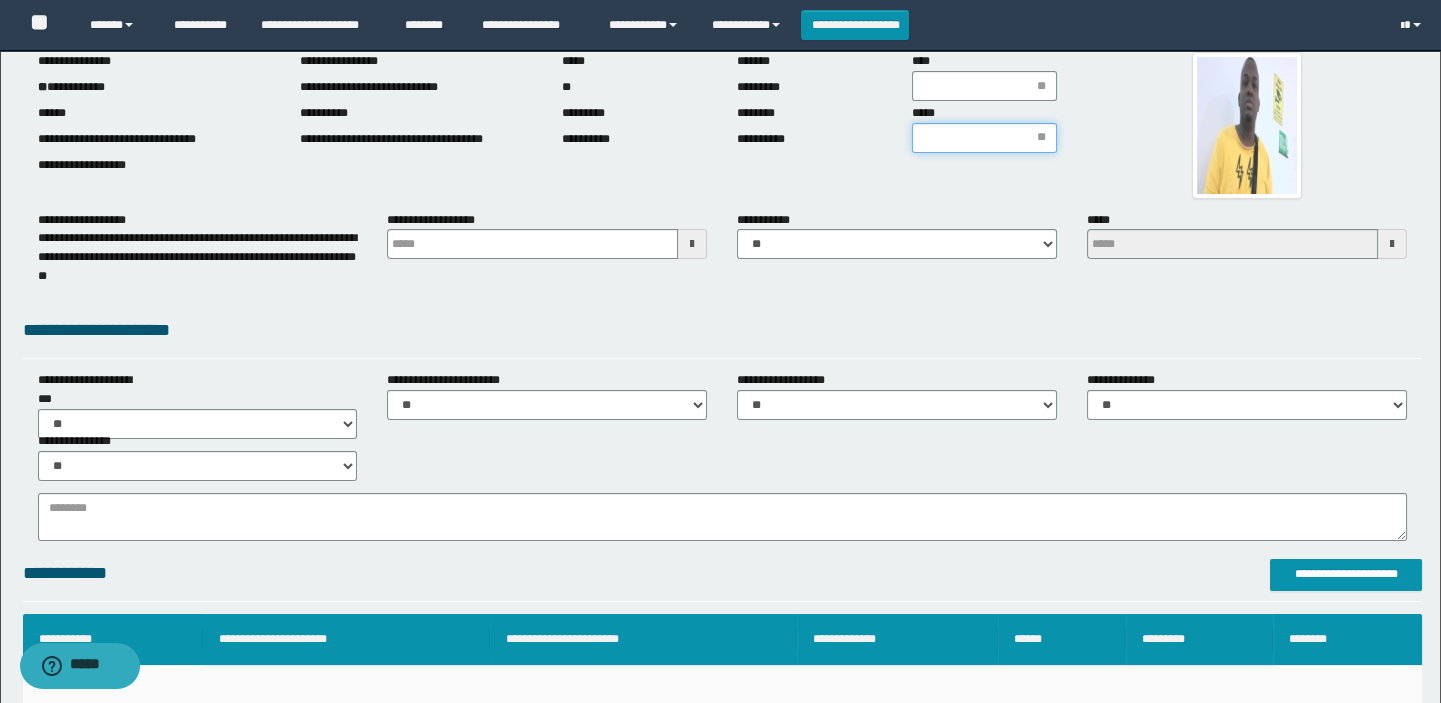 click on "*****" at bounding box center (984, 138) 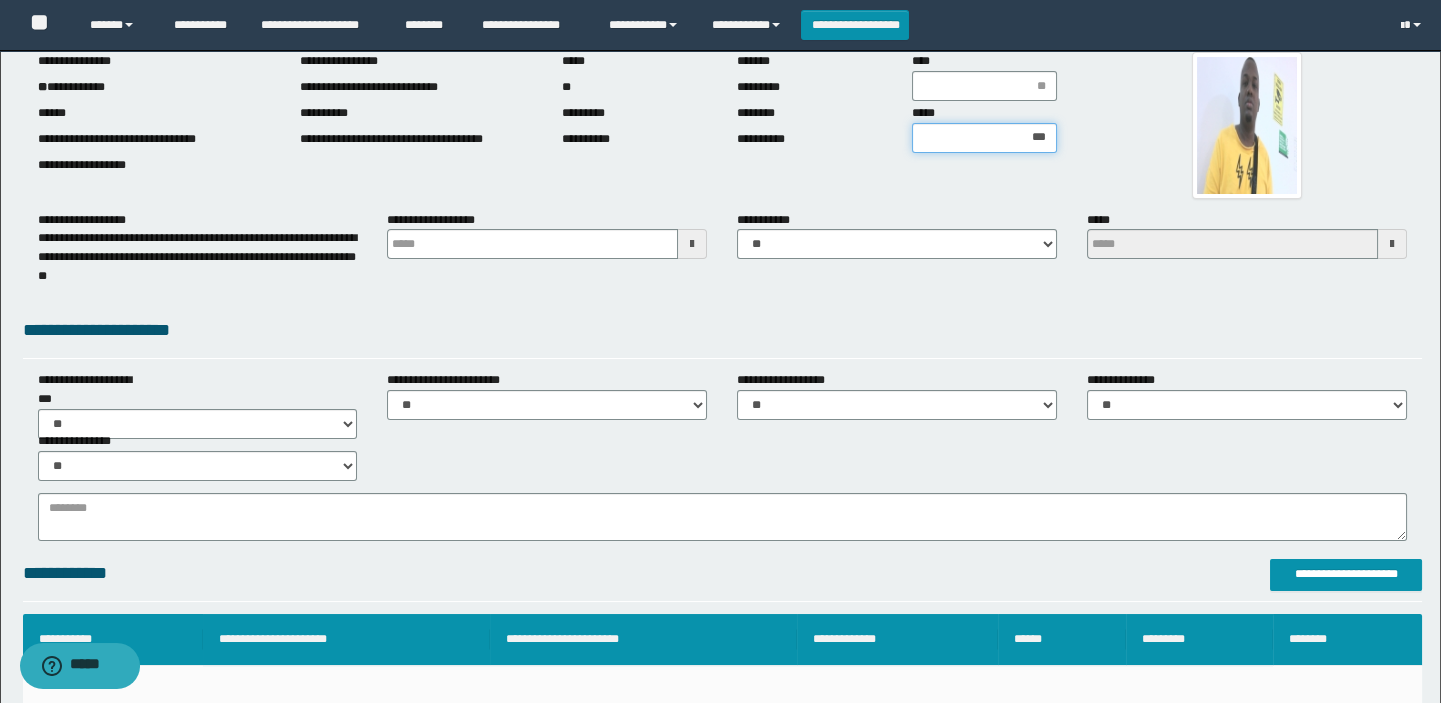 type on "****" 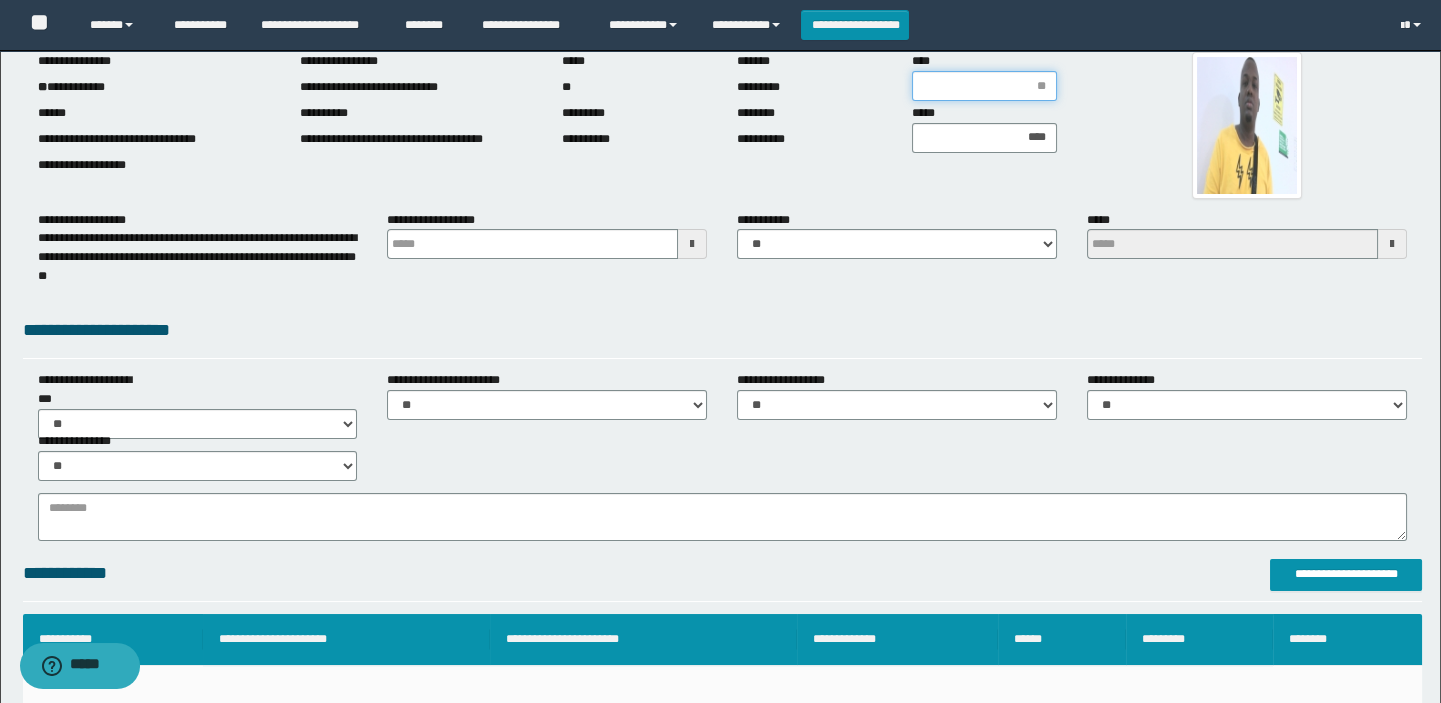 click on "****" at bounding box center (984, 86) 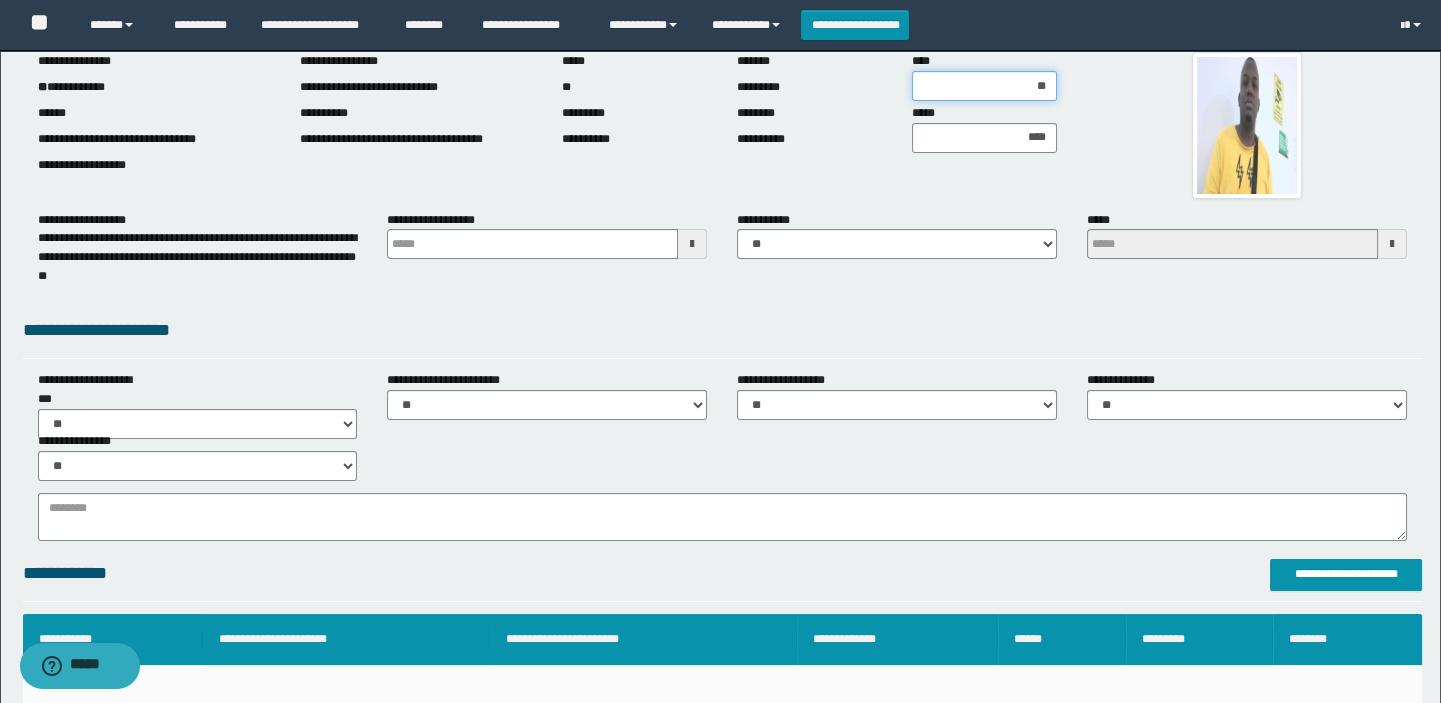 type on "***" 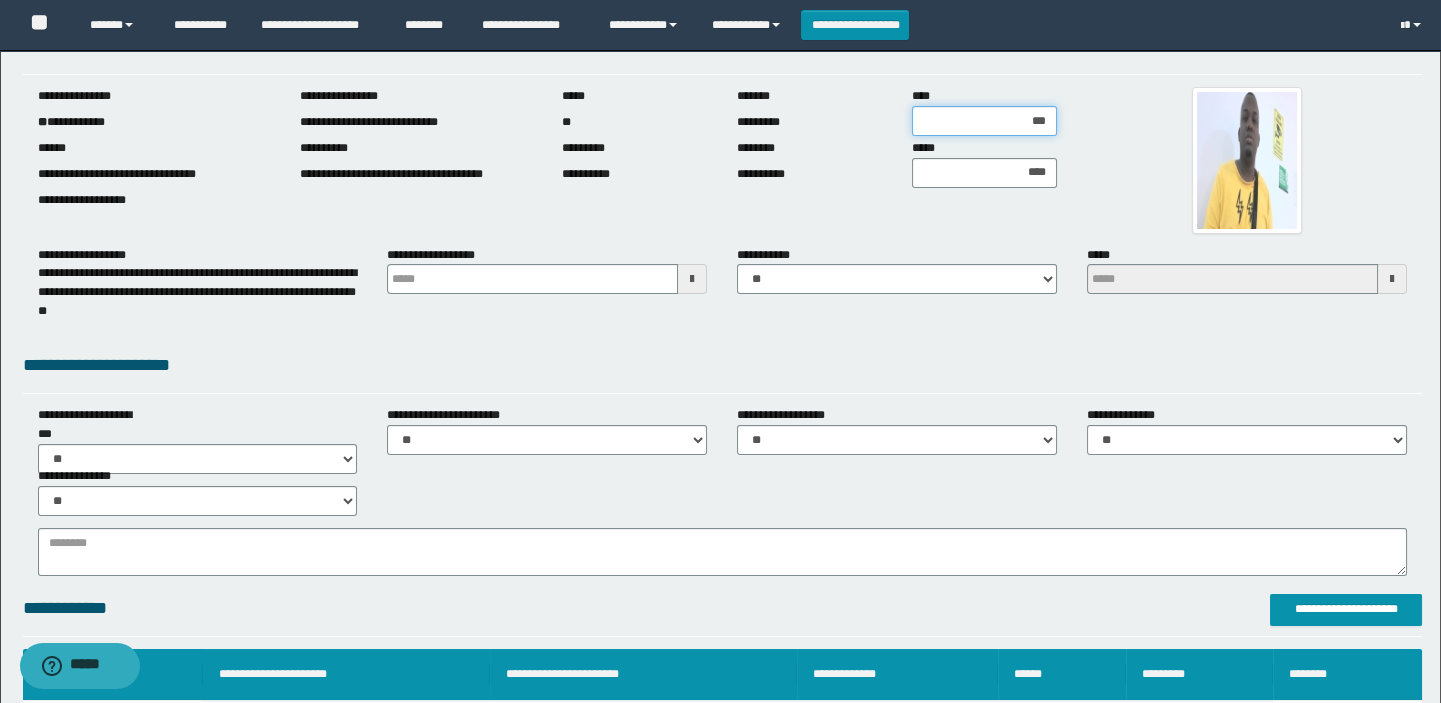 scroll, scrollTop: 0, scrollLeft: 0, axis: both 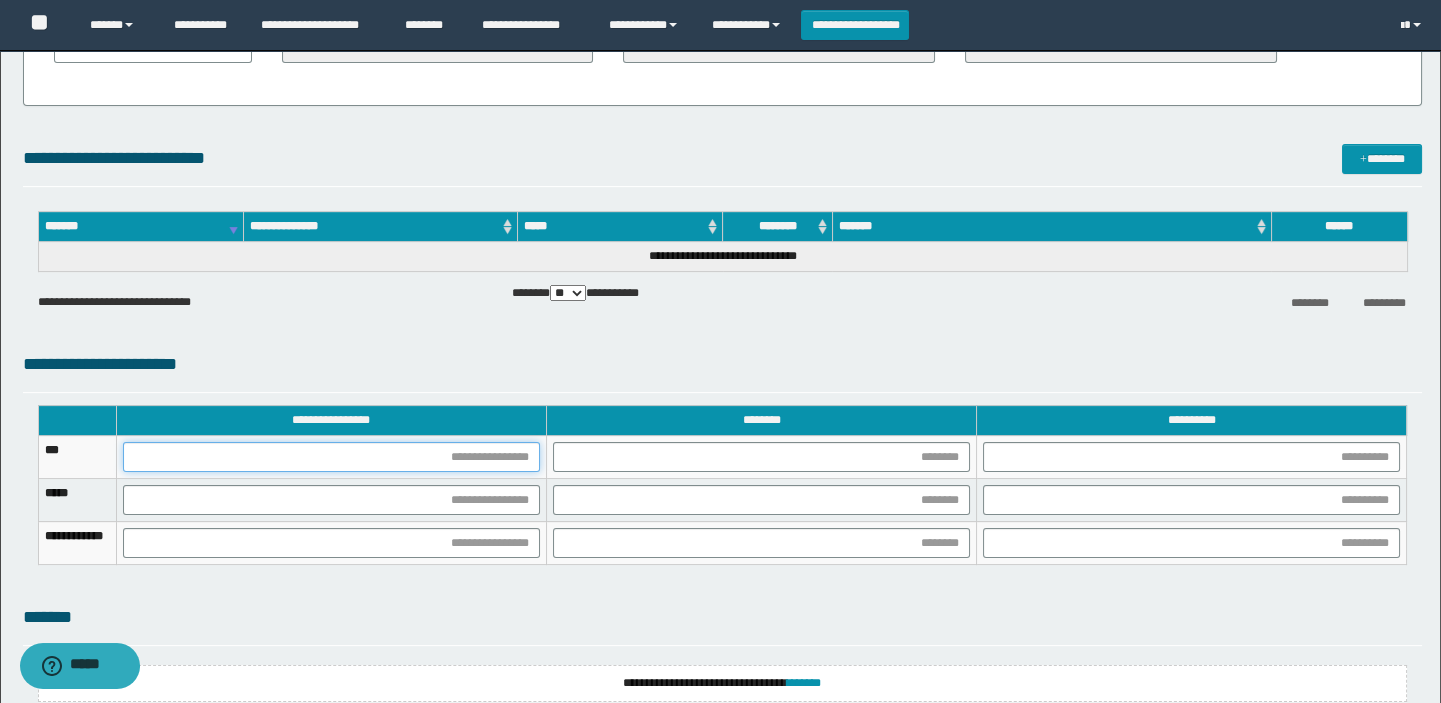 click at bounding box center (331, 457) 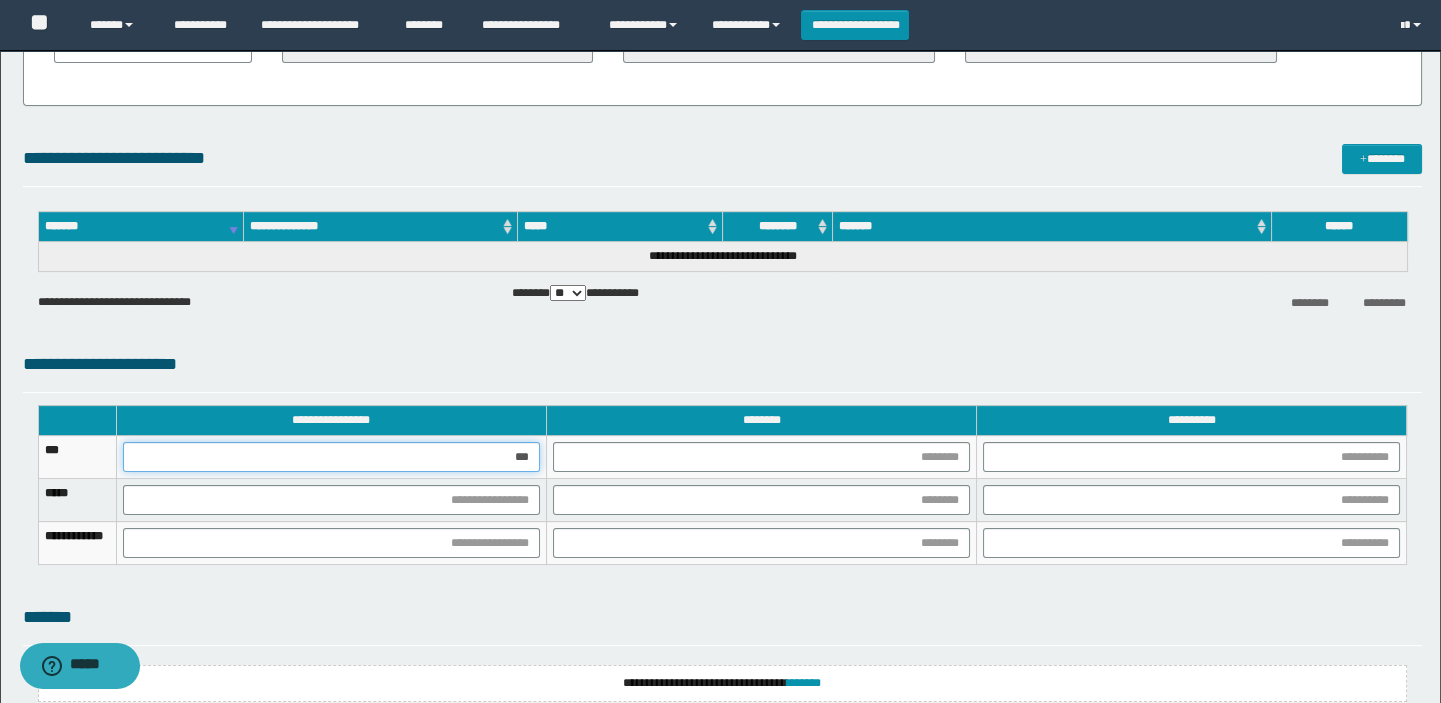 type on "****" 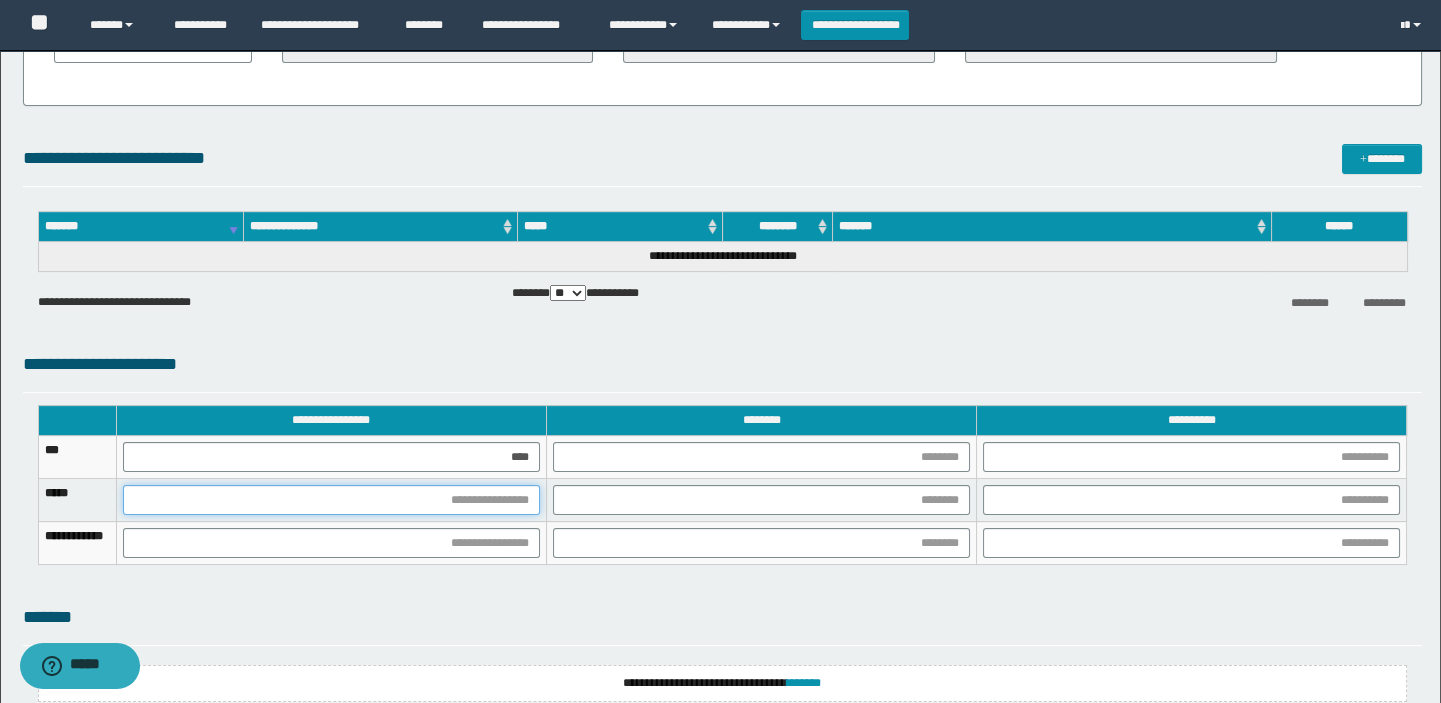 click at bounding box center (331, 500) 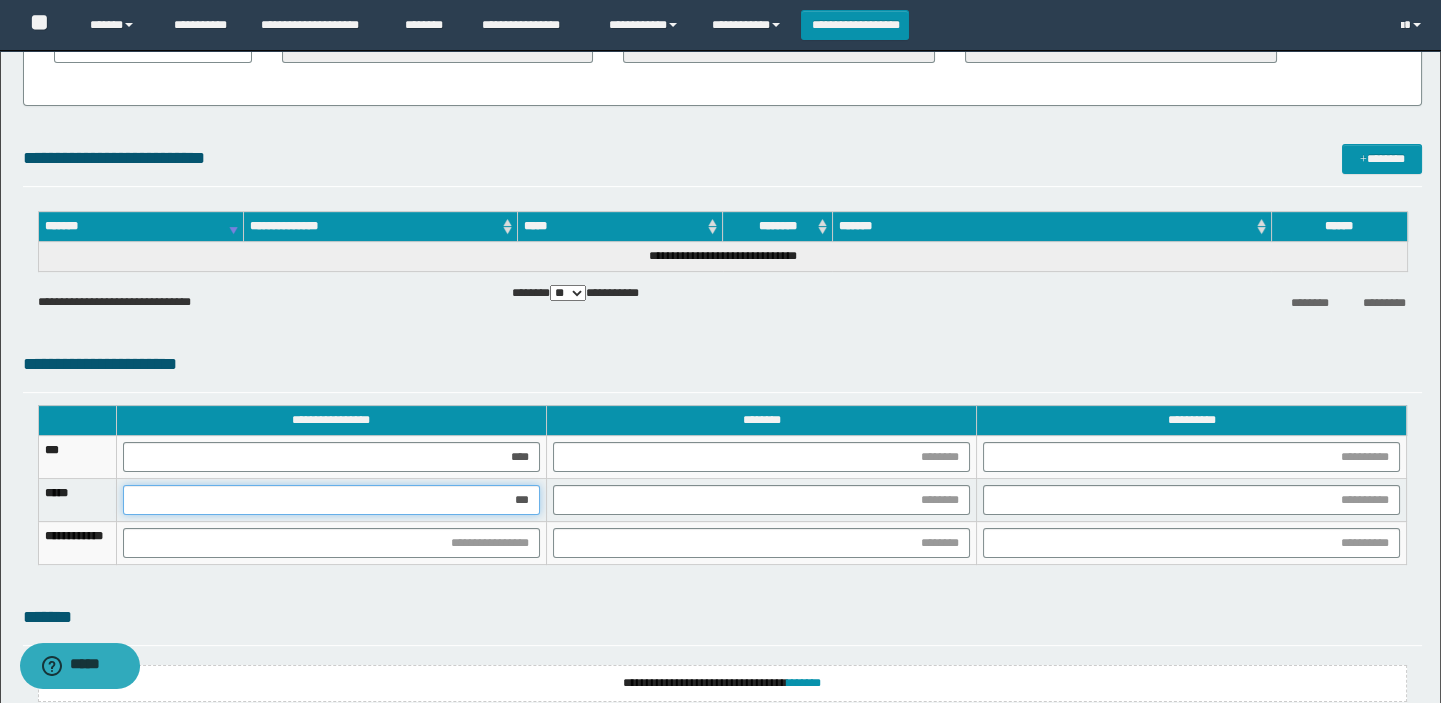 type on "****" 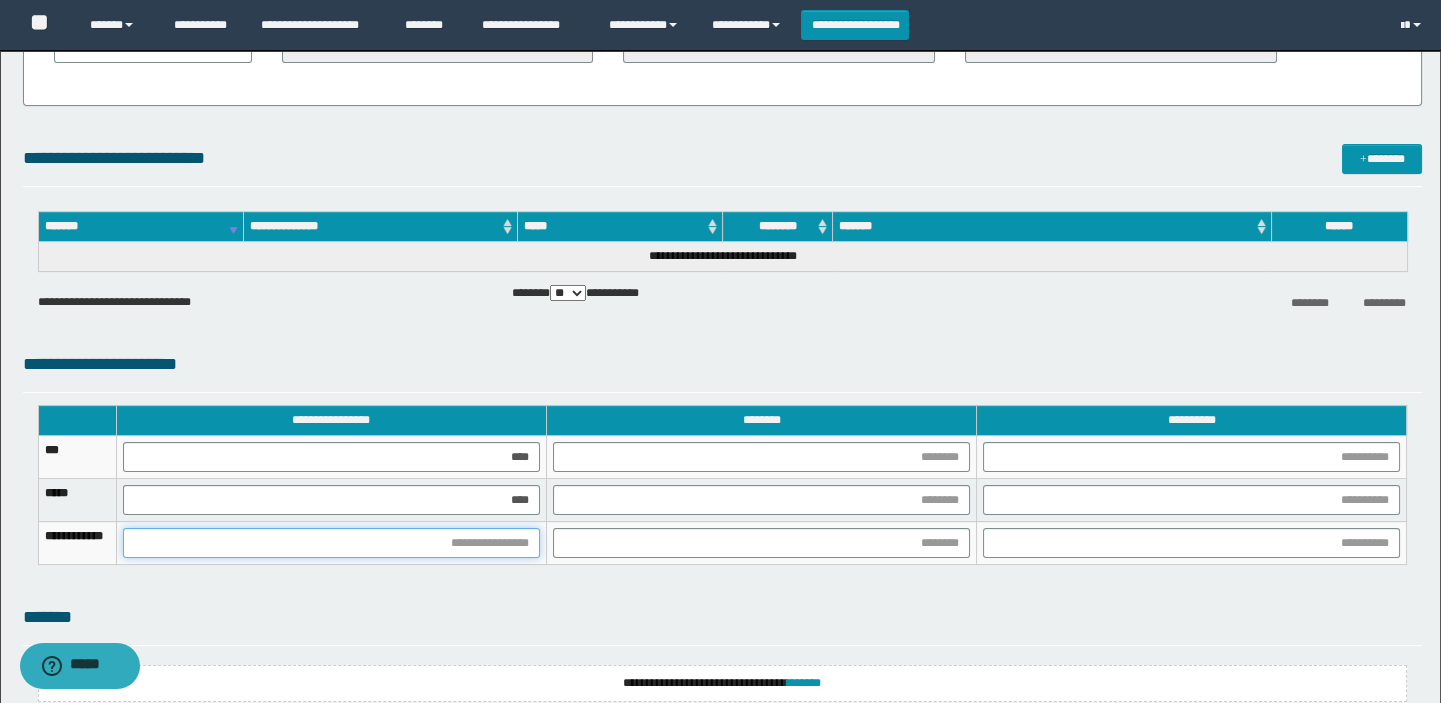 click at bounding box center [331, 543] 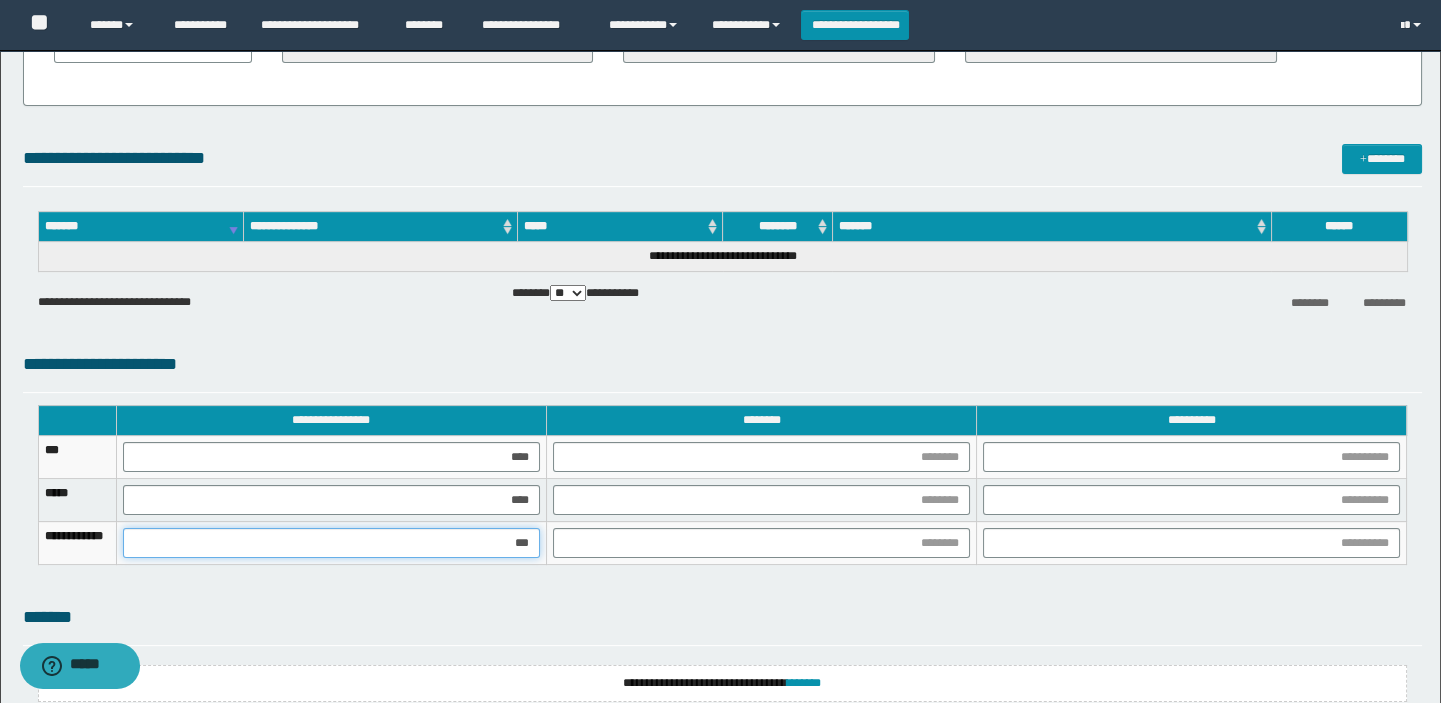 type on "****" 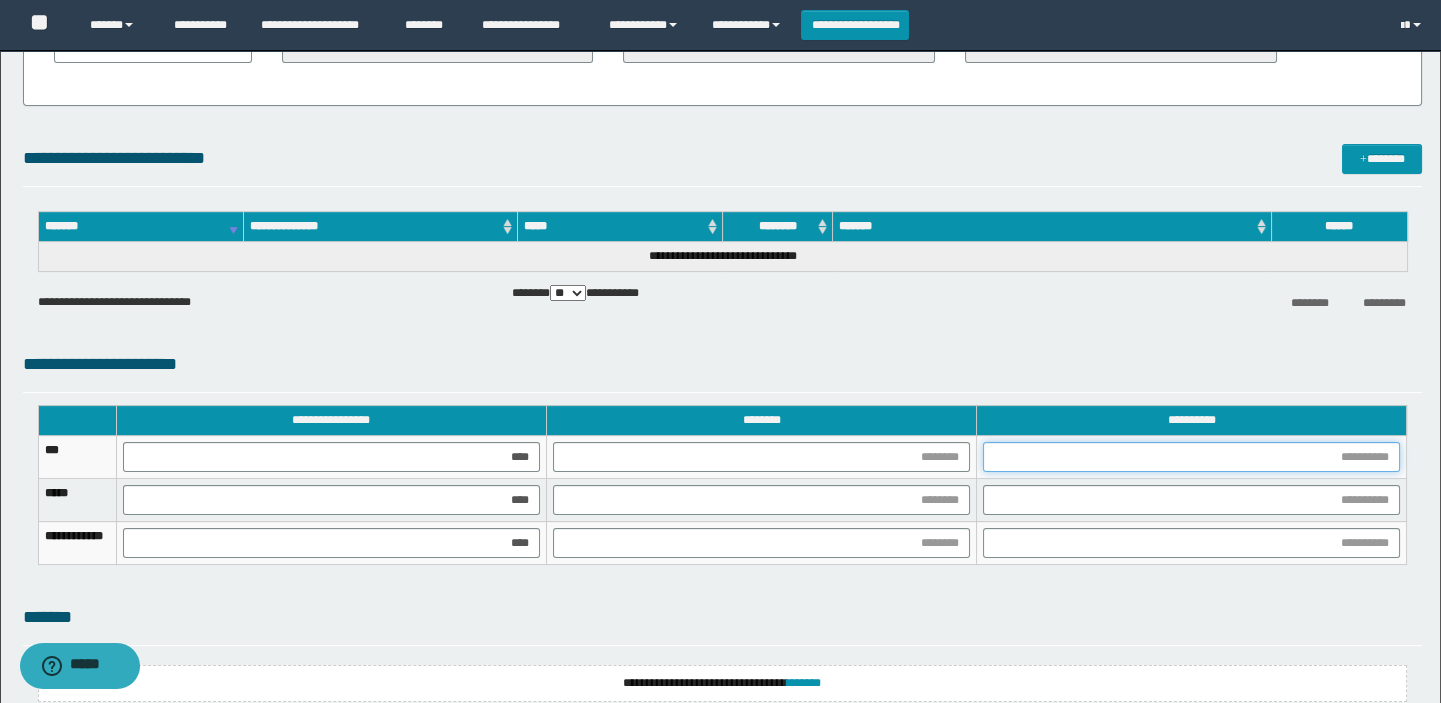 click at bounding box center (1191, 457) 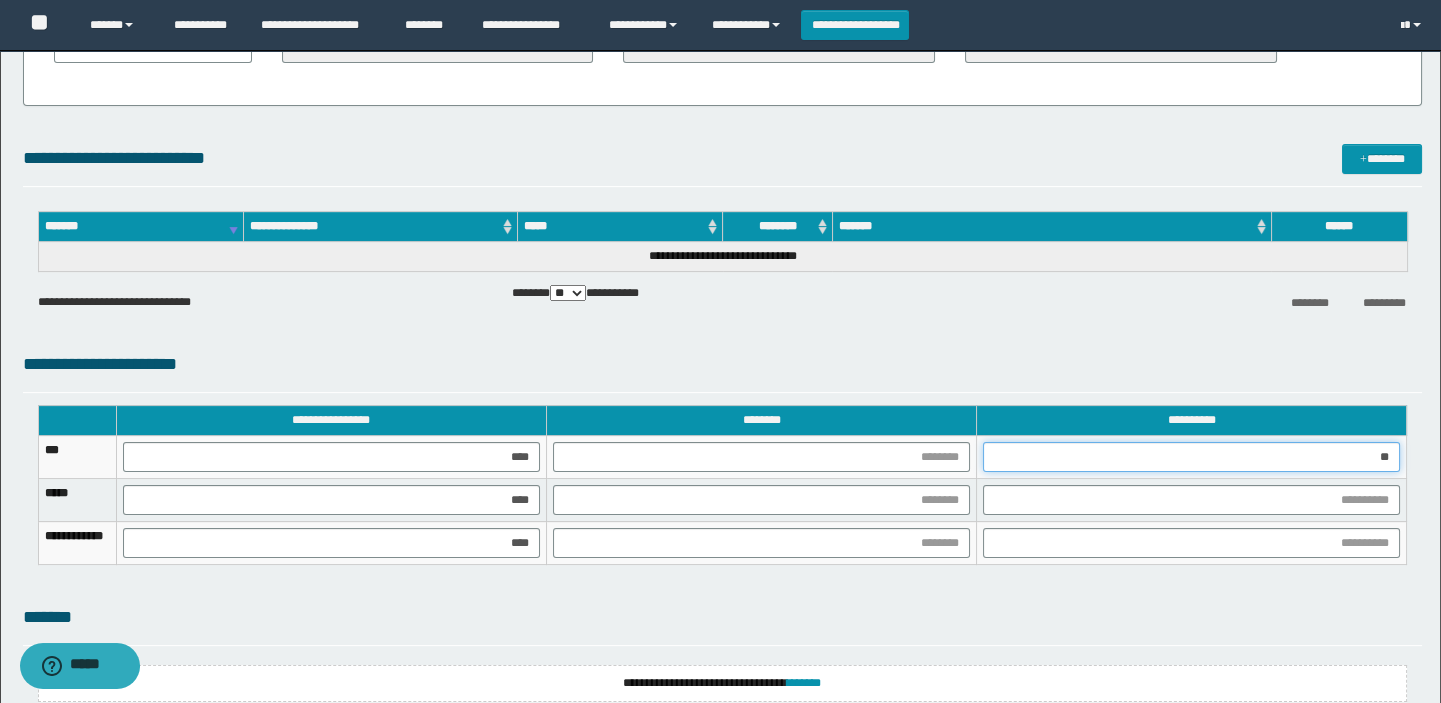 type on "***" 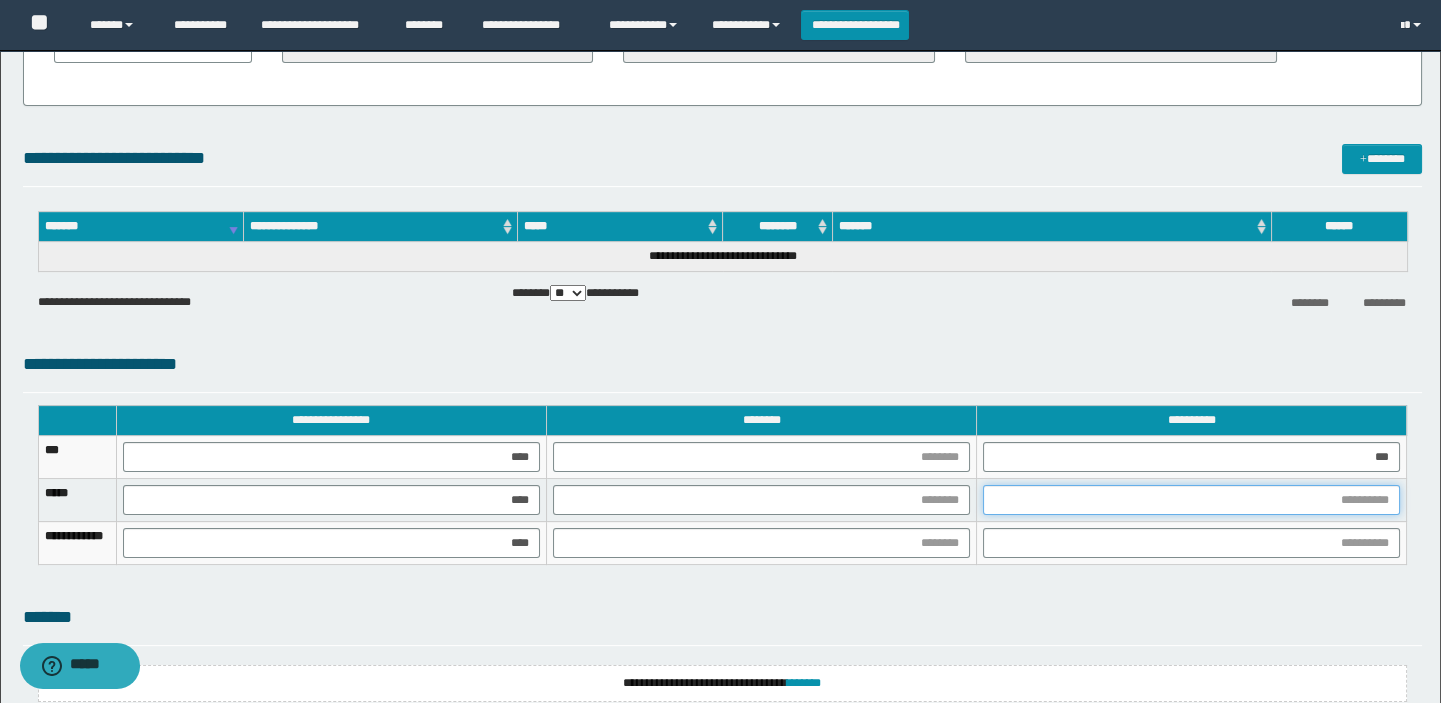 click at bounding box center [1191, 500] 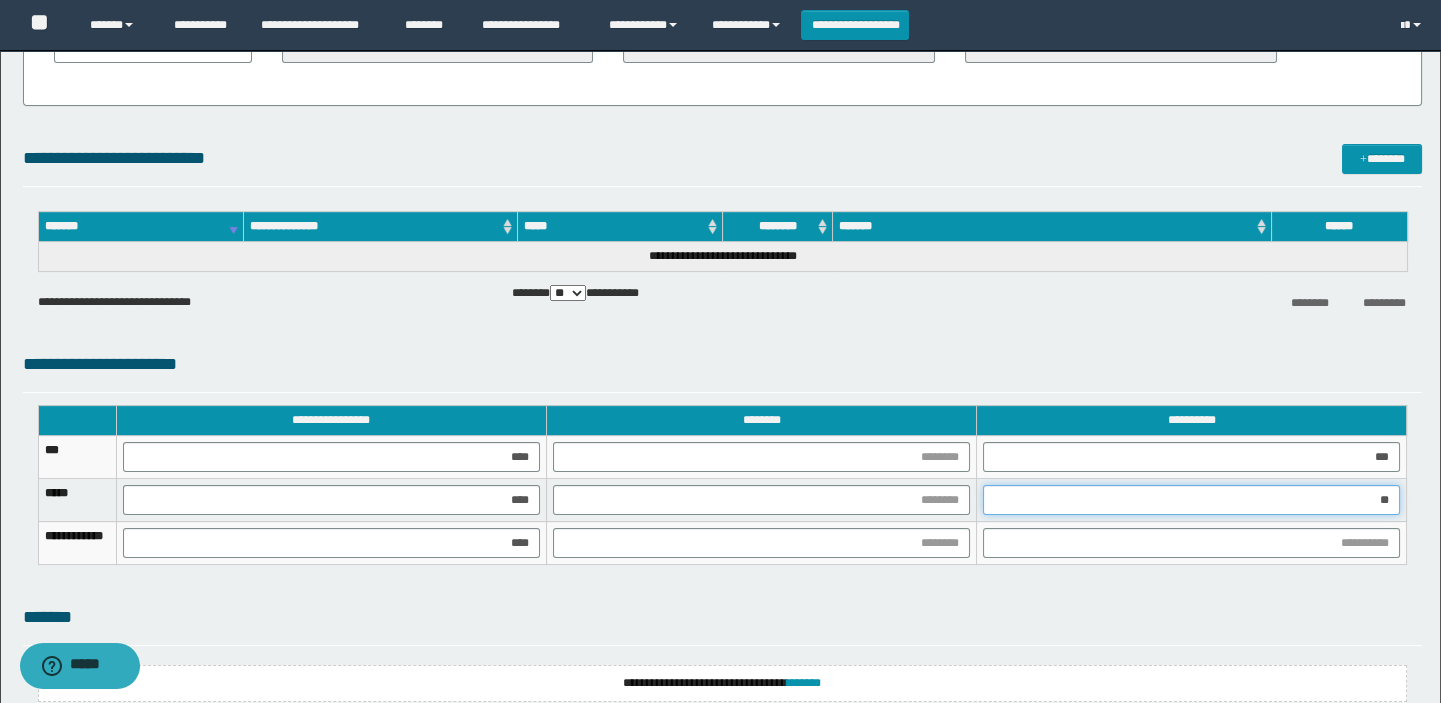 type on "***" 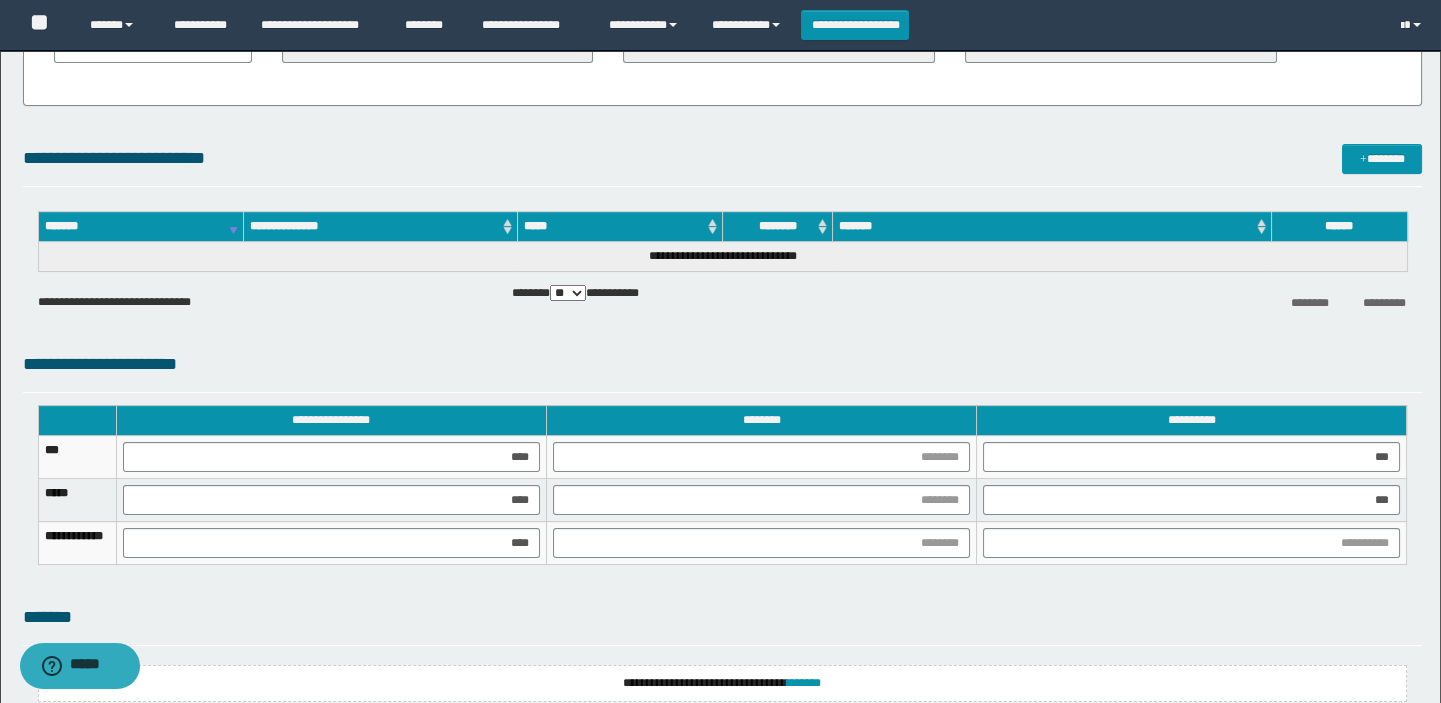 click at bounding box center (1191, 543) 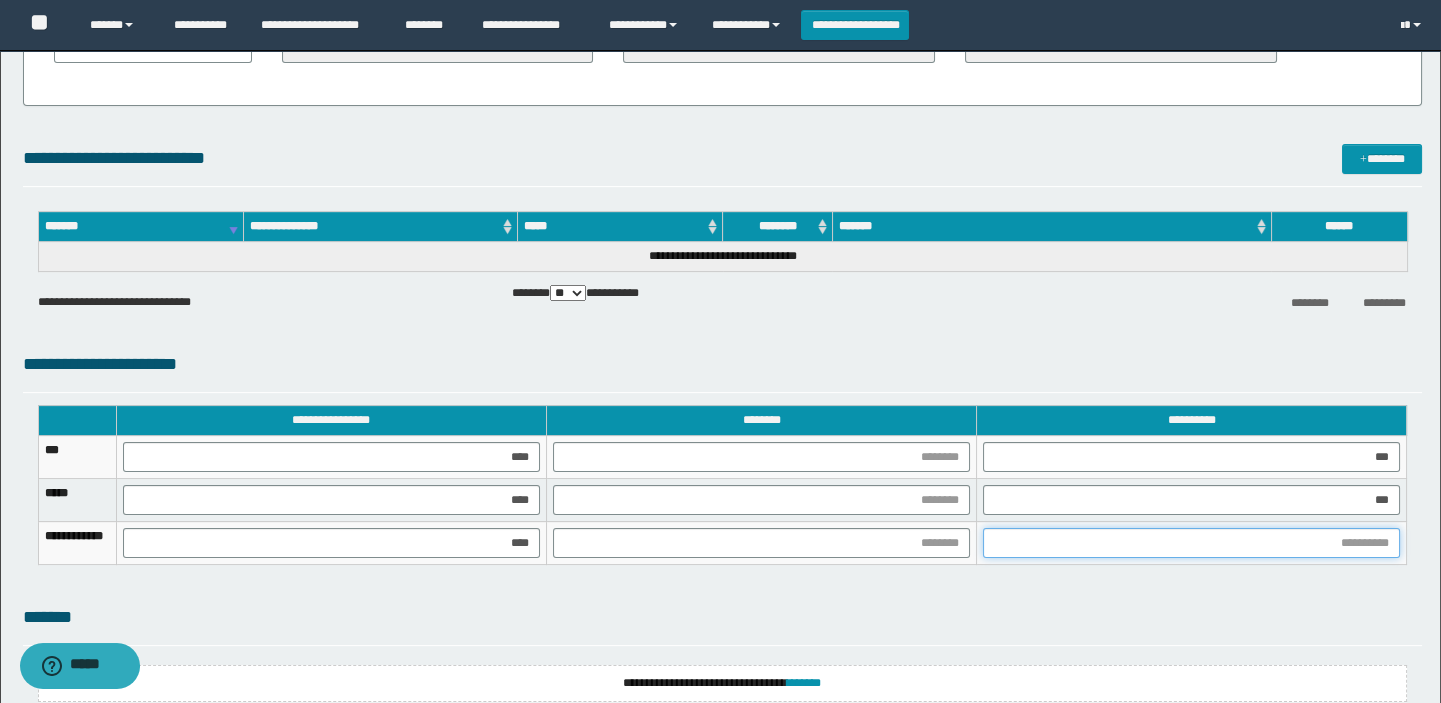 click at bounding box center (1191, 543) 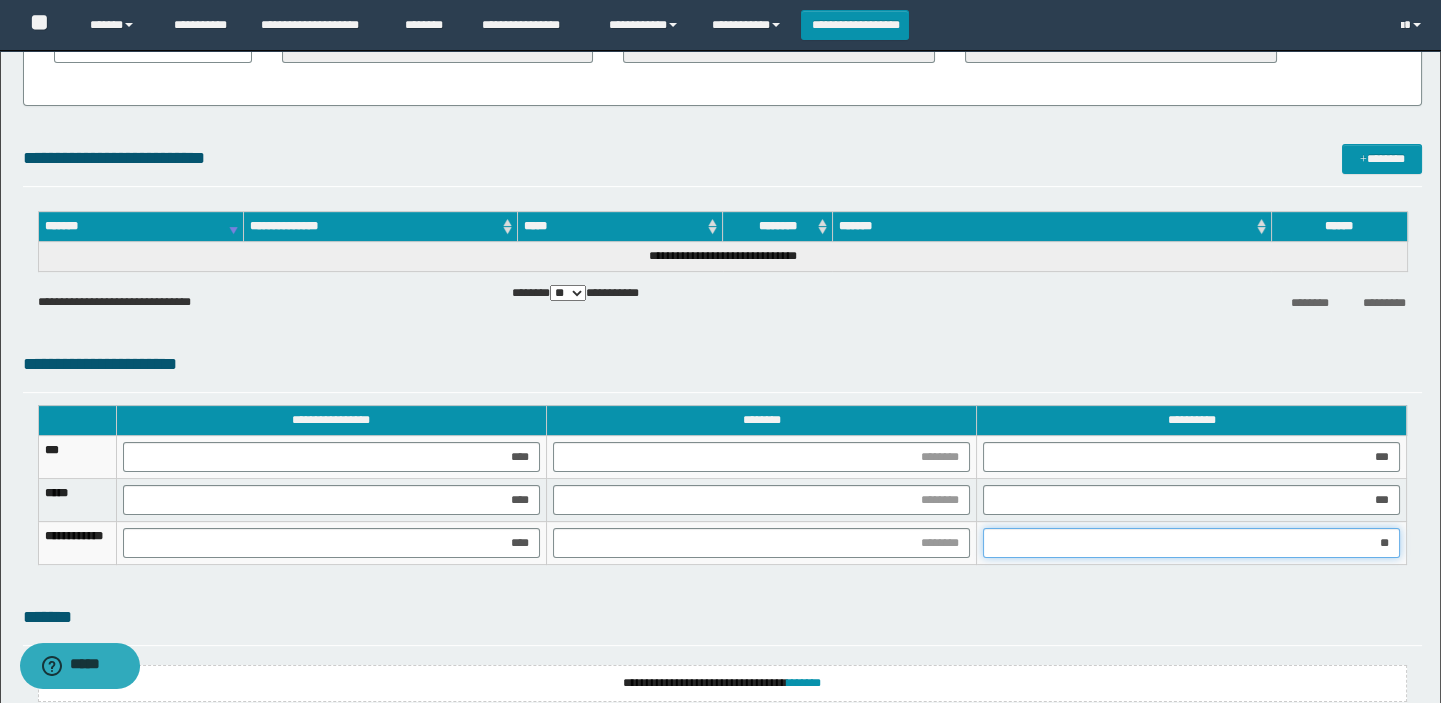 type on "***" 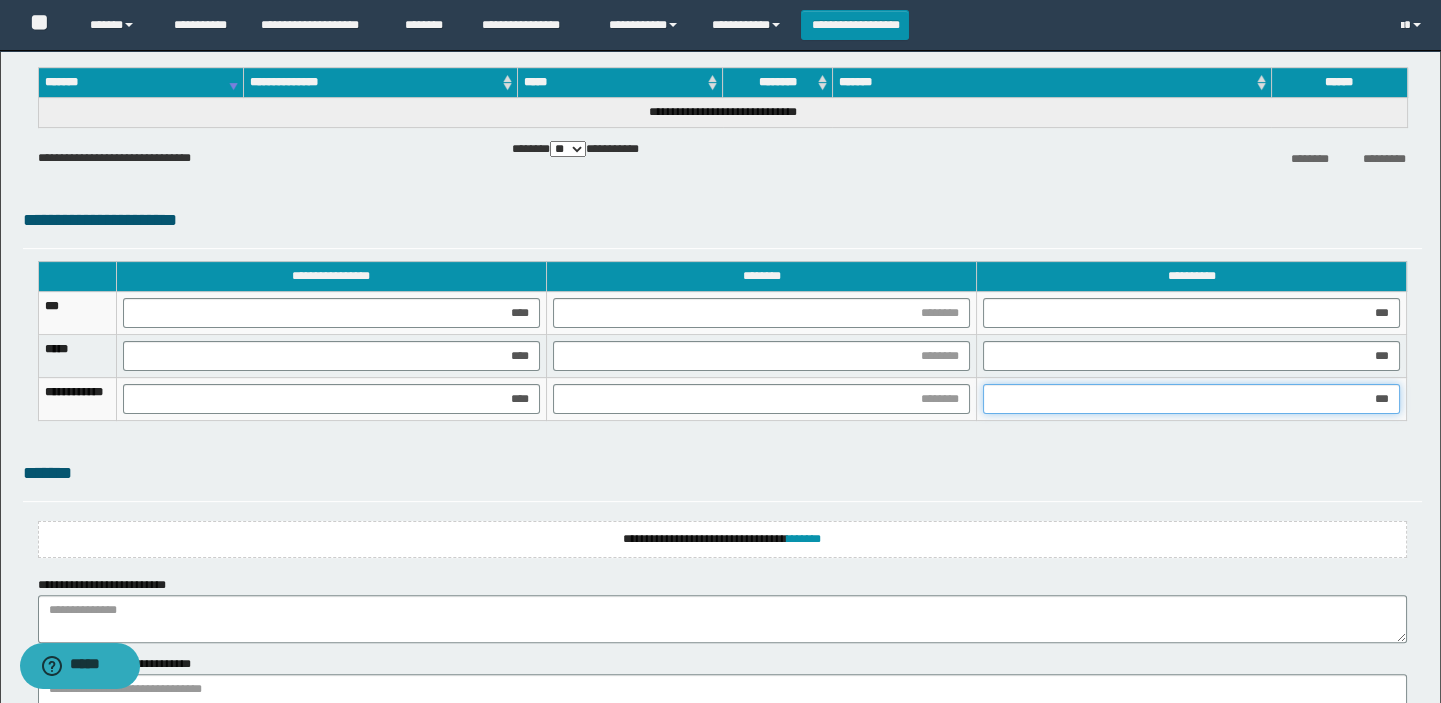 scroll, scrollTop: 1584, scrollLeft: 0, axis: vertical 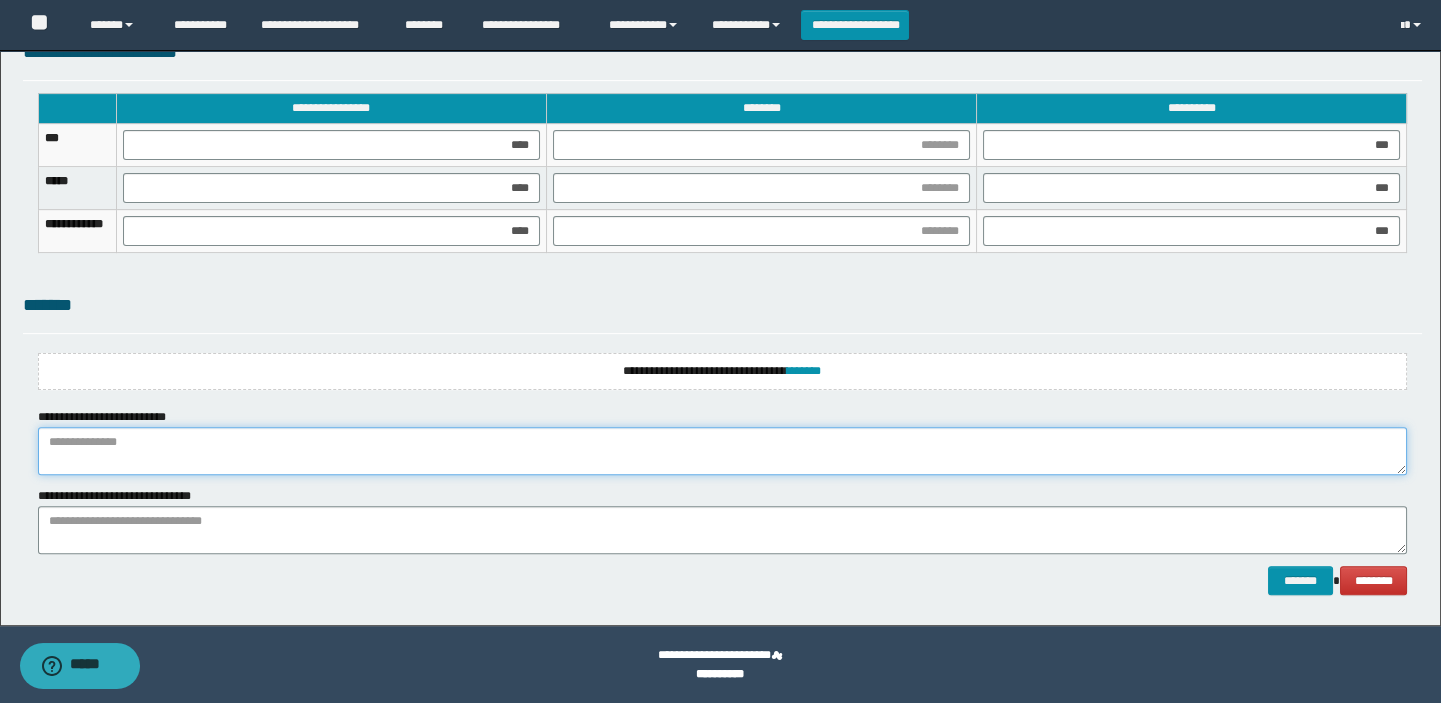 click at bounding box center (723, 451) 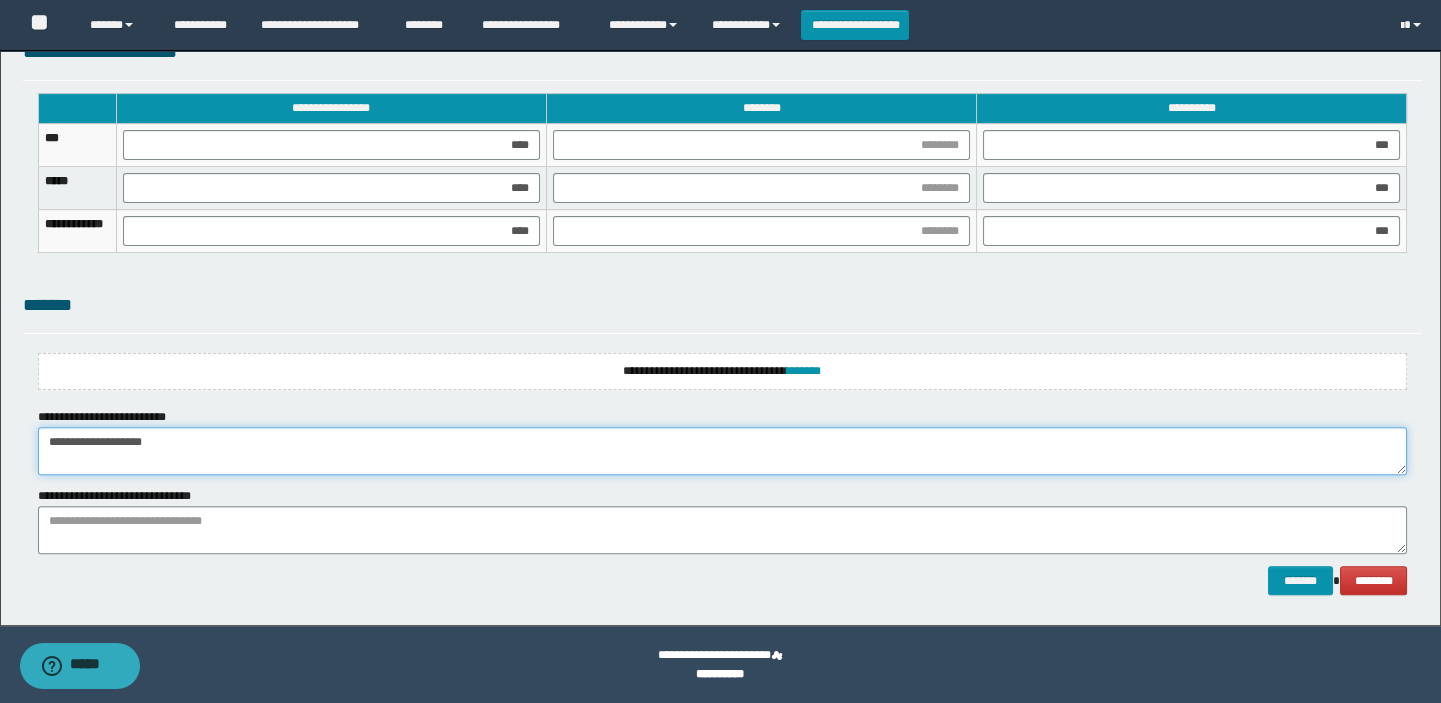 type on "**********" 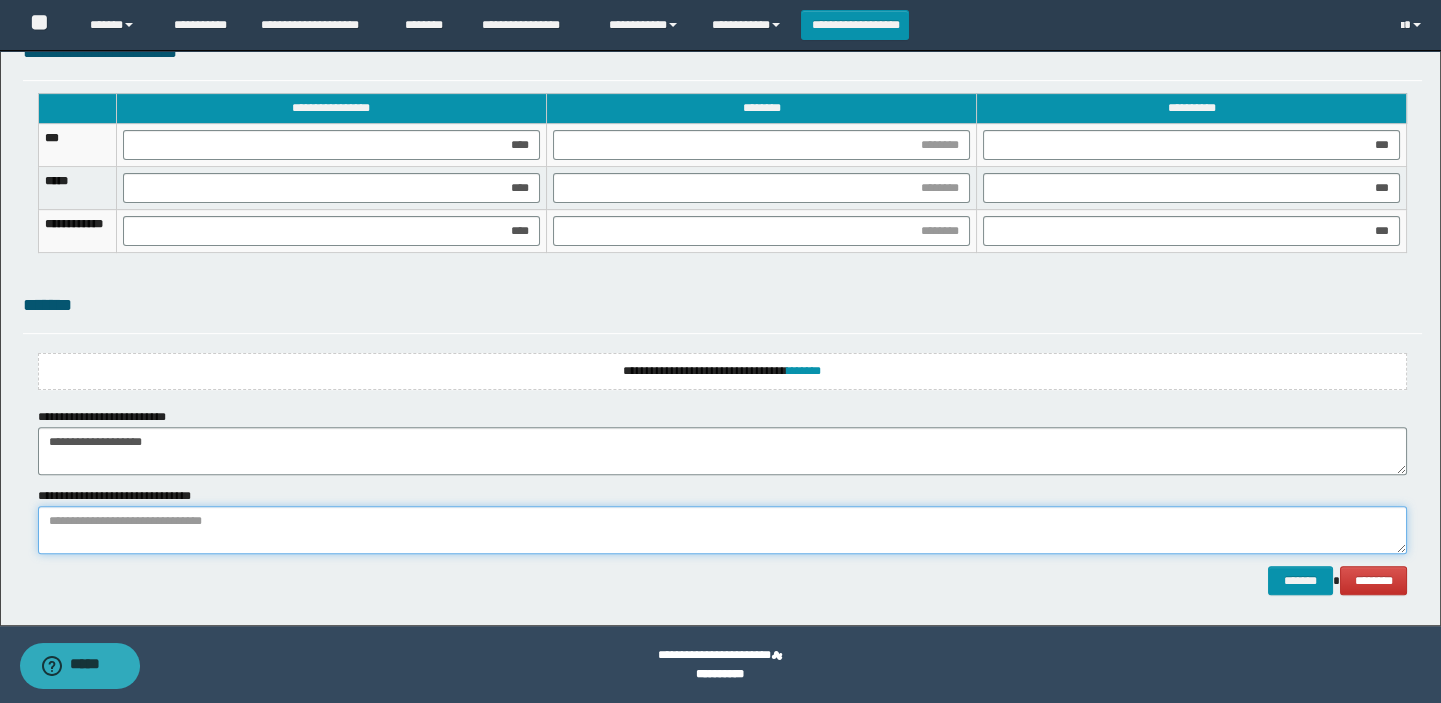 click at bounding box center [723, 530] 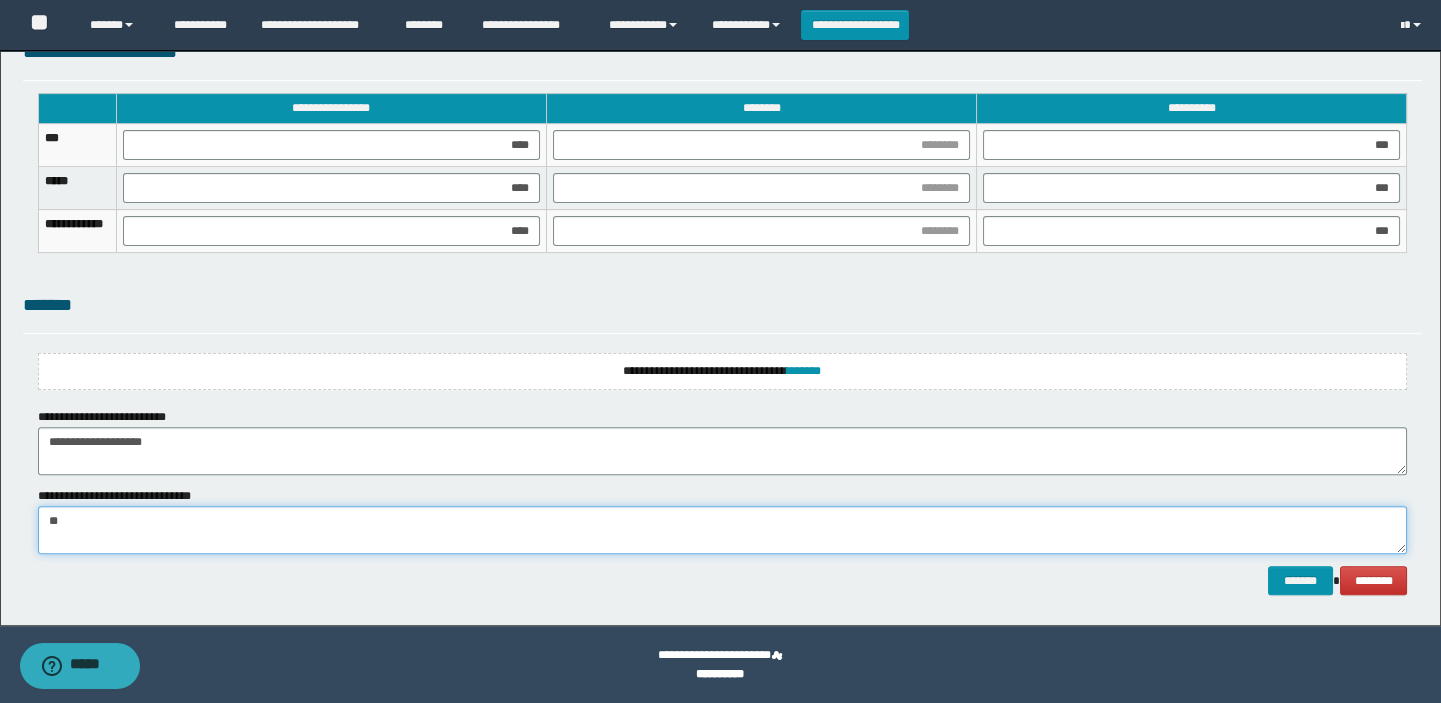 type on "*" 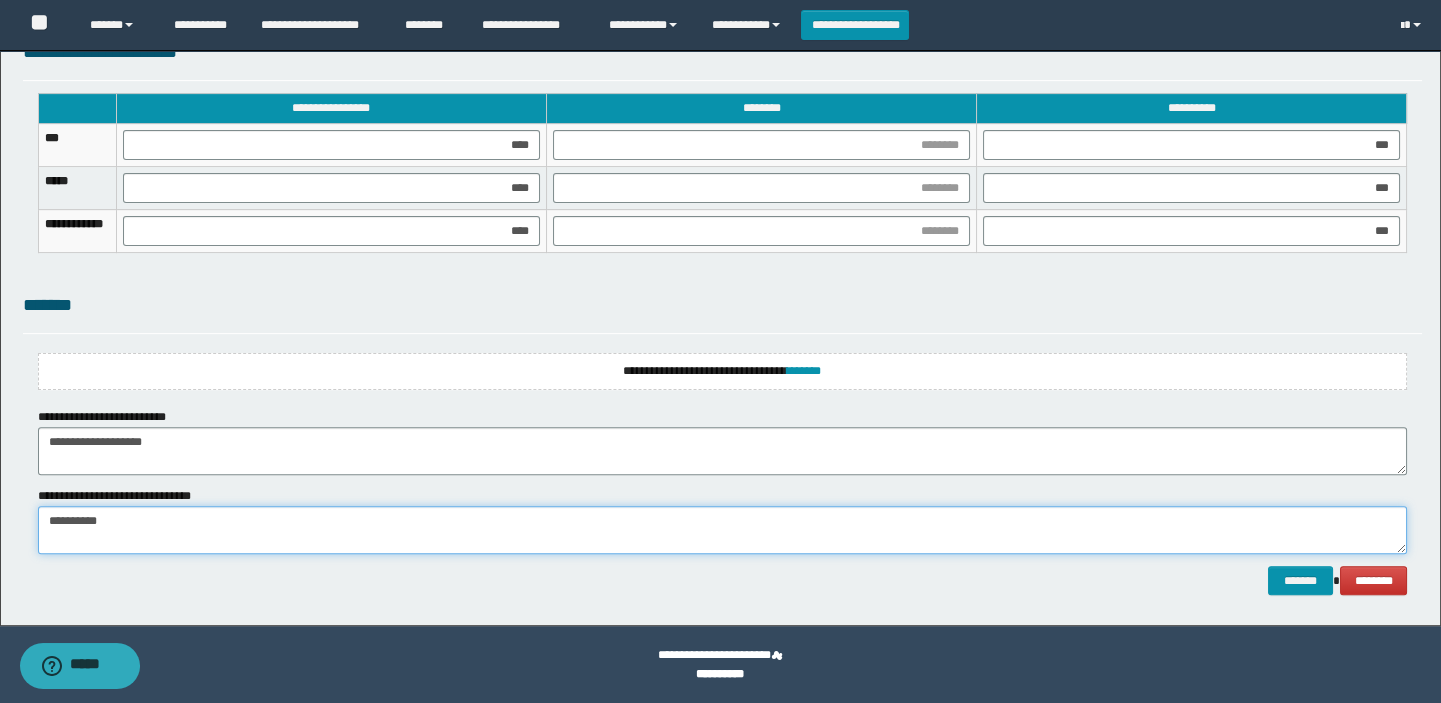 type on "**********" 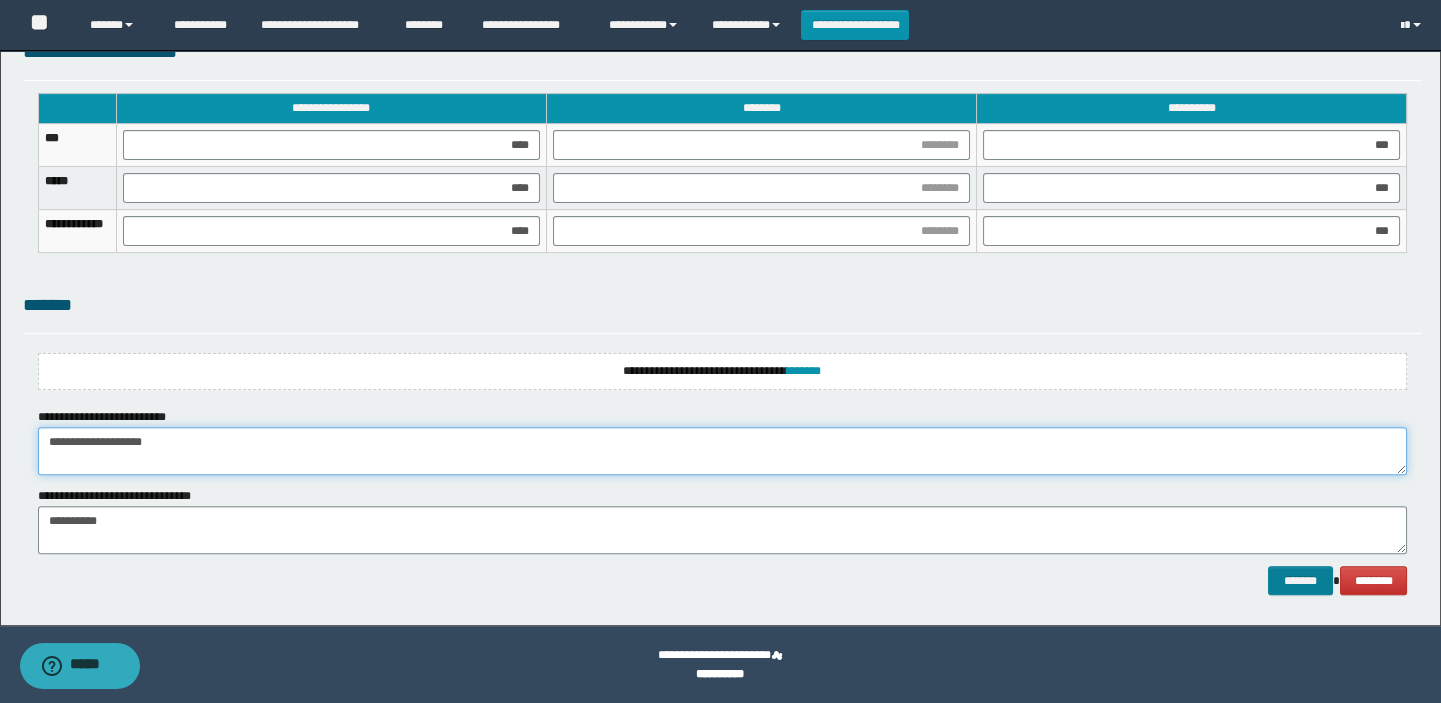 type on "**********" 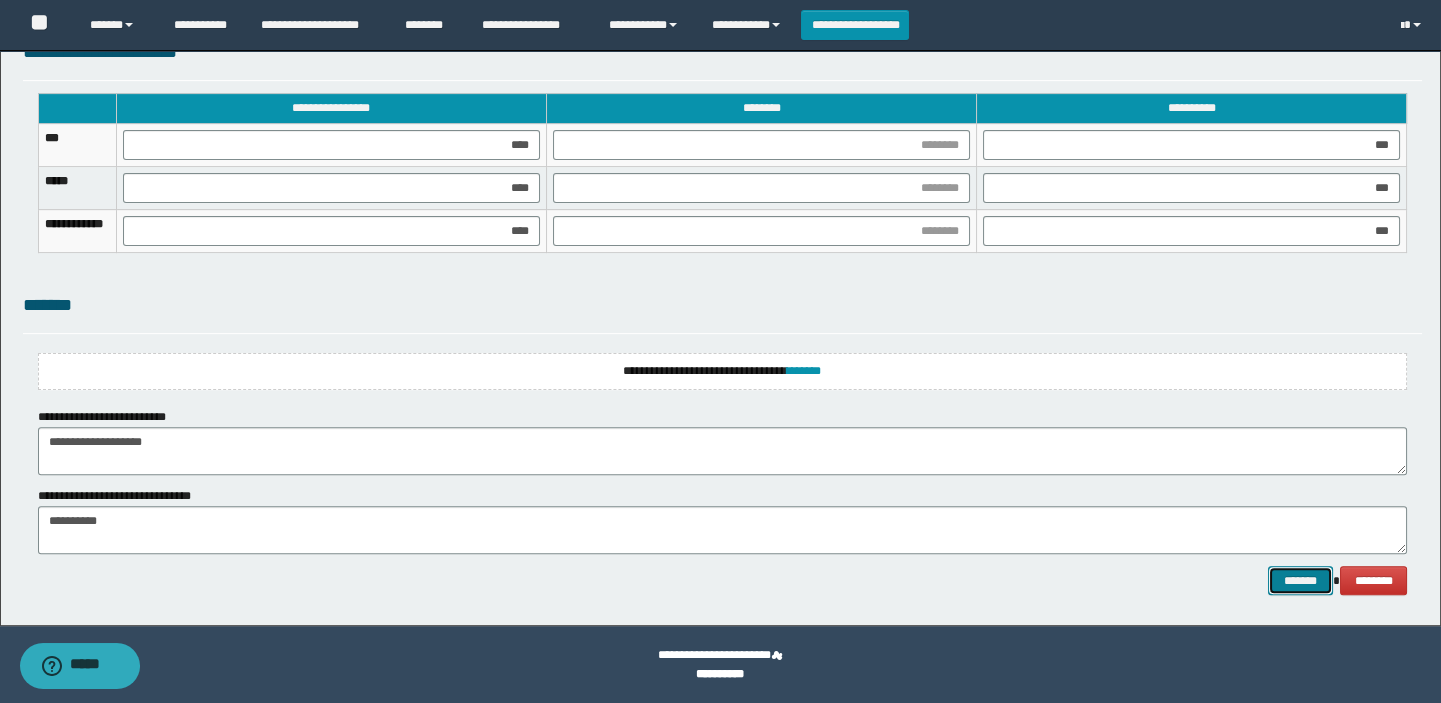 click on "*******" at bounding box center (1300, 581) 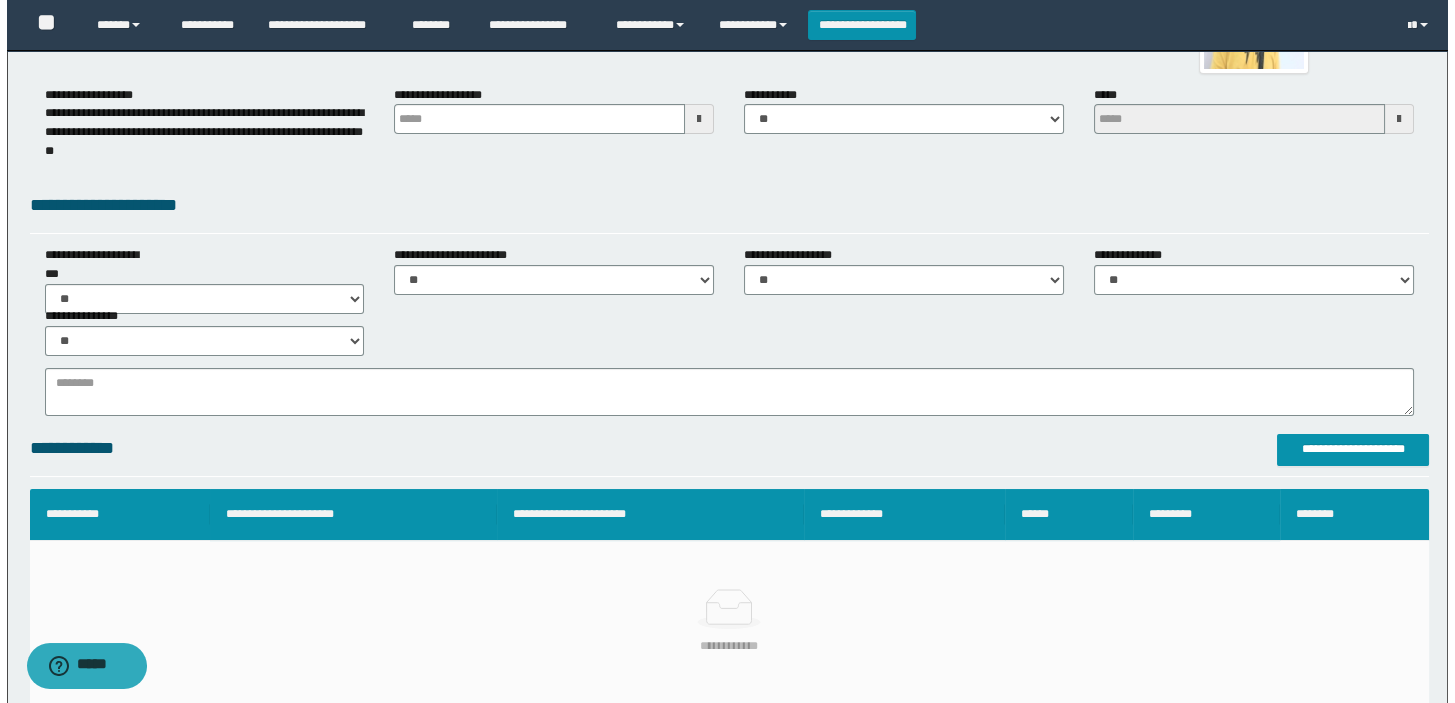 scroll, scrollTop: 272, scrollLeft: 0, axis: vertical 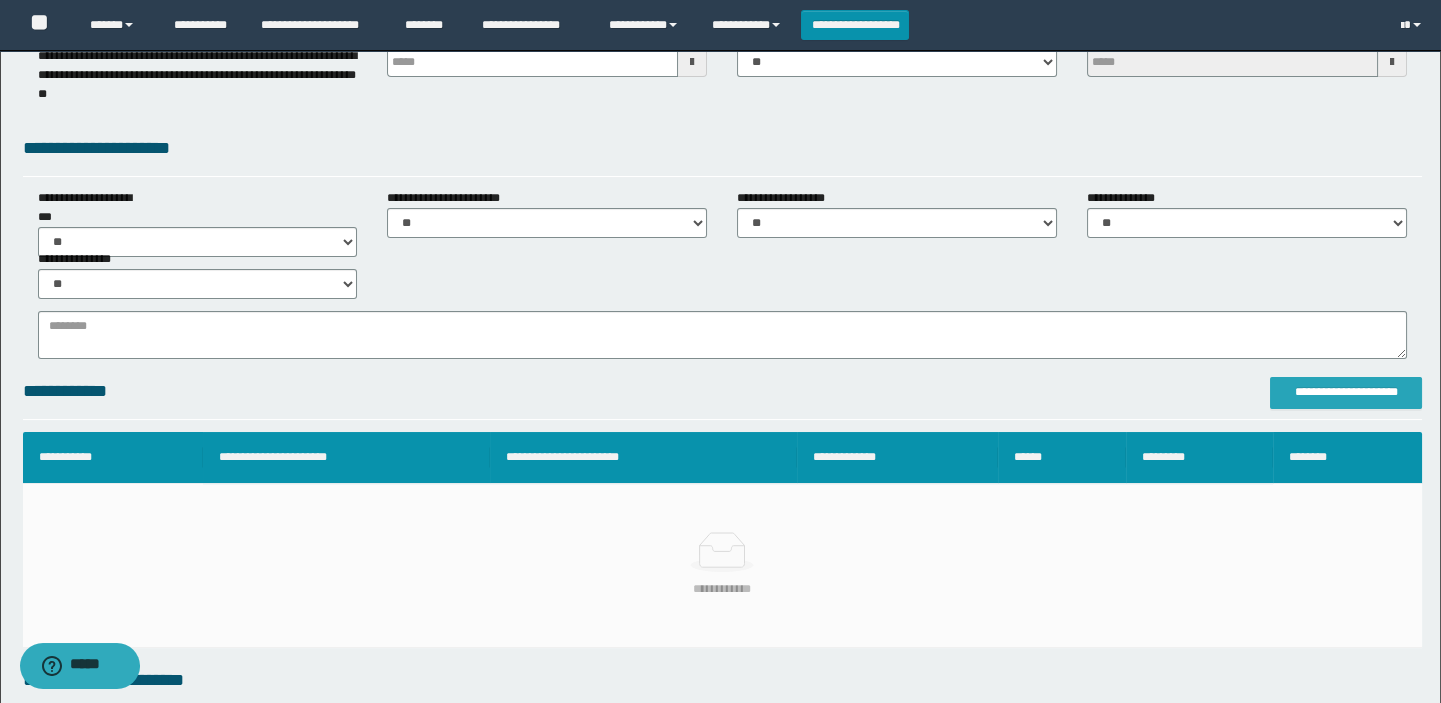 drag, startPoint x: 1304, startPoint y: 395, endPoint x: 0, endPoint y: 21, distance: 1356.5736 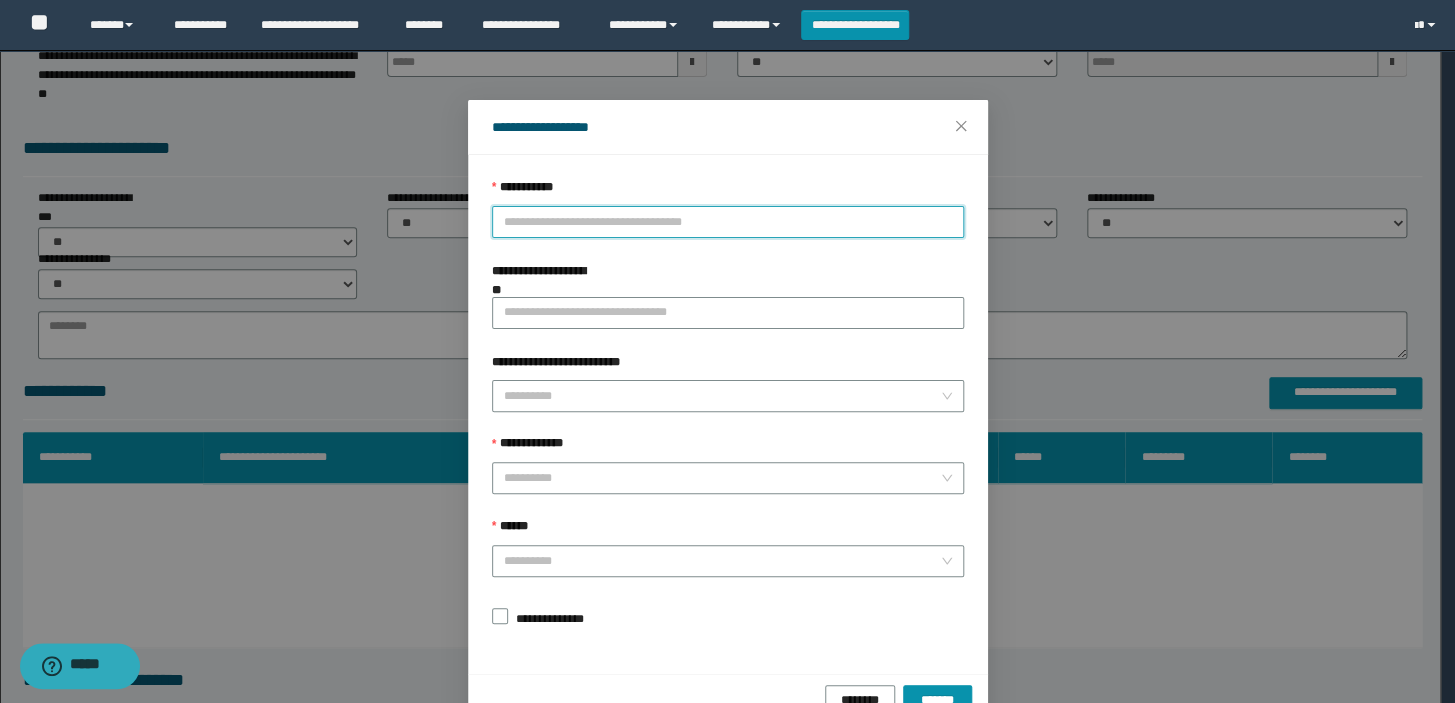 click on "**********" at bounding box center (728, 222) 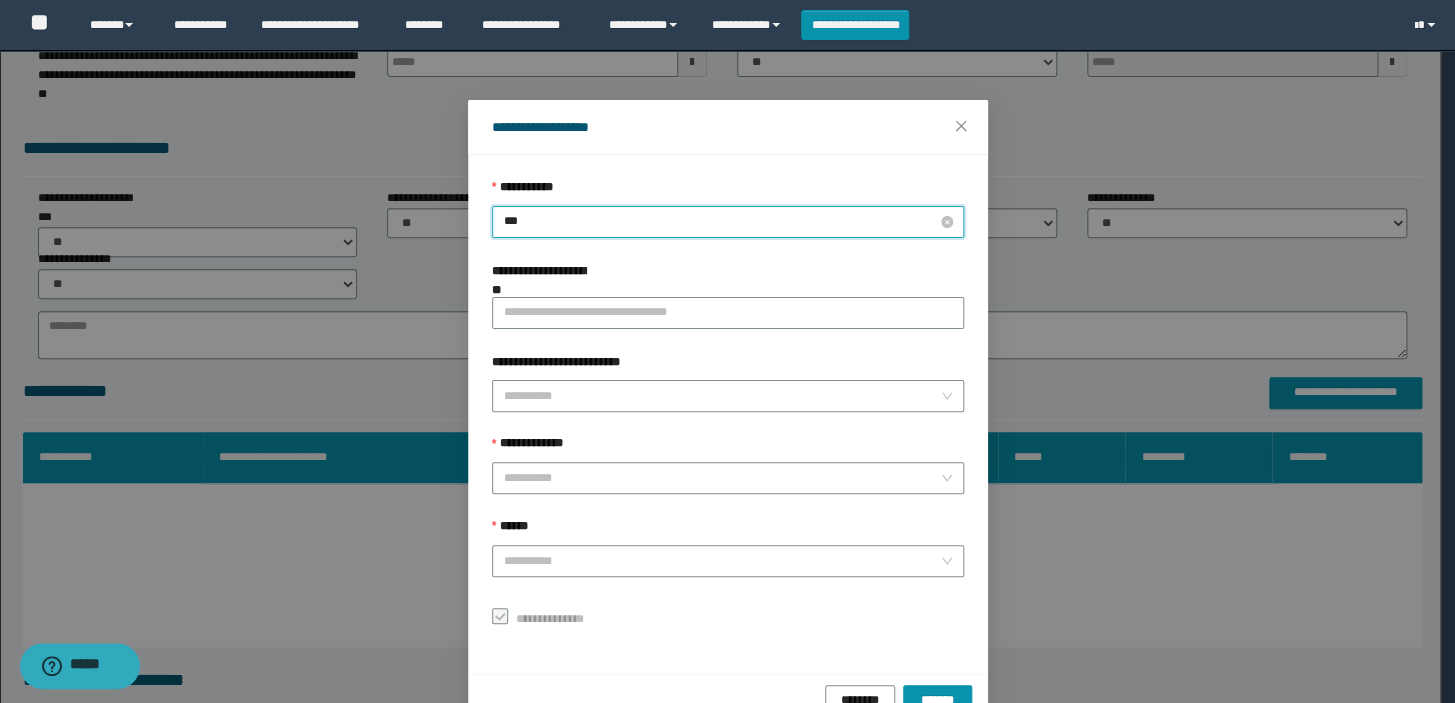 type on "****" 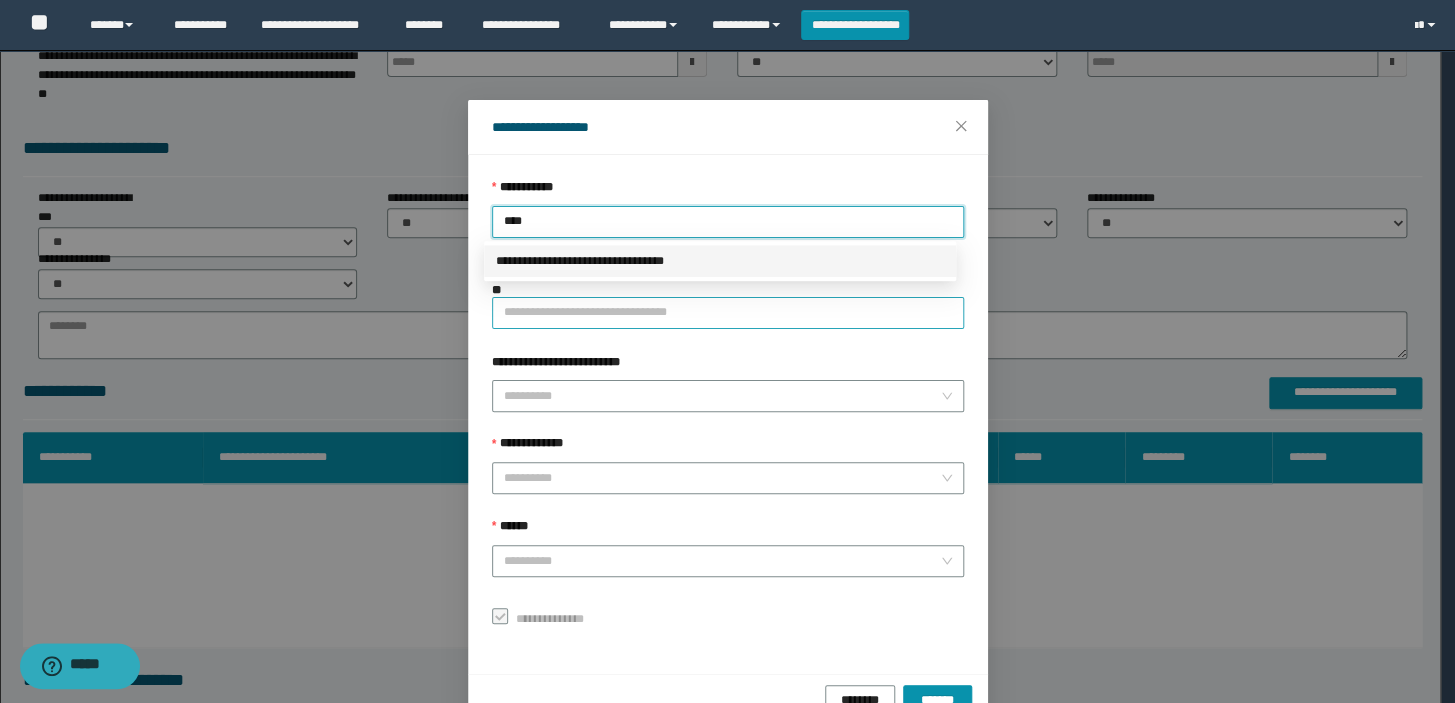 drag, startPoint x: 573, startPoint y: 247, endPoint x: 559, endPoint y: 313, distance: 67.46851 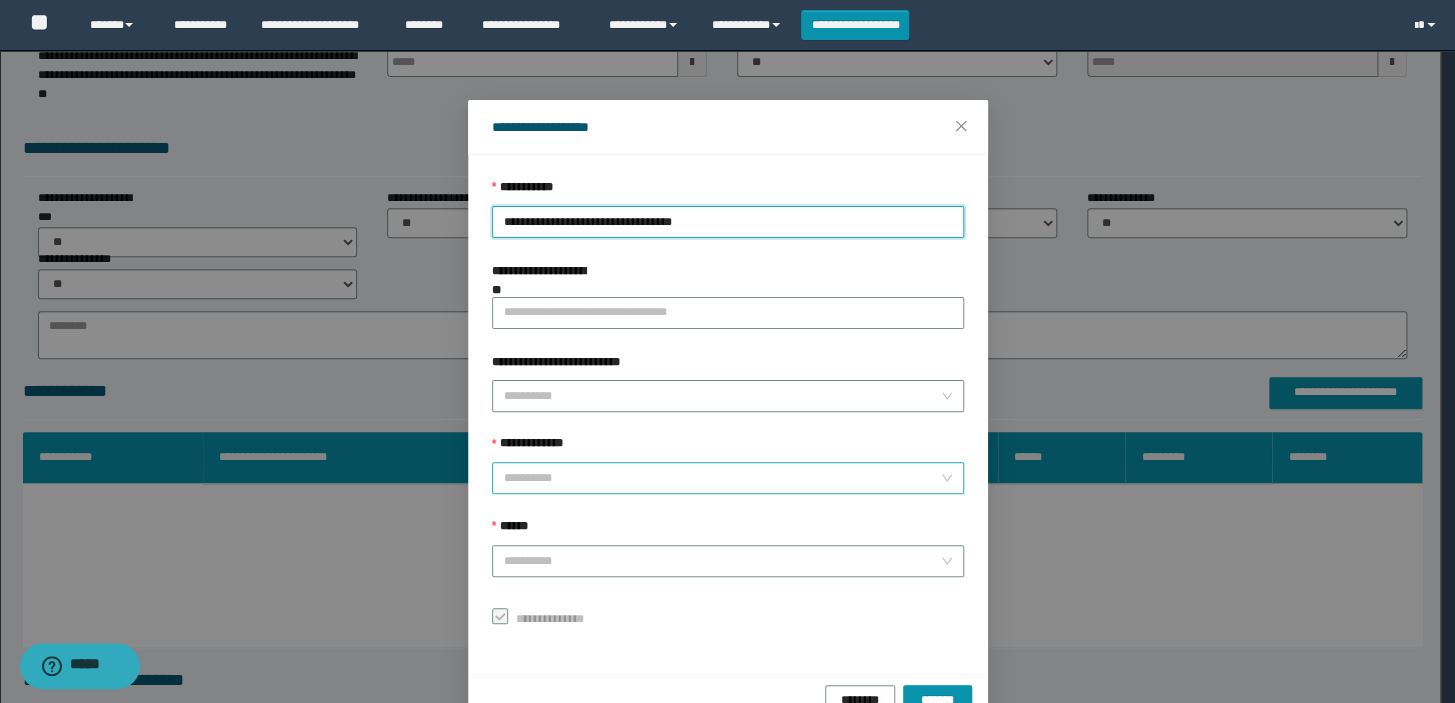 click on "**********" at bounding box center (728, 478) 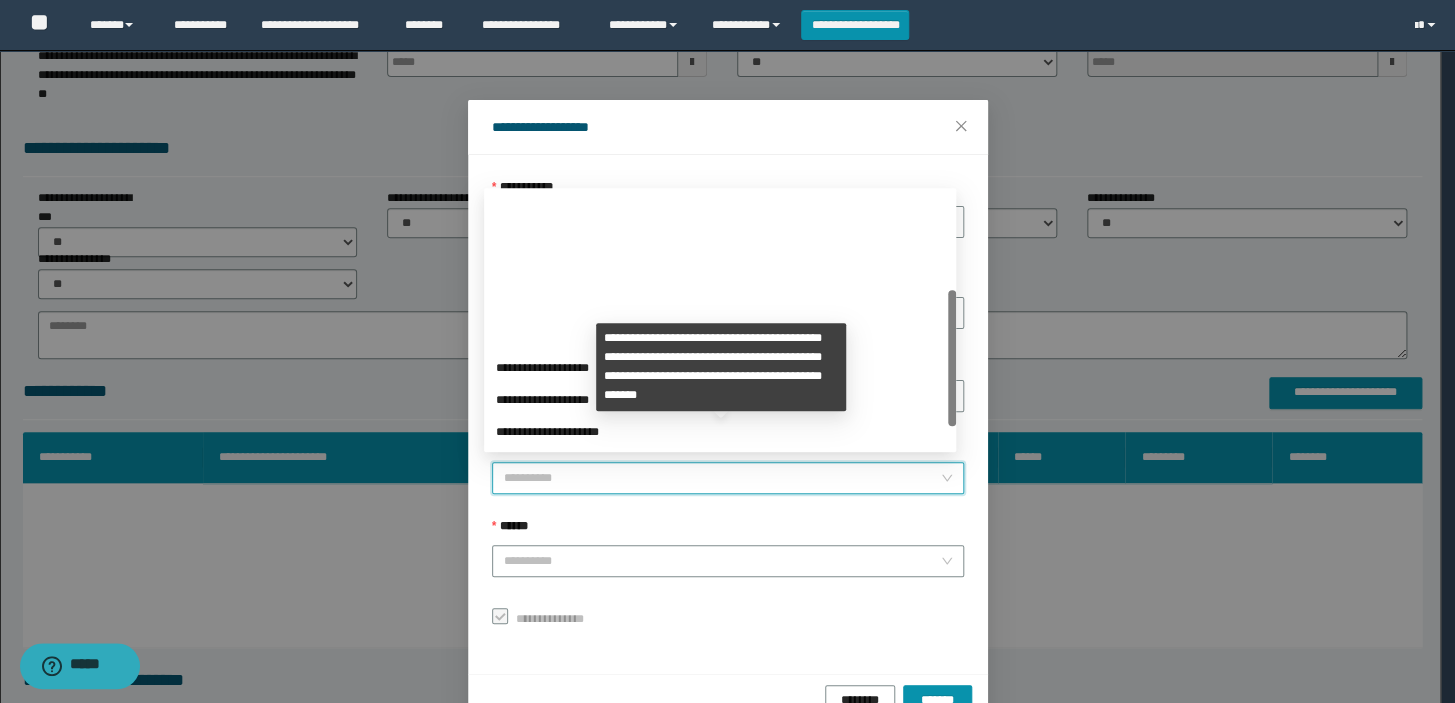 scroll, scrollTop: 181, scrollLeft: 0, axis: vertical 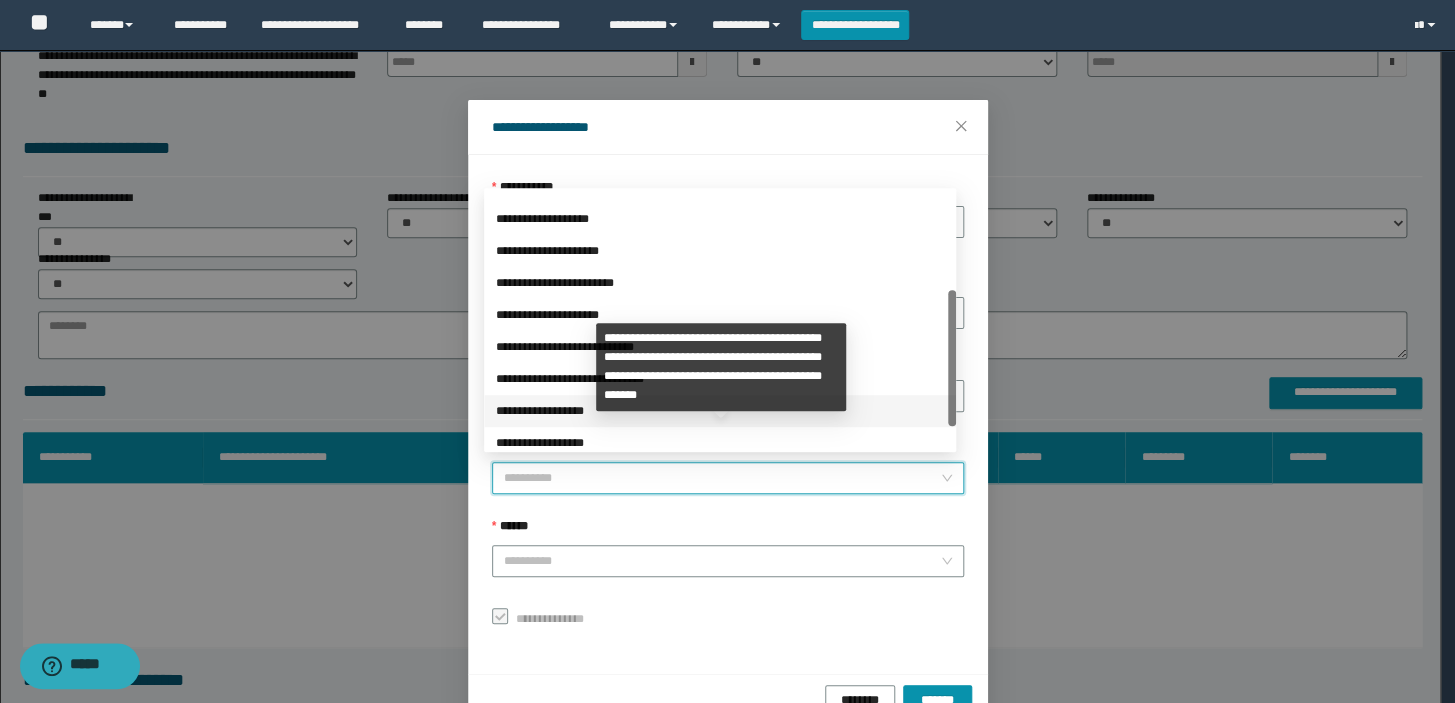 click on "**********" at bounding box center (720, 411) 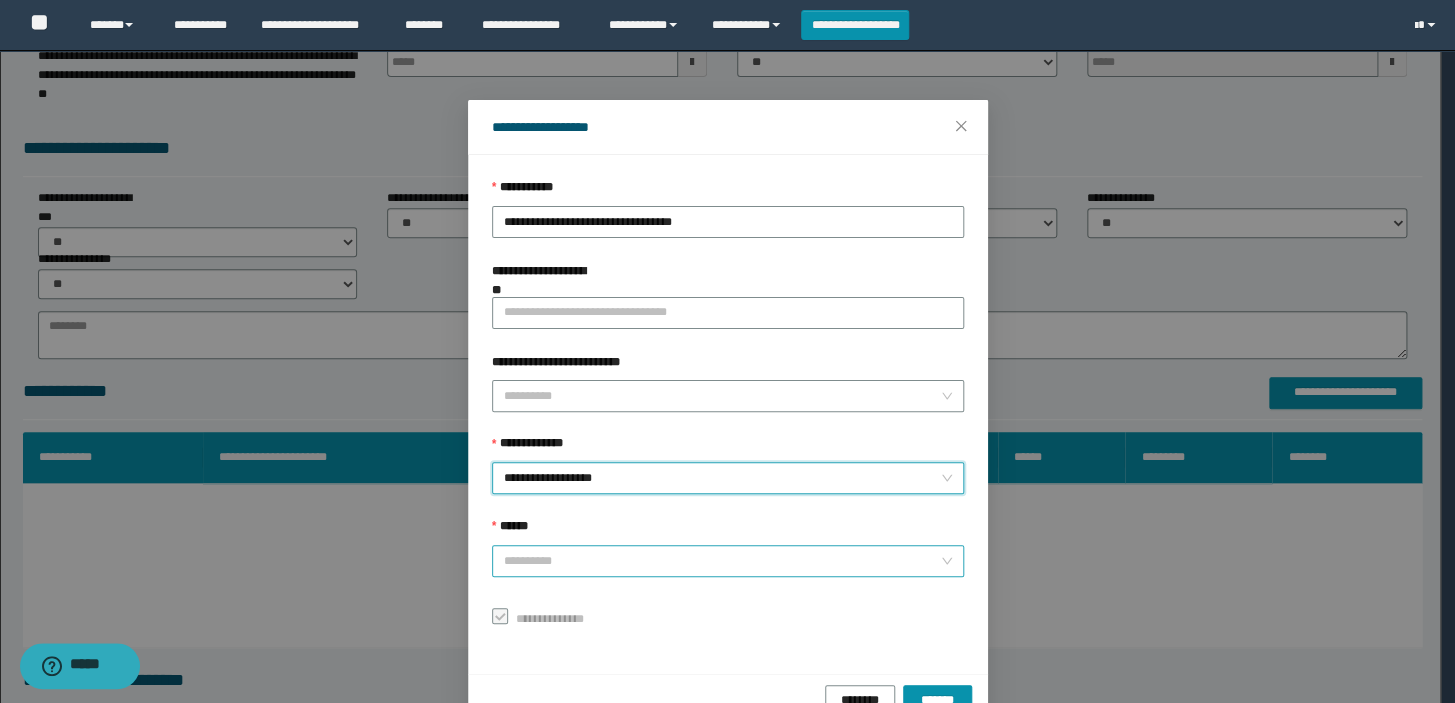 click on "******" at bounding box center (722, 561) 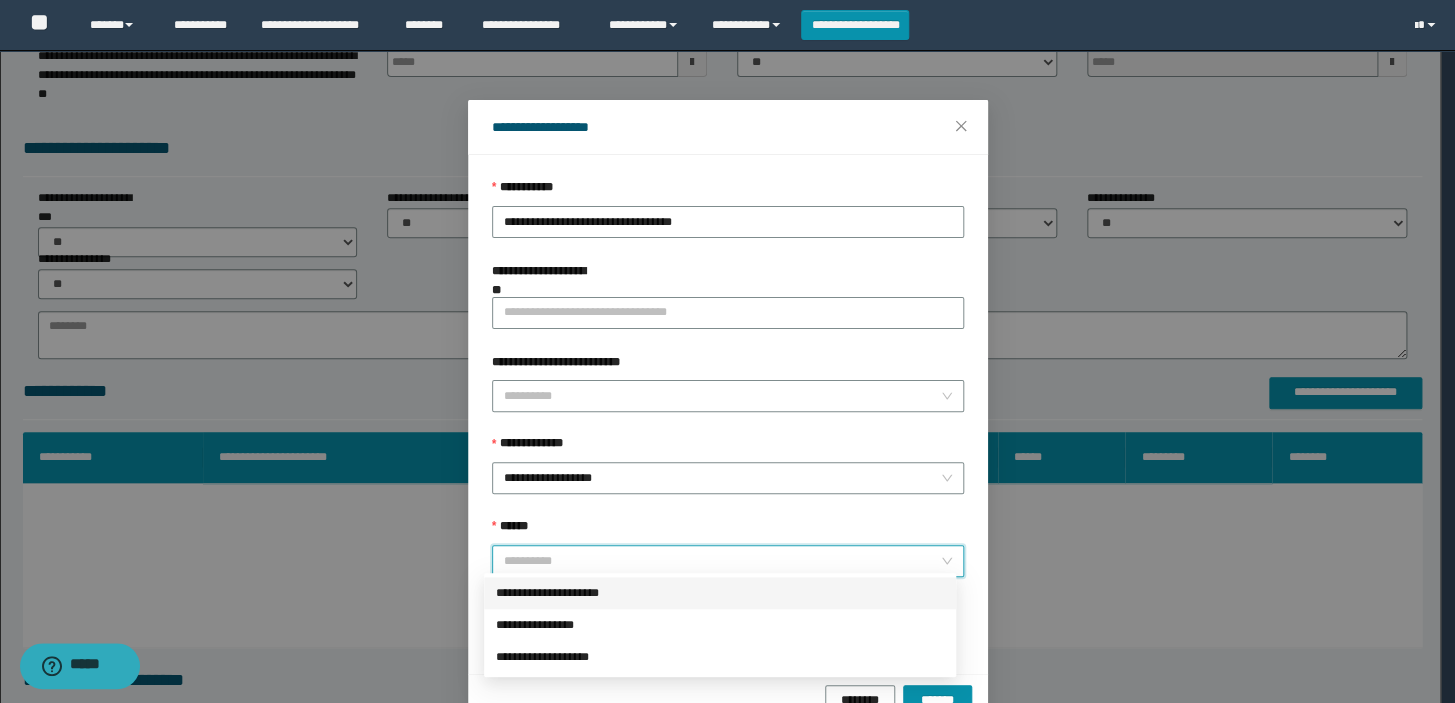 click on "**********" at bounding box center (720, 593) 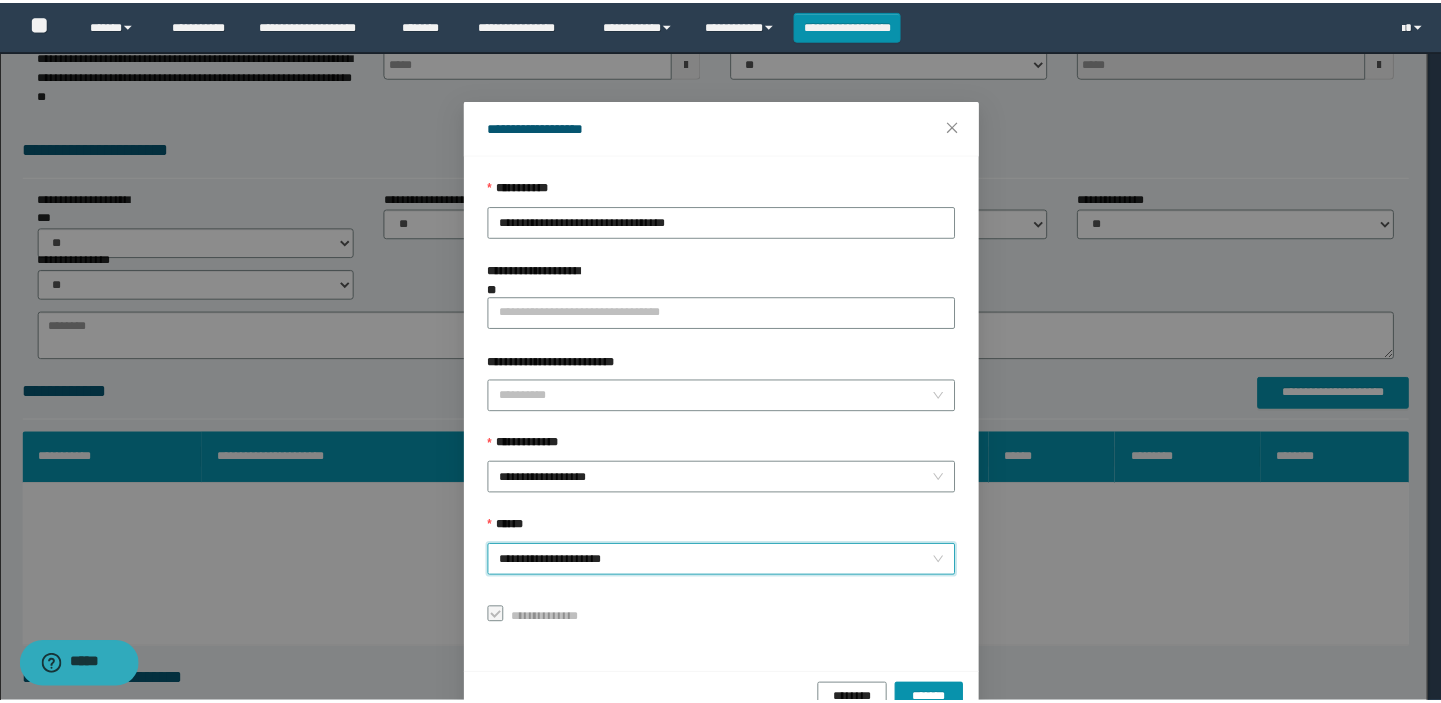 scroll, scrollTop: 48, scrollLeft: 0, axis: vertical 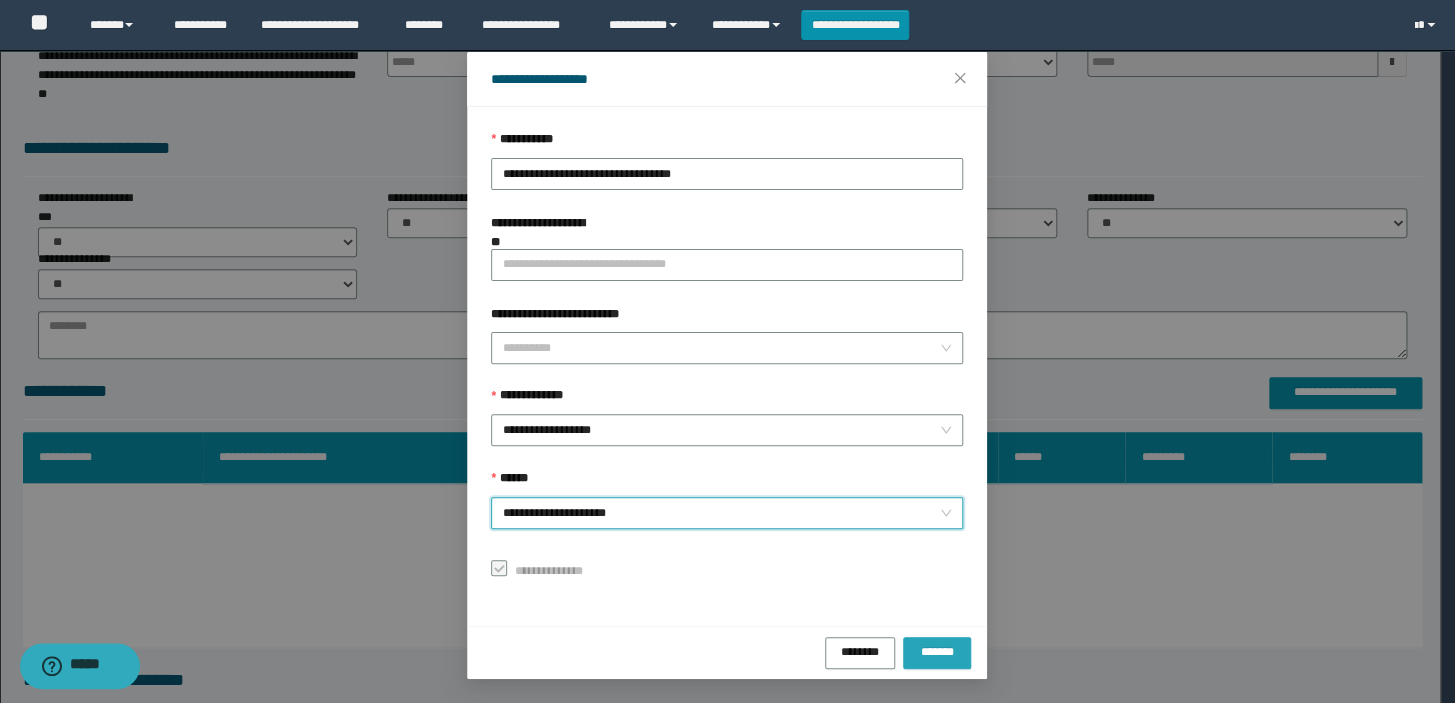 click on "*******" at bounding box center (937, 651) 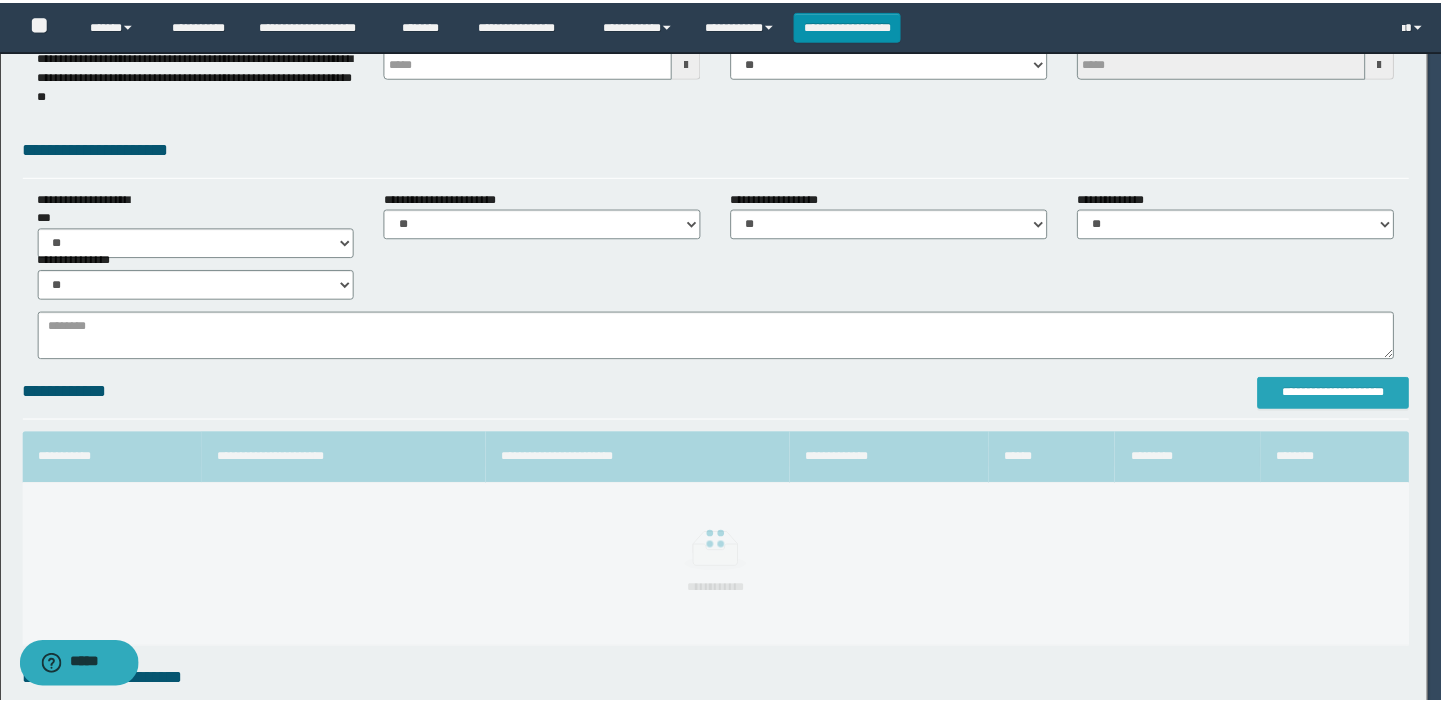 scroll, scrollTop: 0, scrollLeft: 0, axis: both 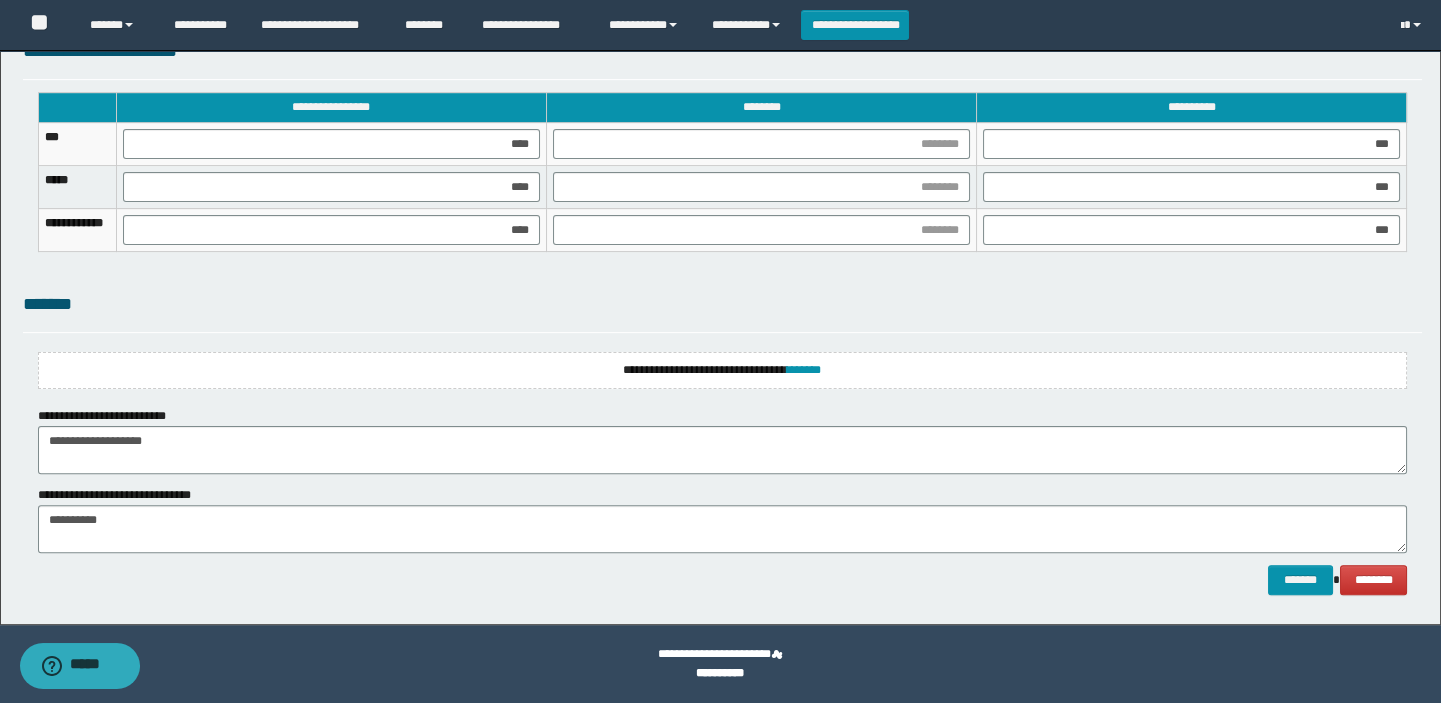click on "**********" at bounding box center [720, -438] 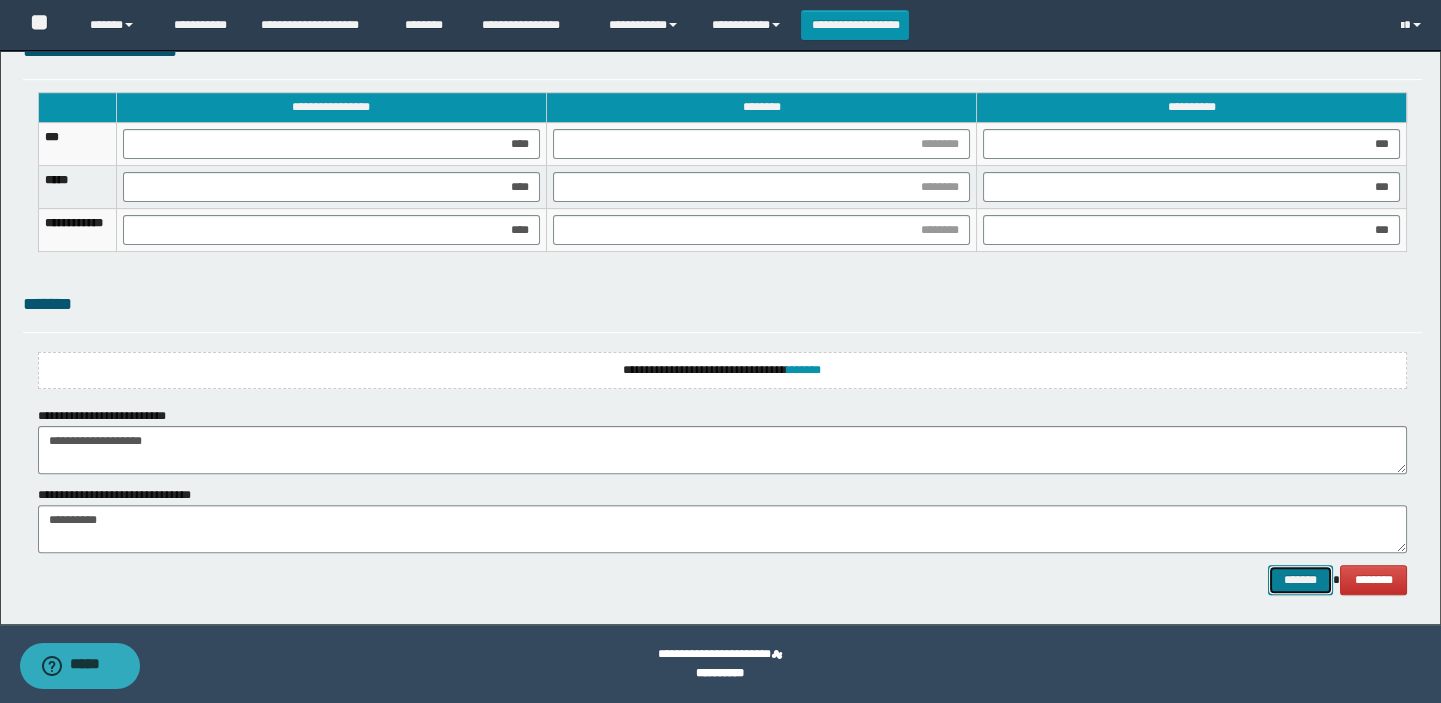 click on "*******" at bounding box center [1300, 580] 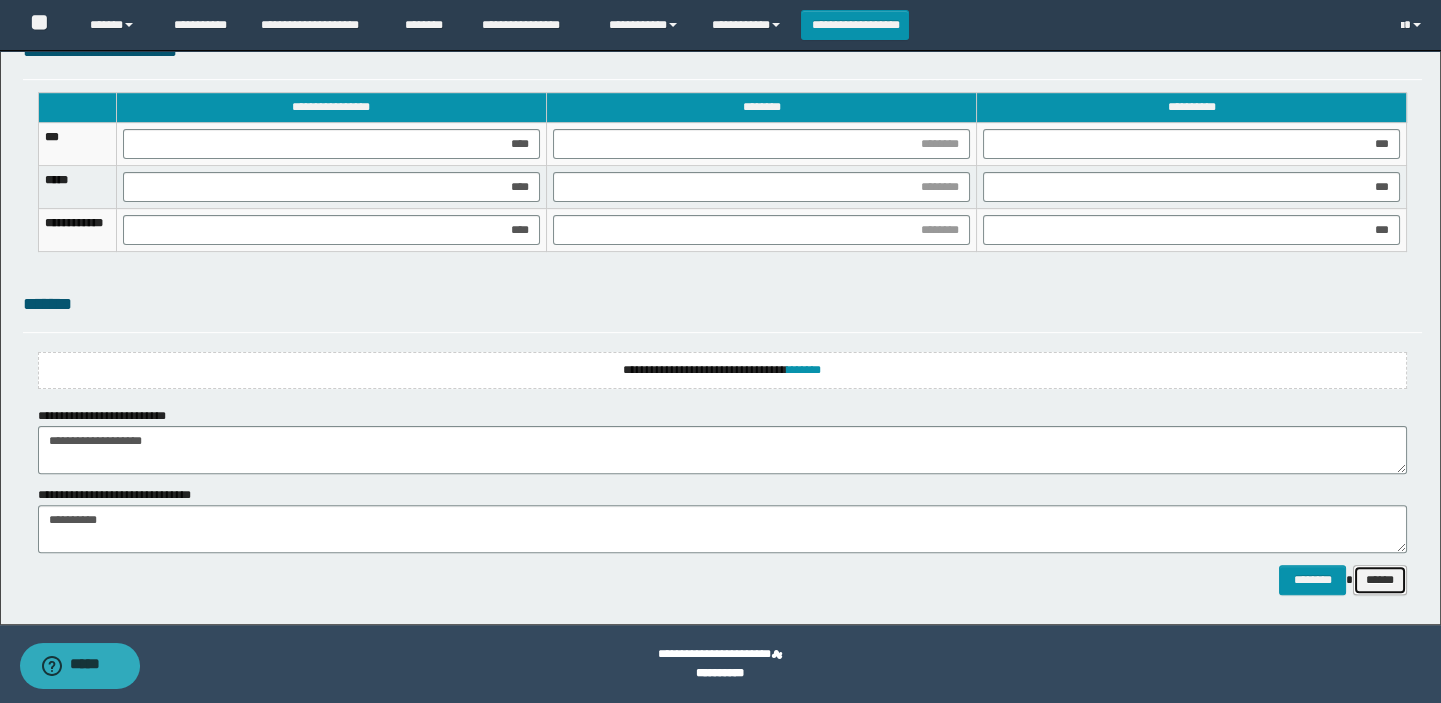 click on "******" at bounding box center (1380, 580) 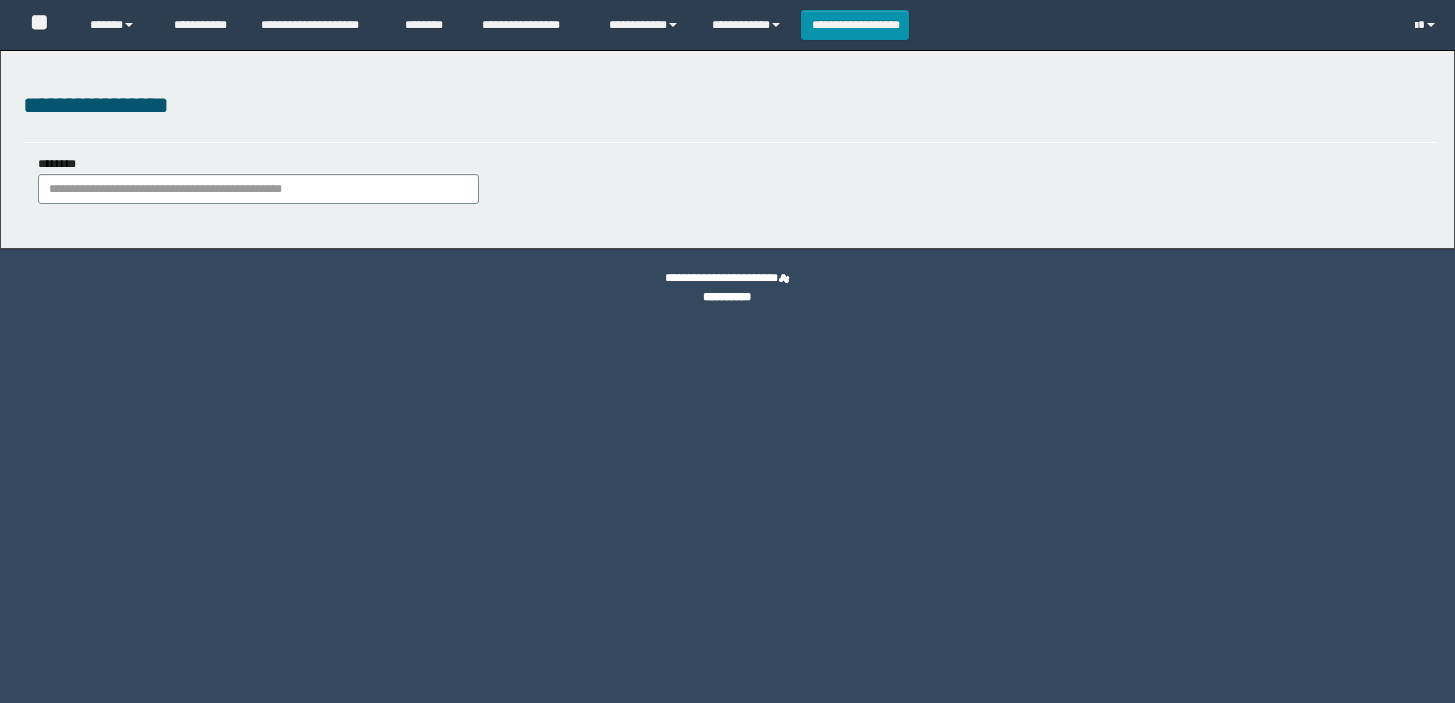 scroll, scrollTop: 0, scrollLeft: 0, axis: both 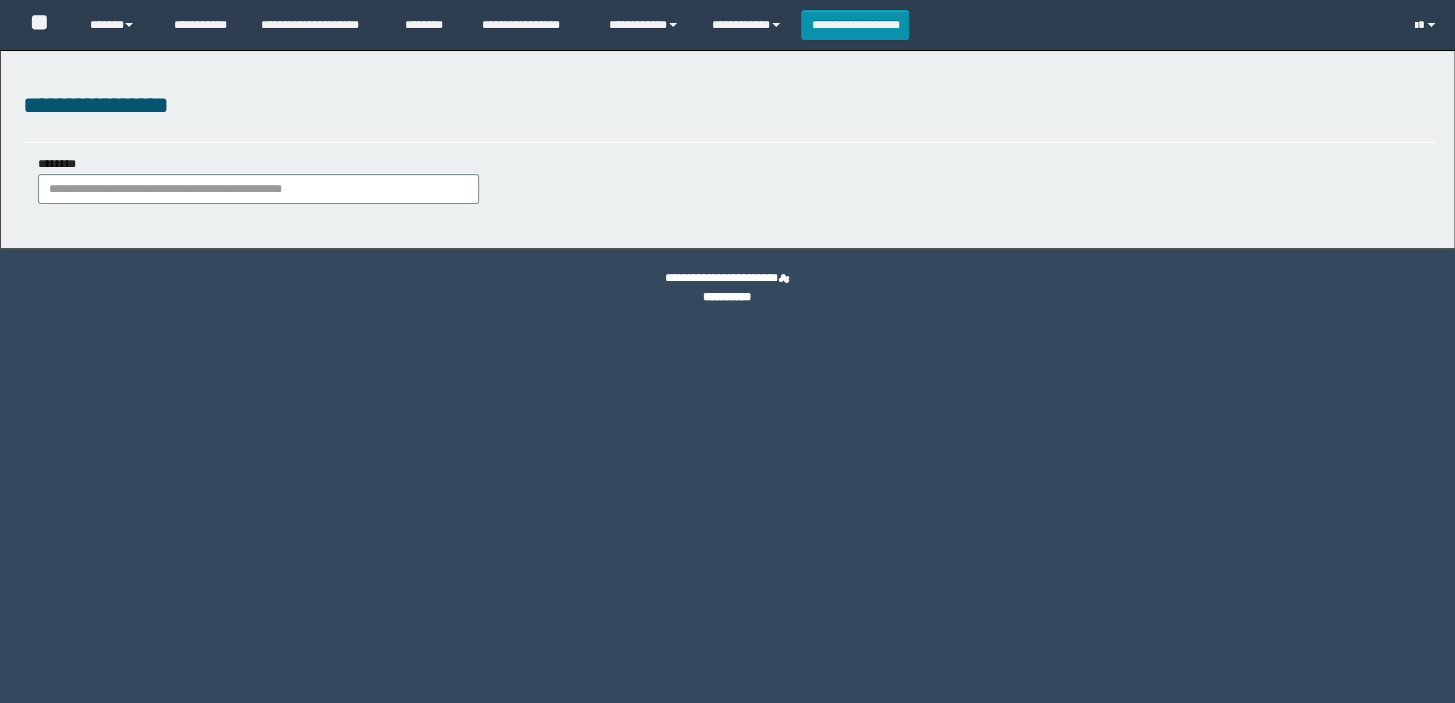 type on "**********" 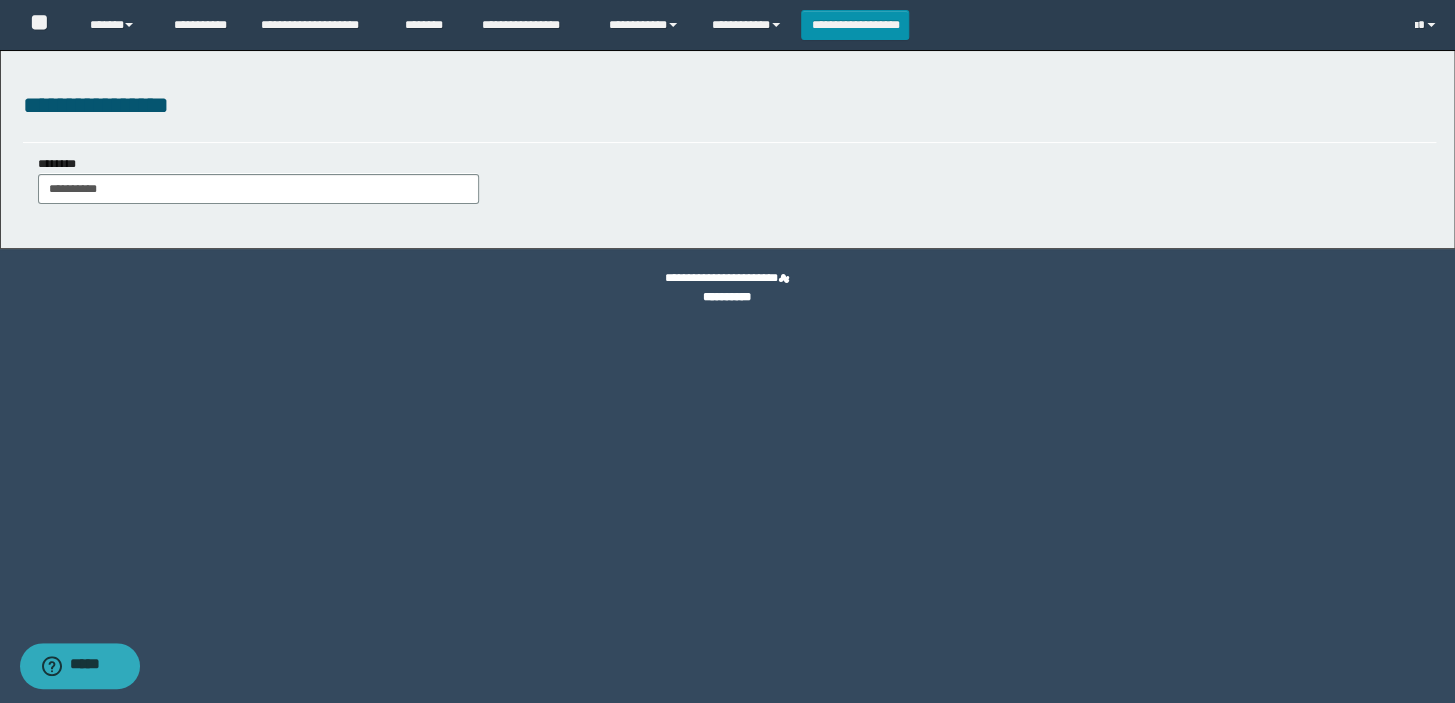 scroll, scrollTop: 0, scrollLeft: 0, axis: both 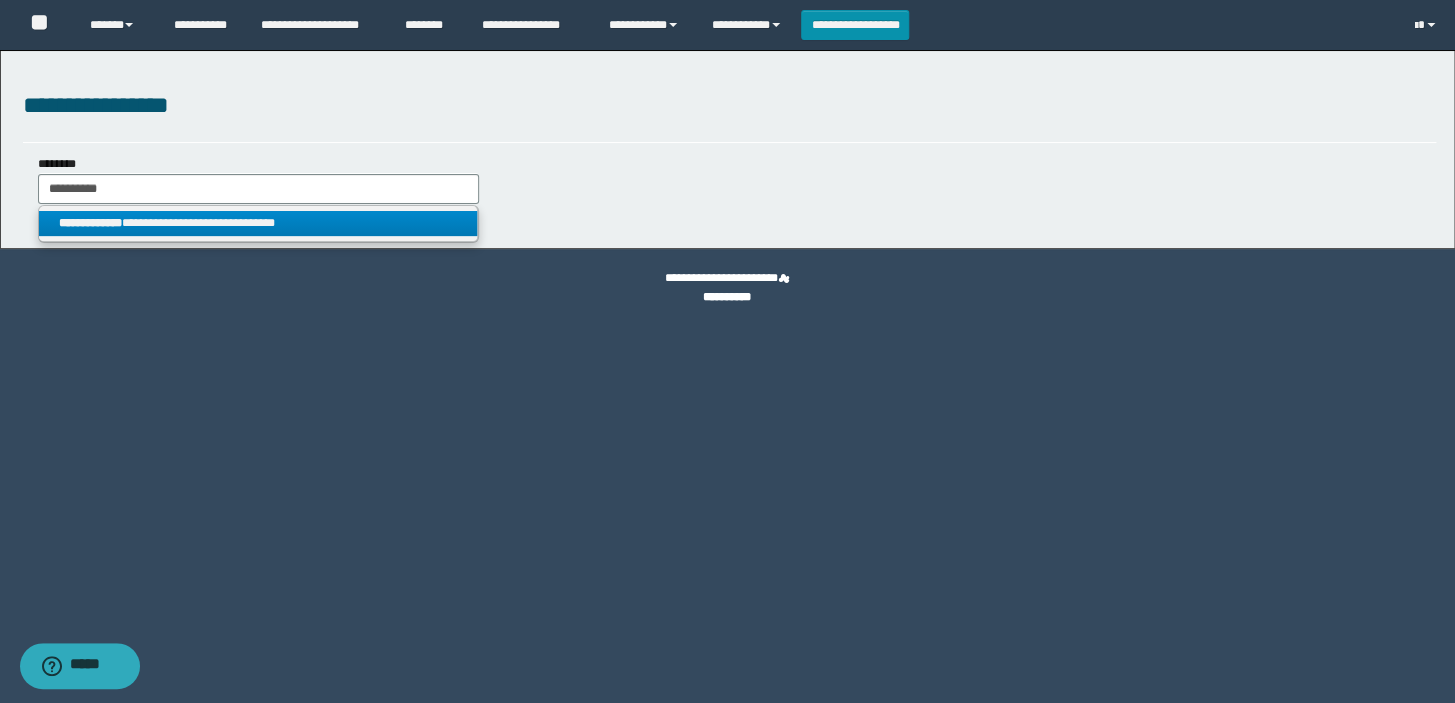 type on "**********" 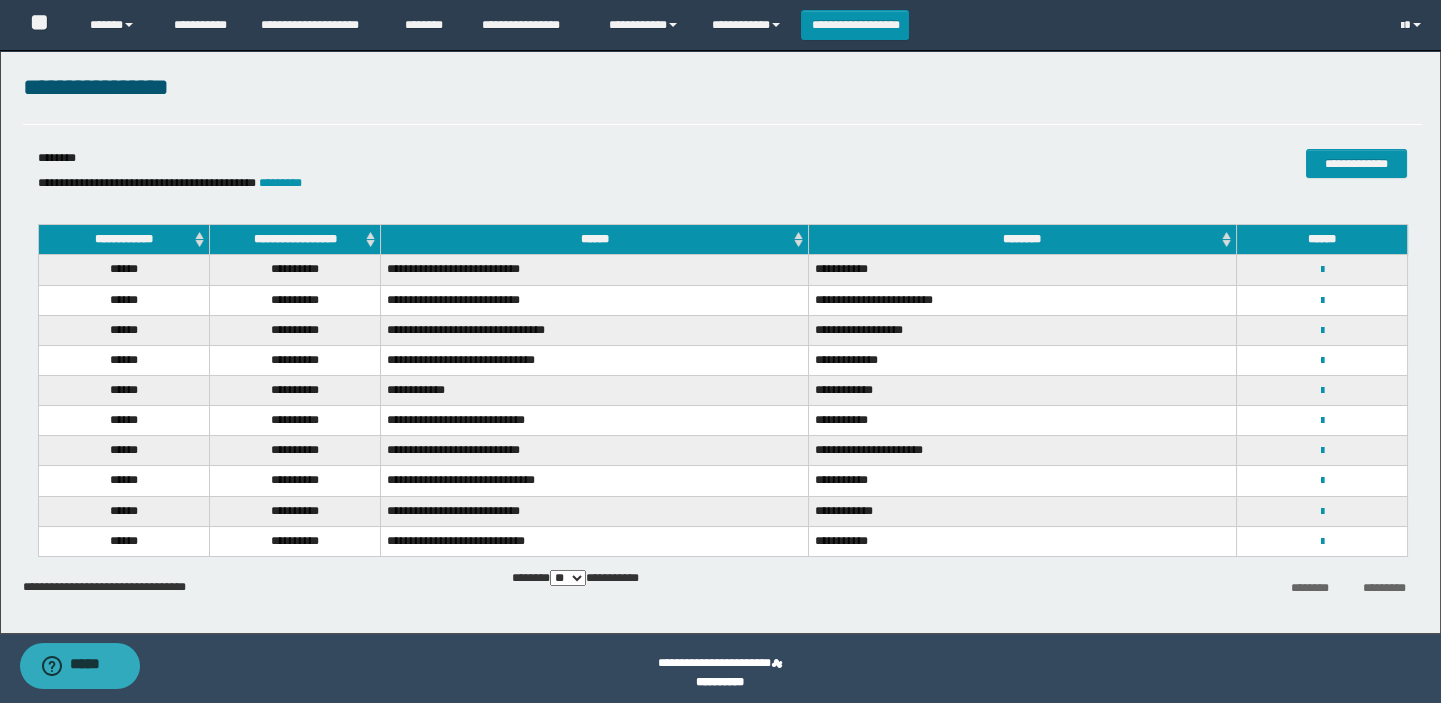 scroll, scrollTop: 27, scrollLeft: 0, axis: vertical 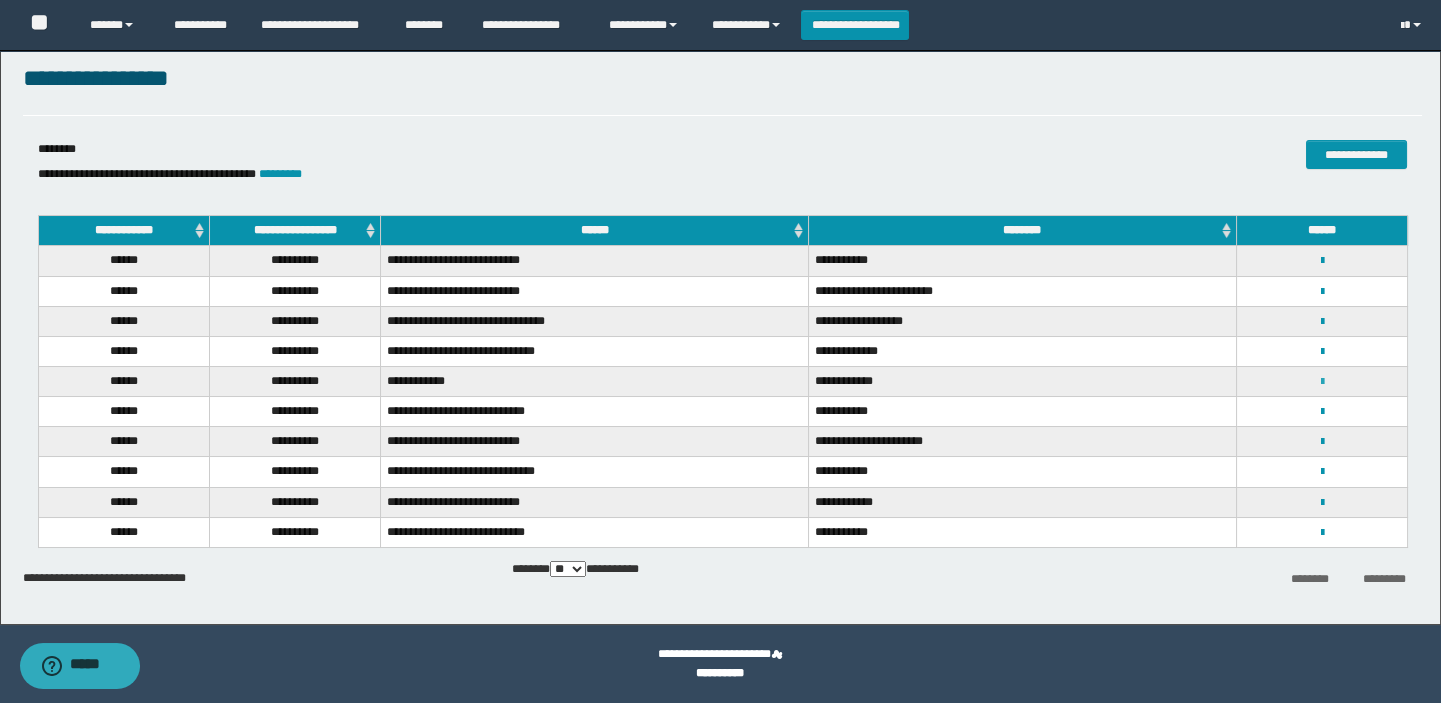 click at bounding box center [1321, 382] 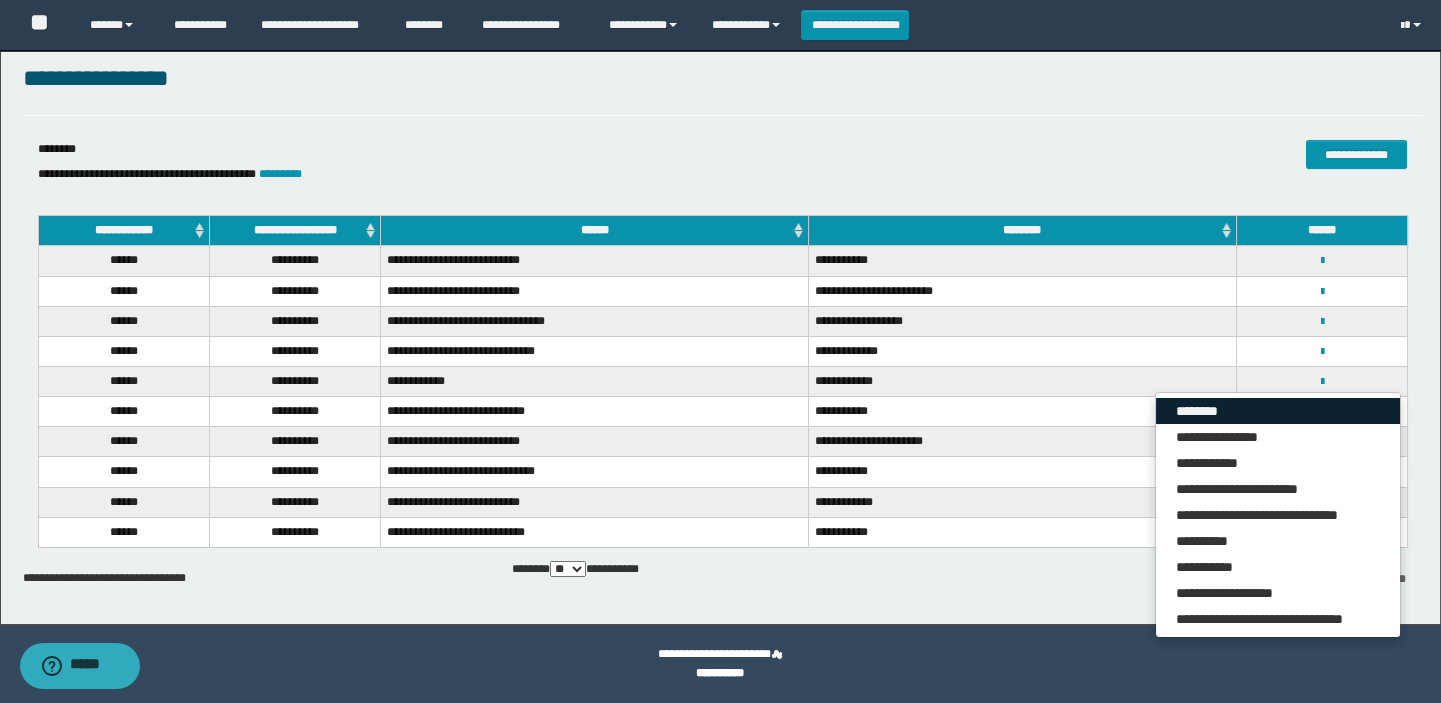 click on "********" at bounding box center (1278, 411) 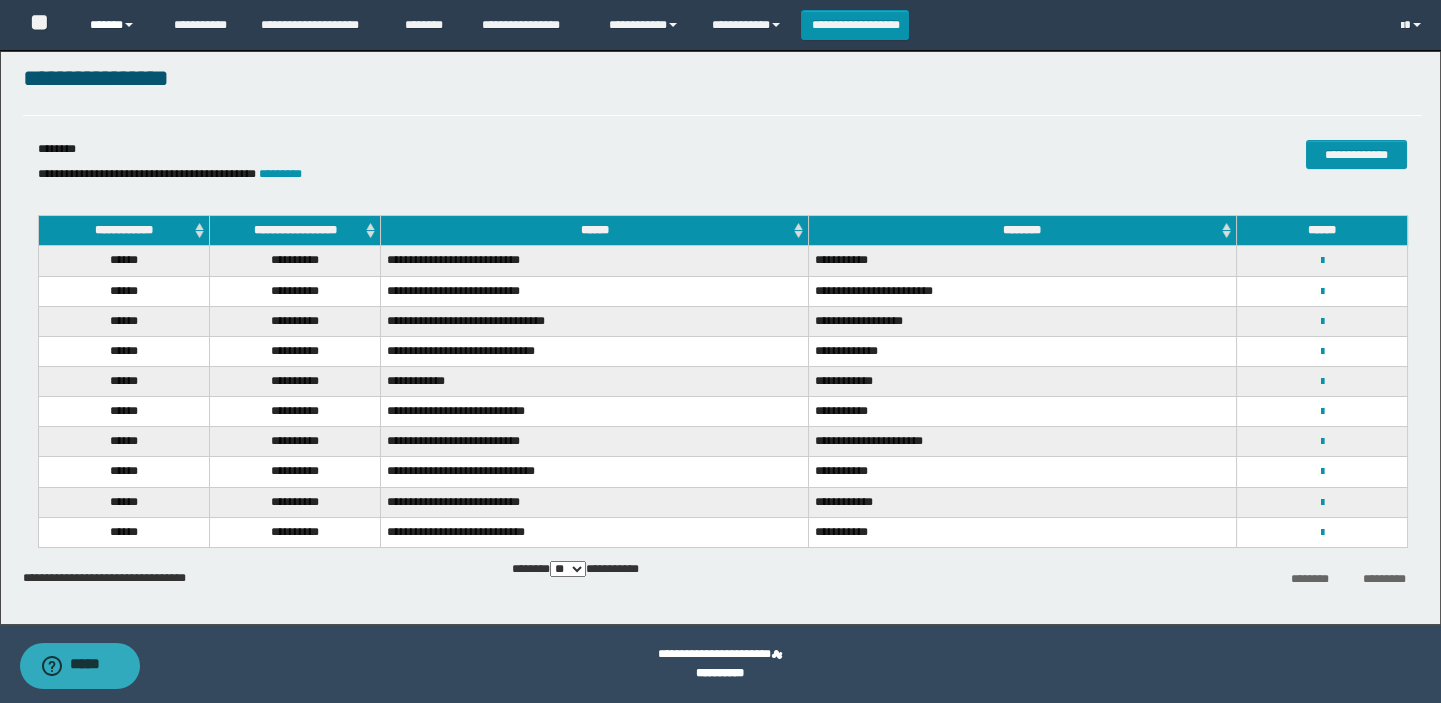 click on "******" at bounding box center [117, 25] 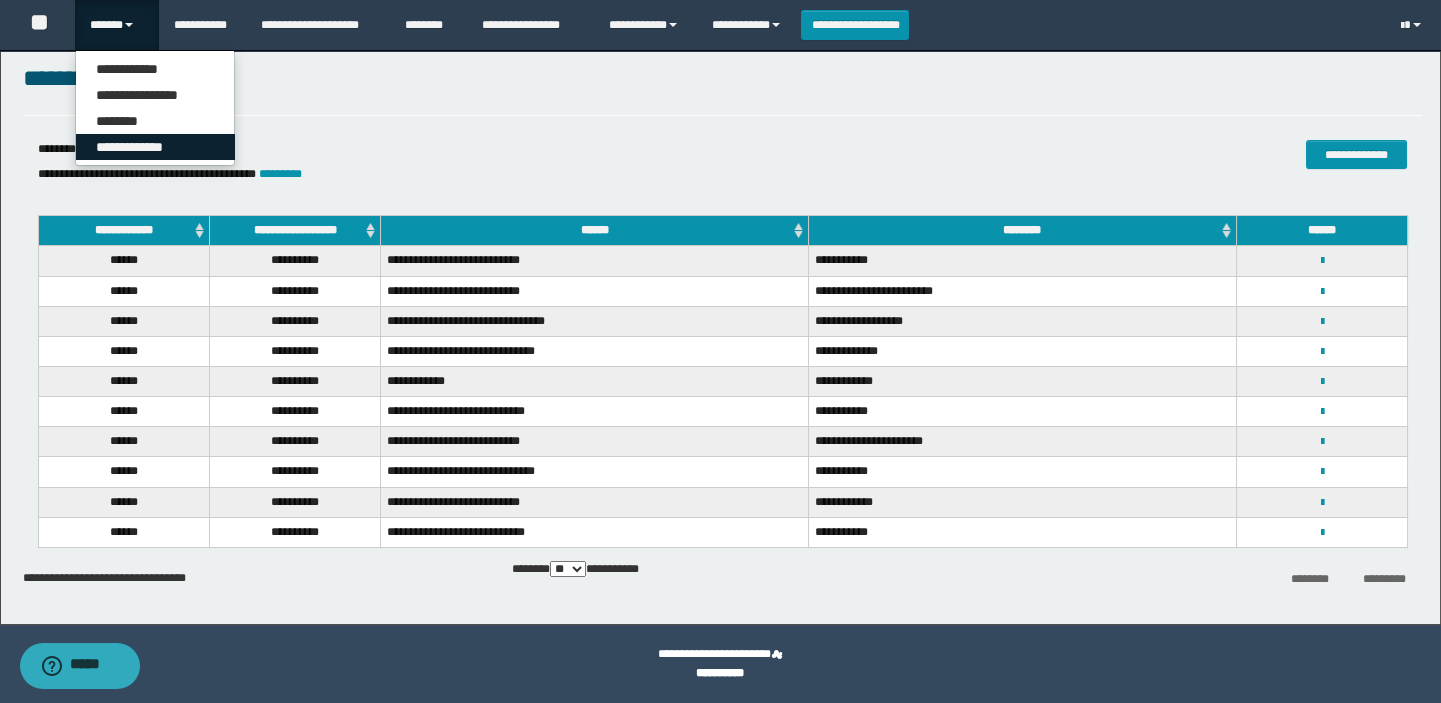 click on "**********" at bounding box center (155, 147) 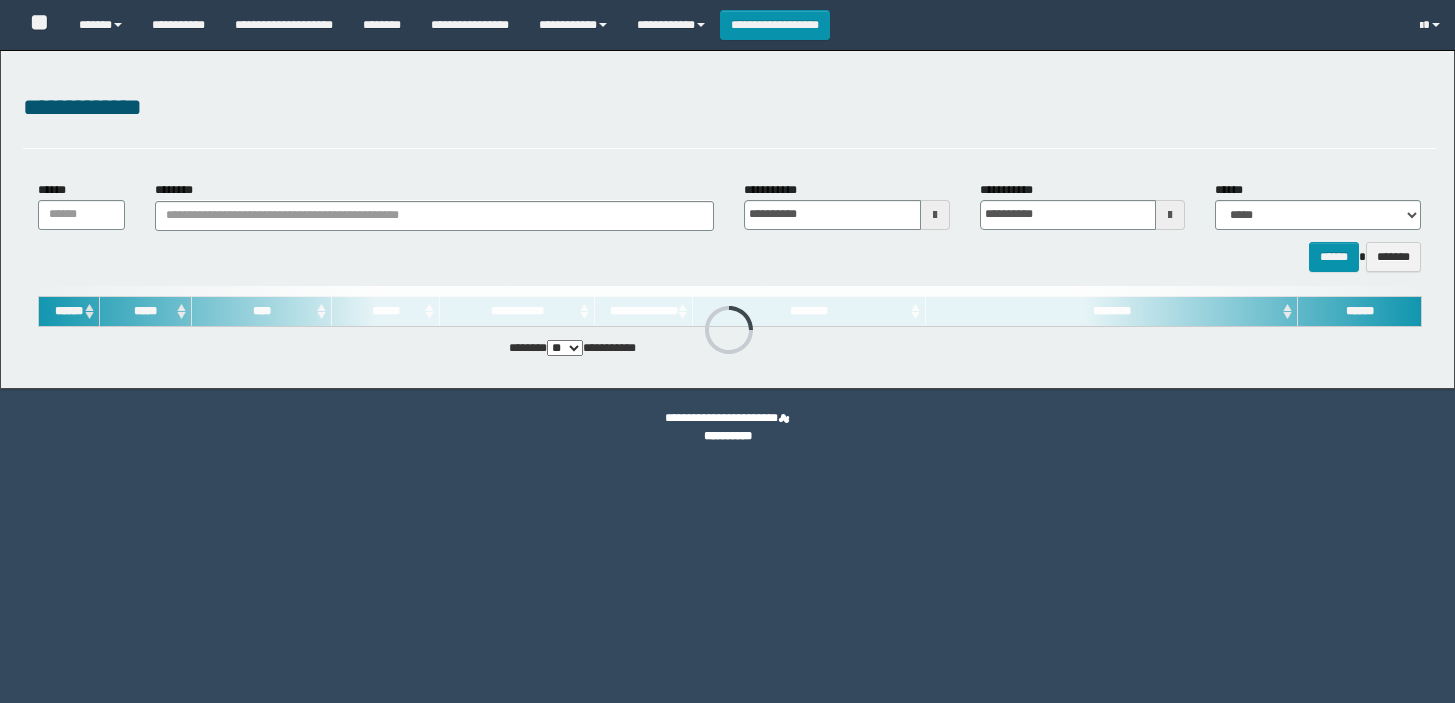 scroll, scrollTop: 0, scrollLeft: 0, axis: both 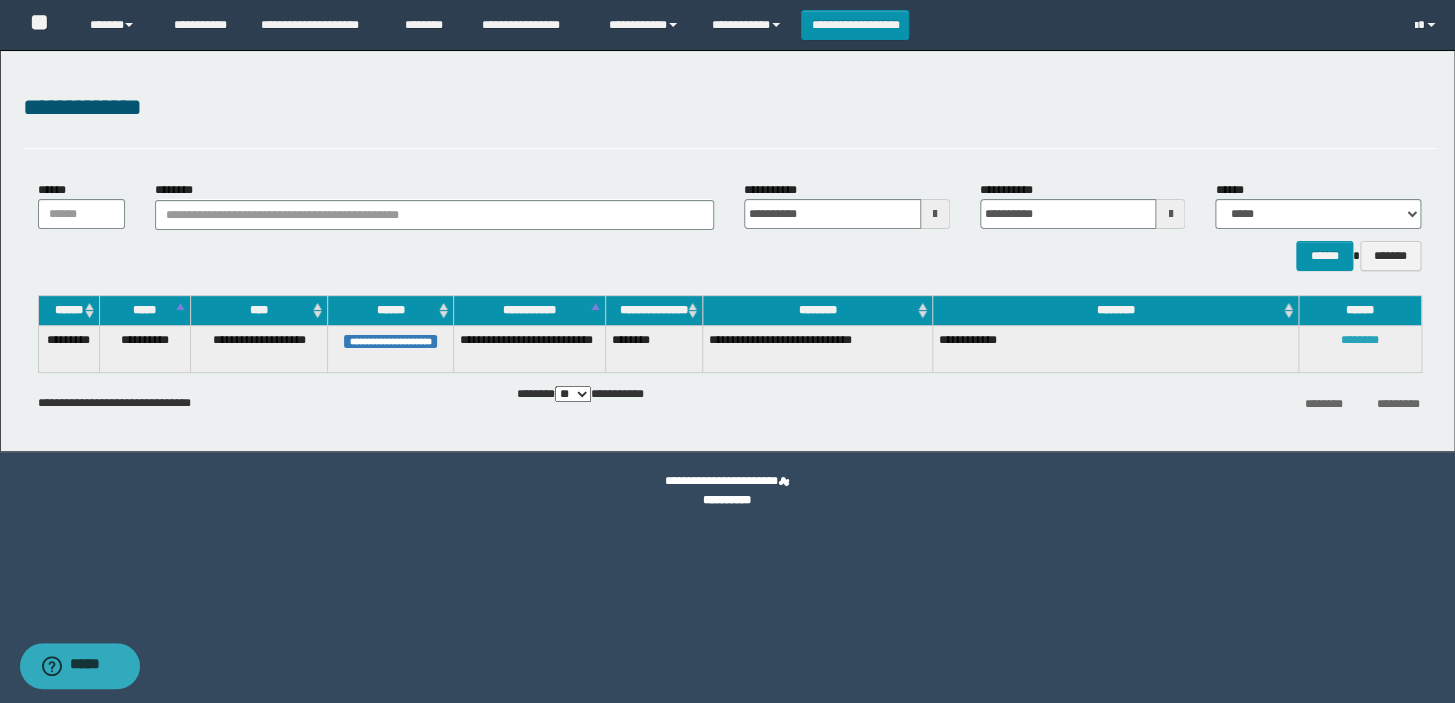 click on "********" at bounding box center [1360, 340] 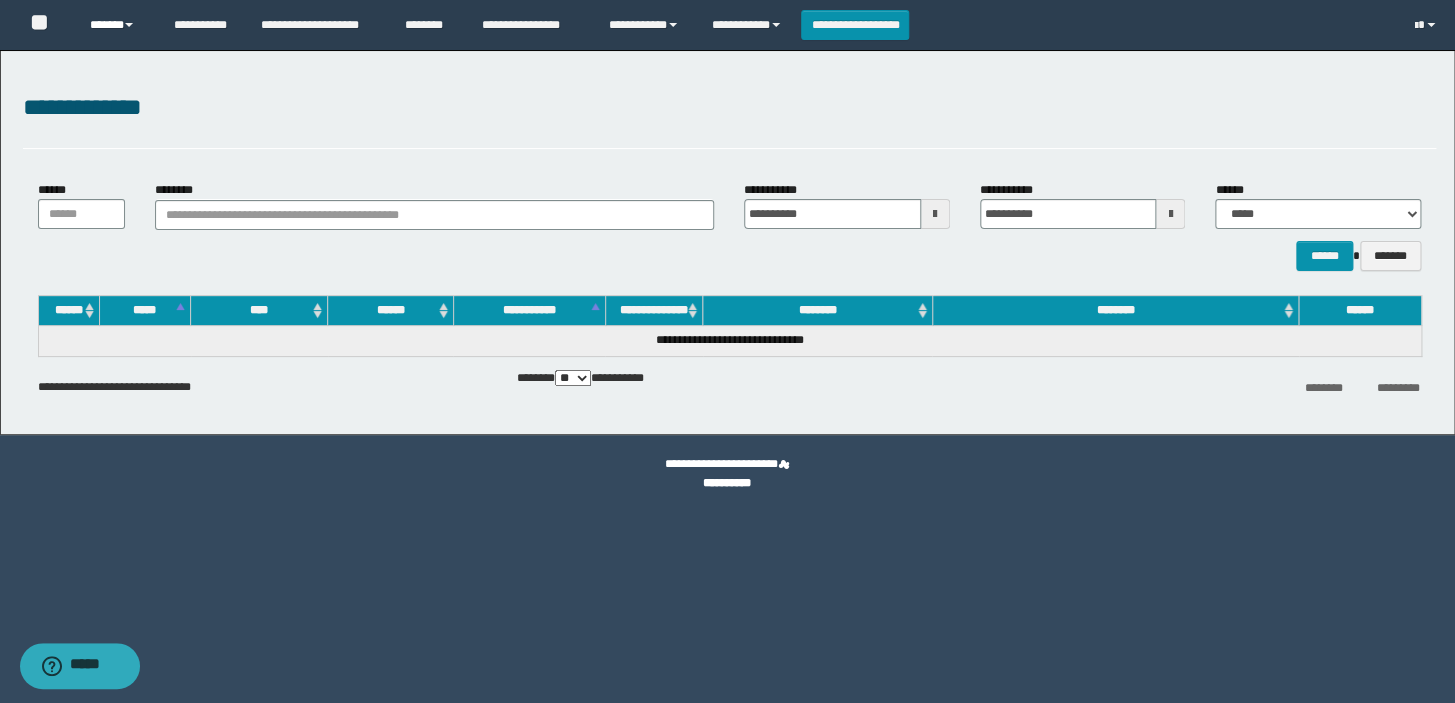 click on "******" at bounding box center (117, 25) 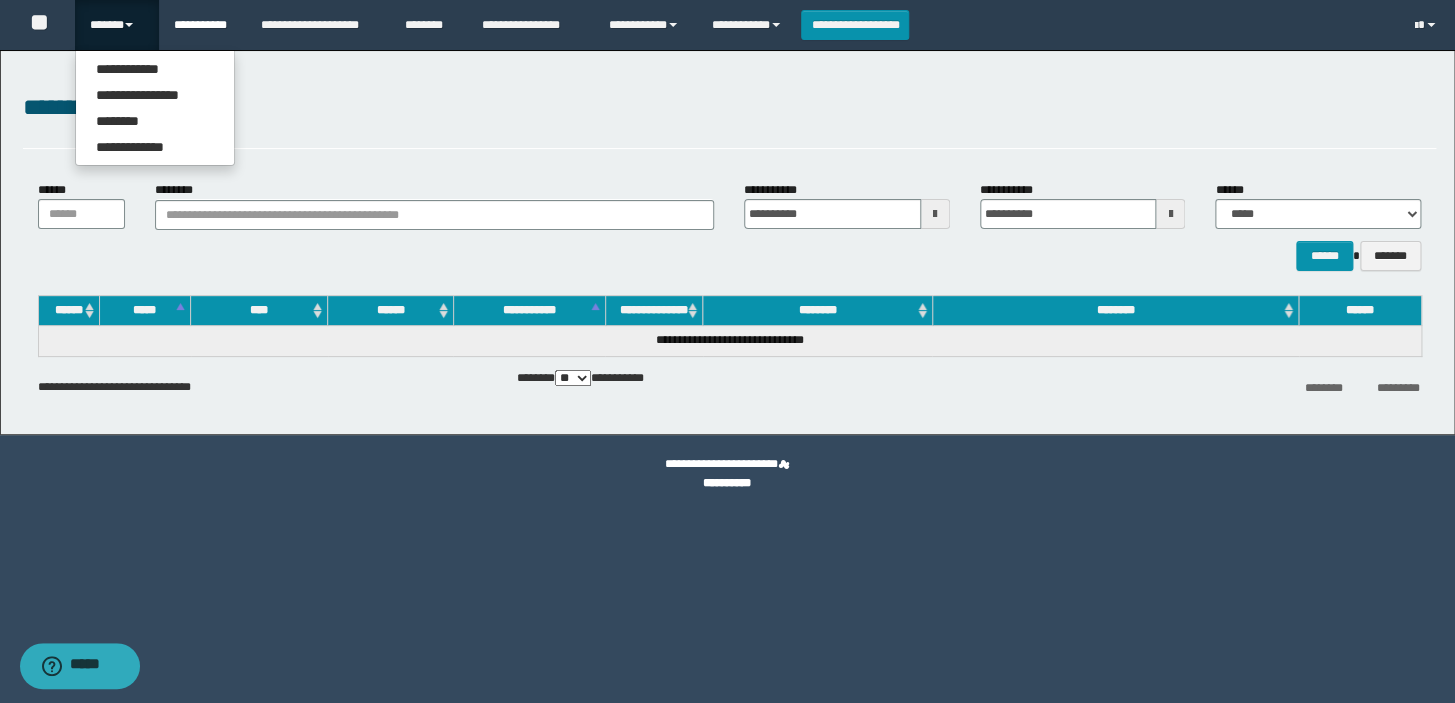 click on "**********" at bounding box center (202, 25) 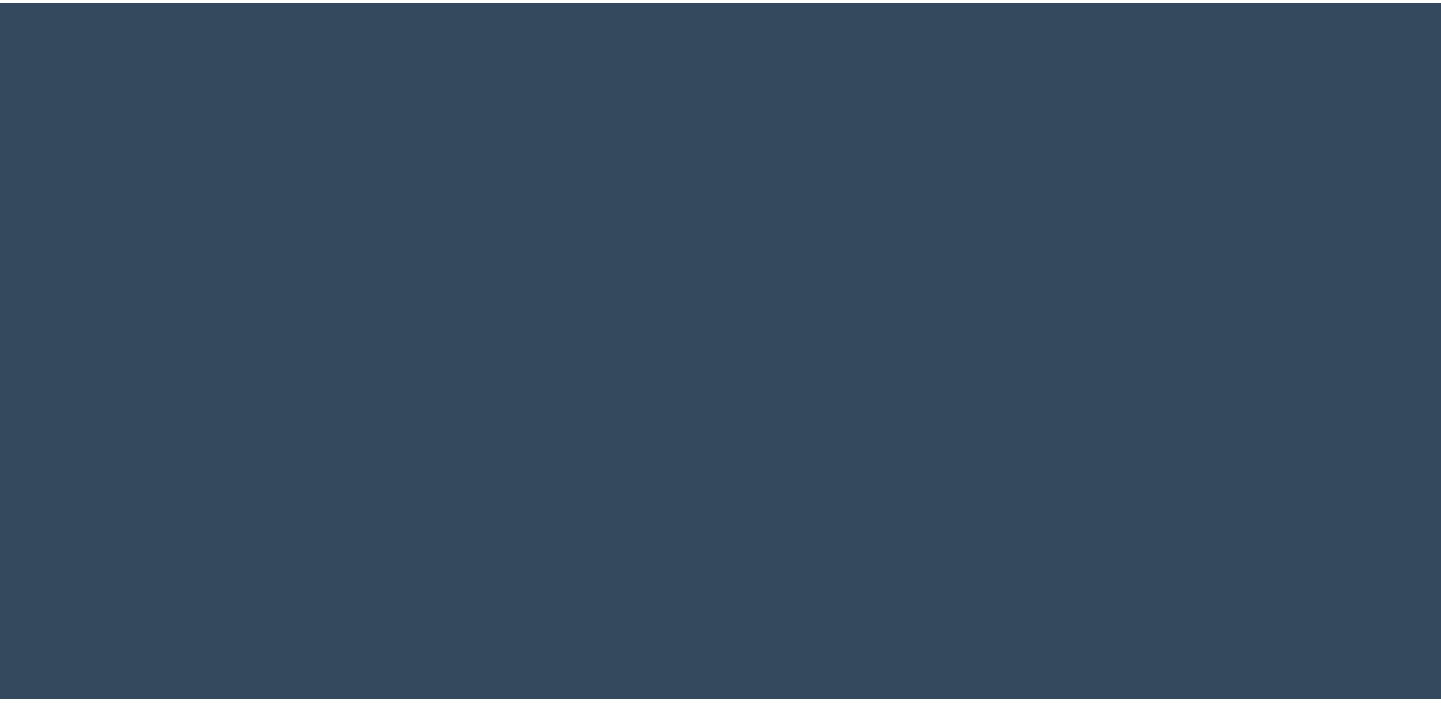 scroll, scrollTop: 0, scrollLeft: 0, axis: both 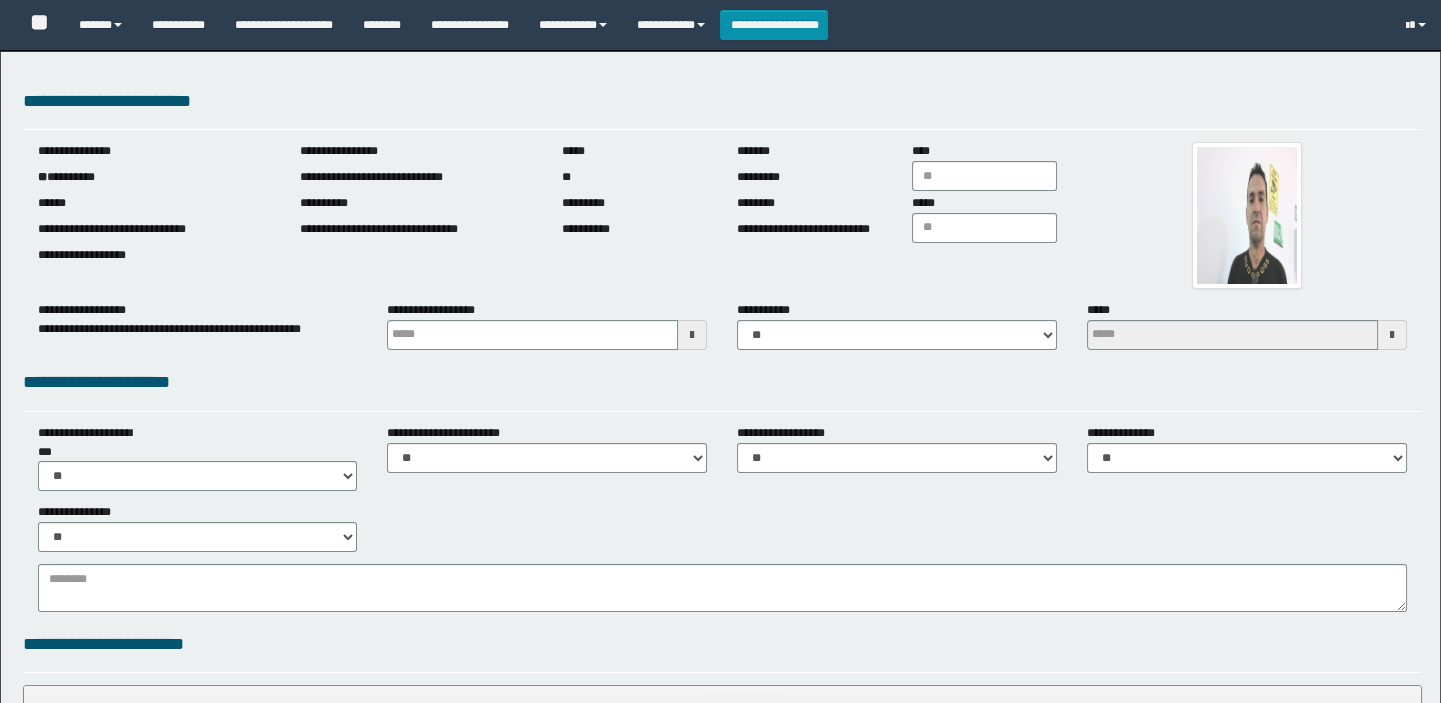 type 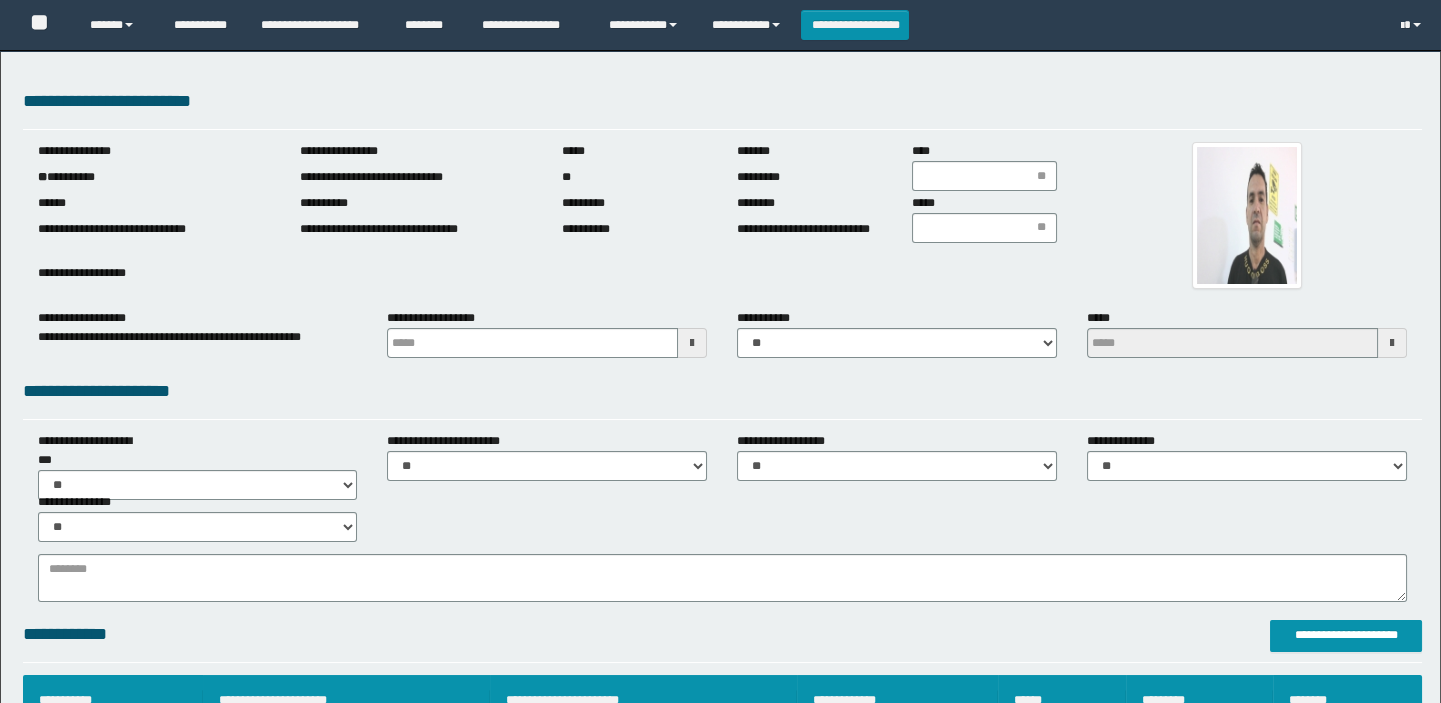 click on "**********" at bounding box center (154, 177) 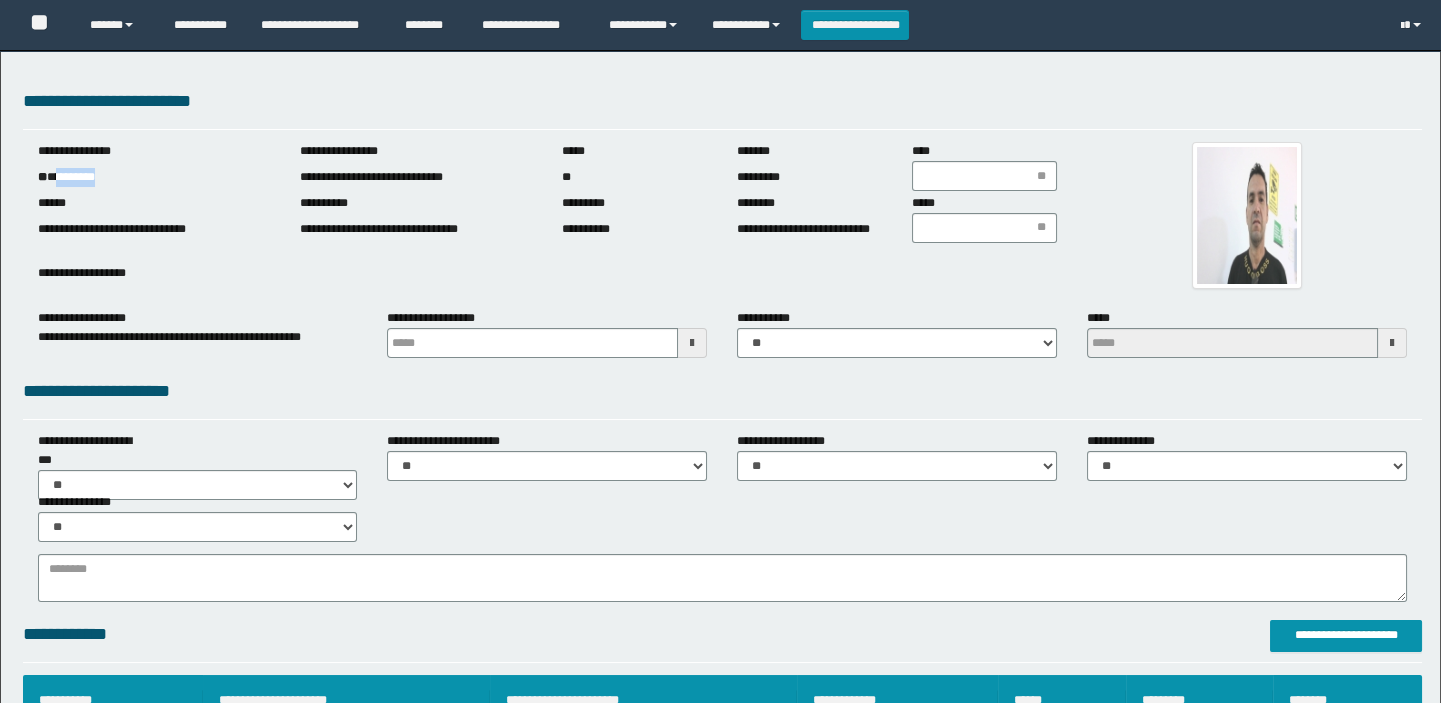 click on "**********" at bounding box center [154, 177] 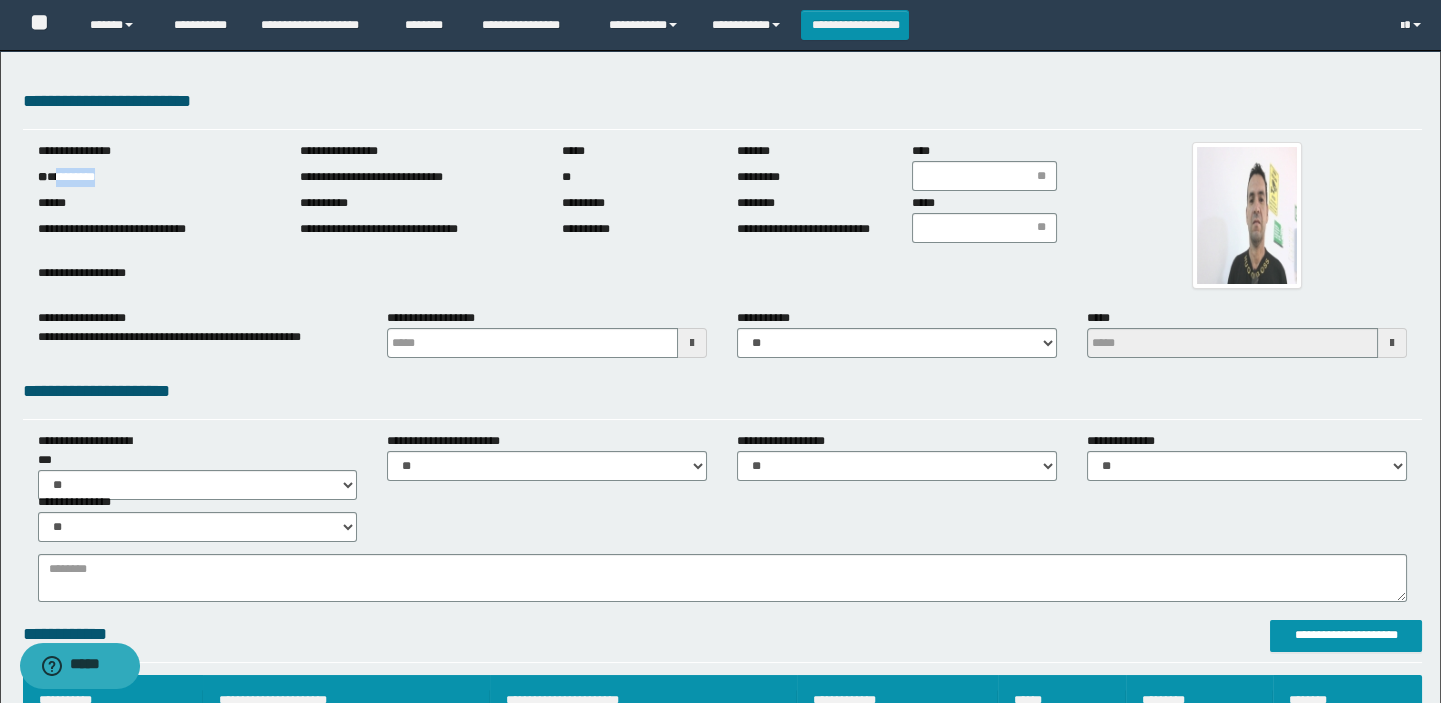 scroll, scrollTop: 0, scrollLeft: 0, axis: both 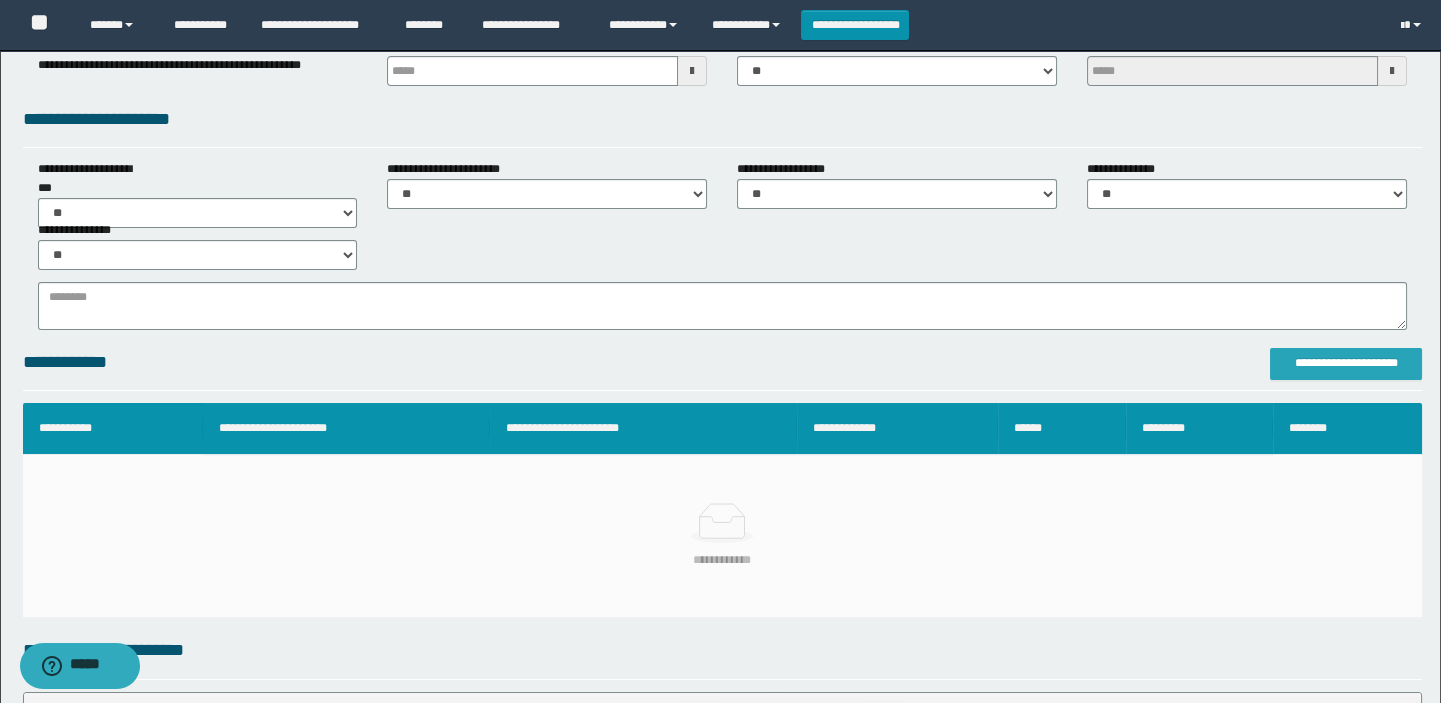 click on "**********" at bounding box center [1346, 363] 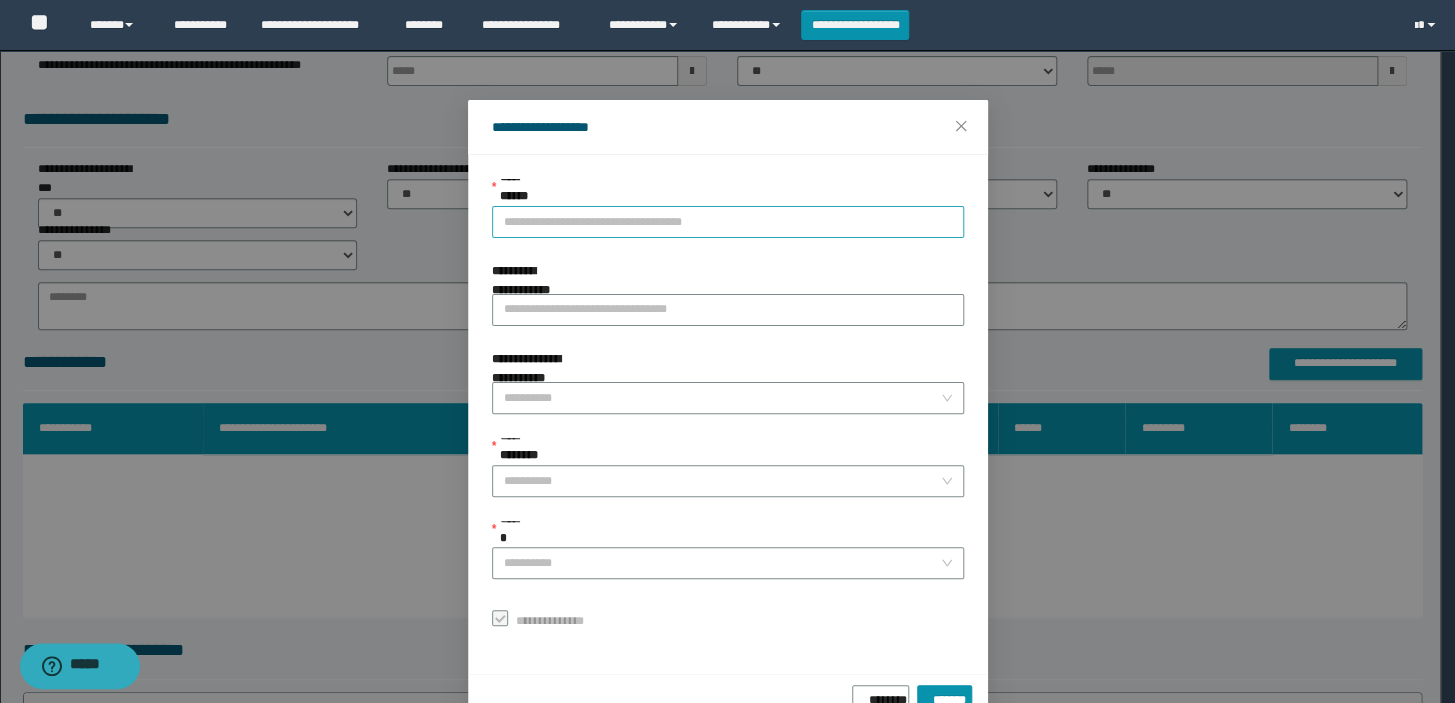 click on "**********" at bounding box center [728, 222] 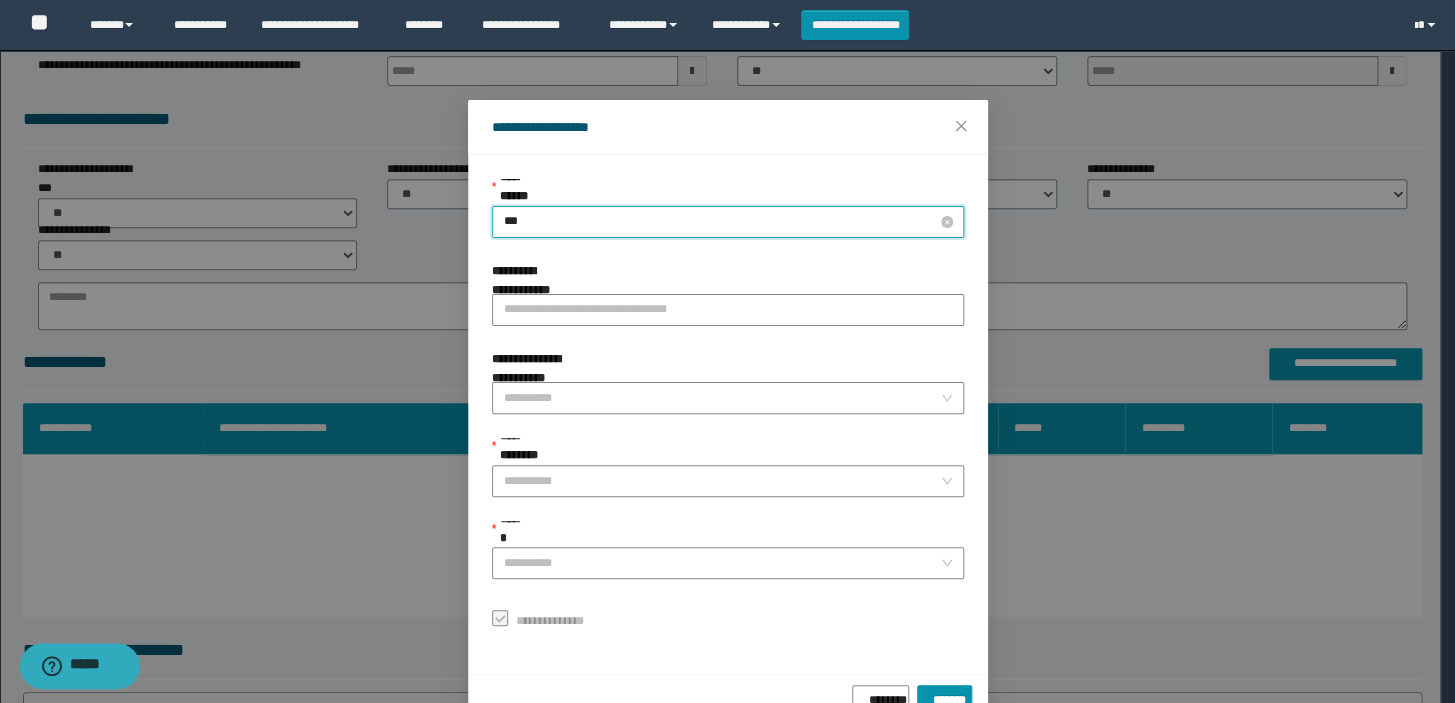 type on "****" 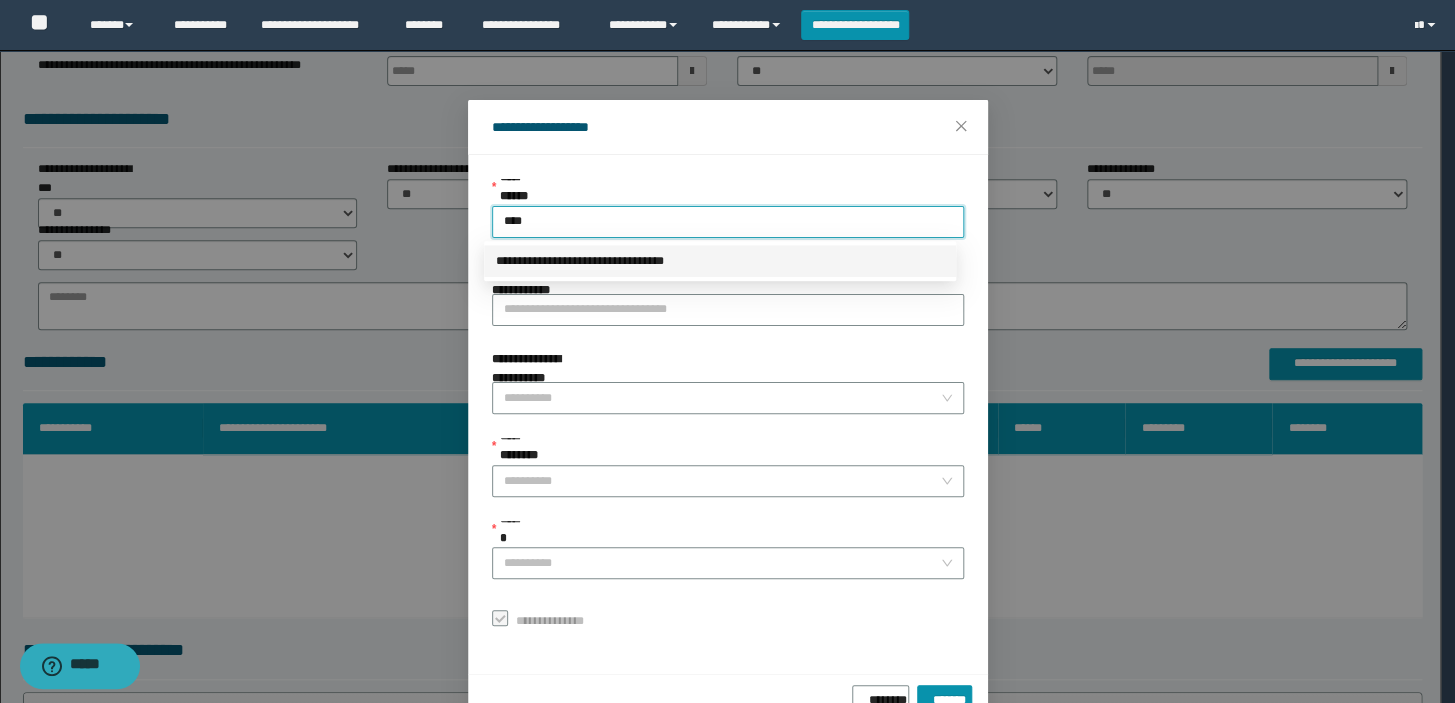 click on "**********" at bounding box center [720, 261] 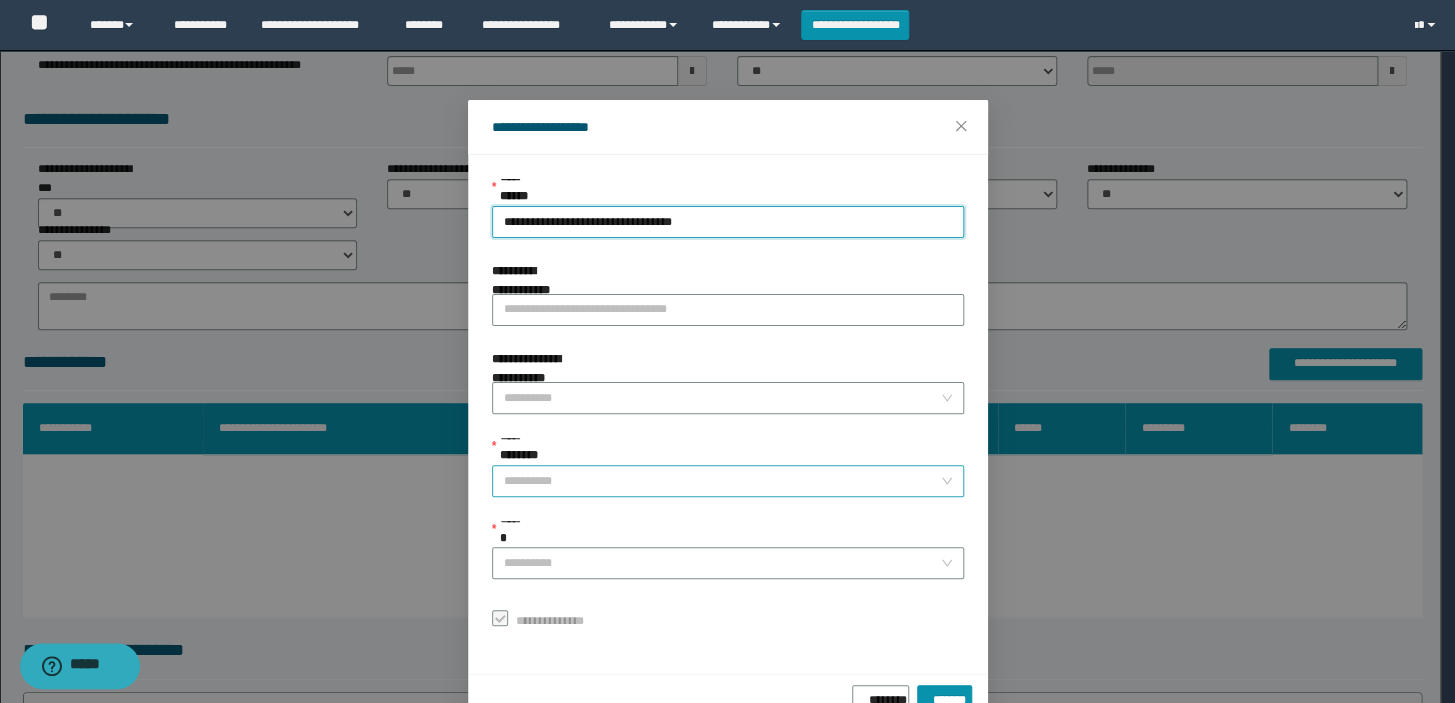 click on "**********" at bounding box center (722, 481) 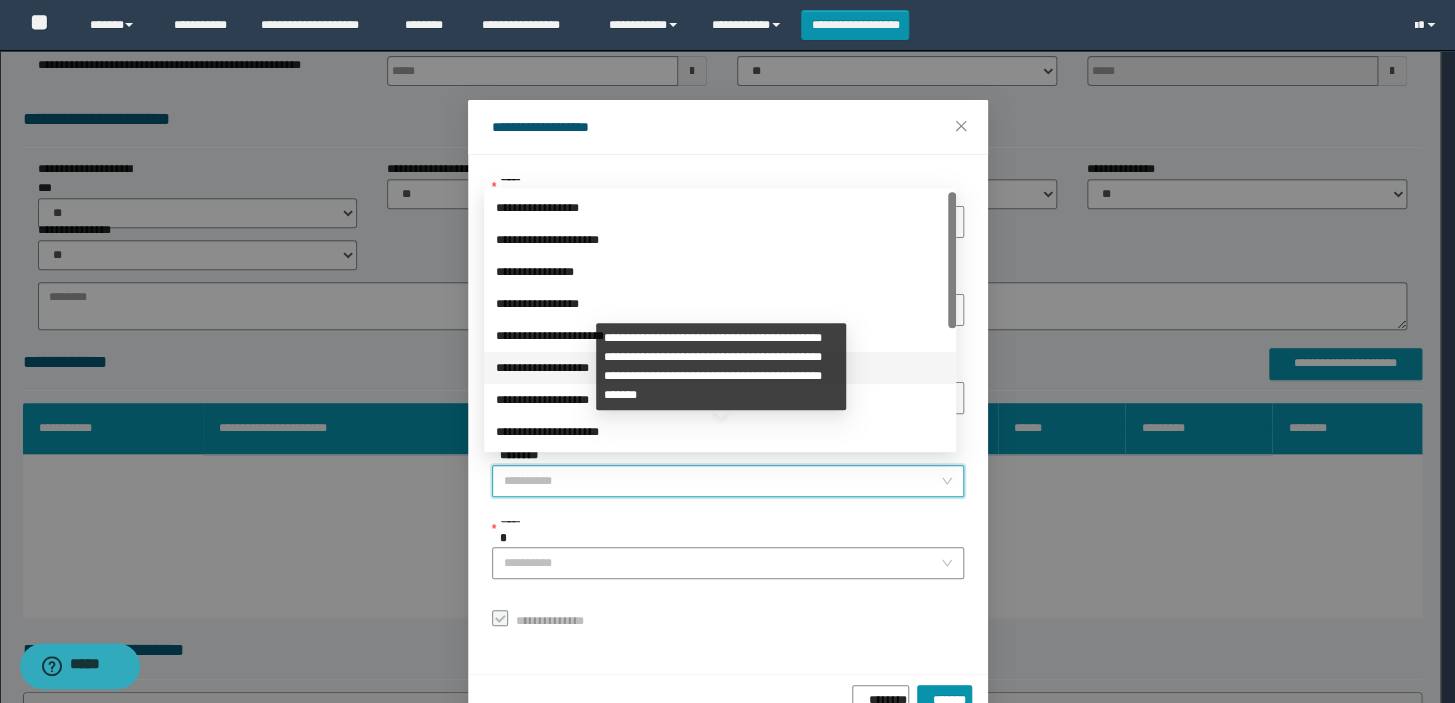 scroll, scrollTop: 223, scrollLeft: 0, axis: vertical 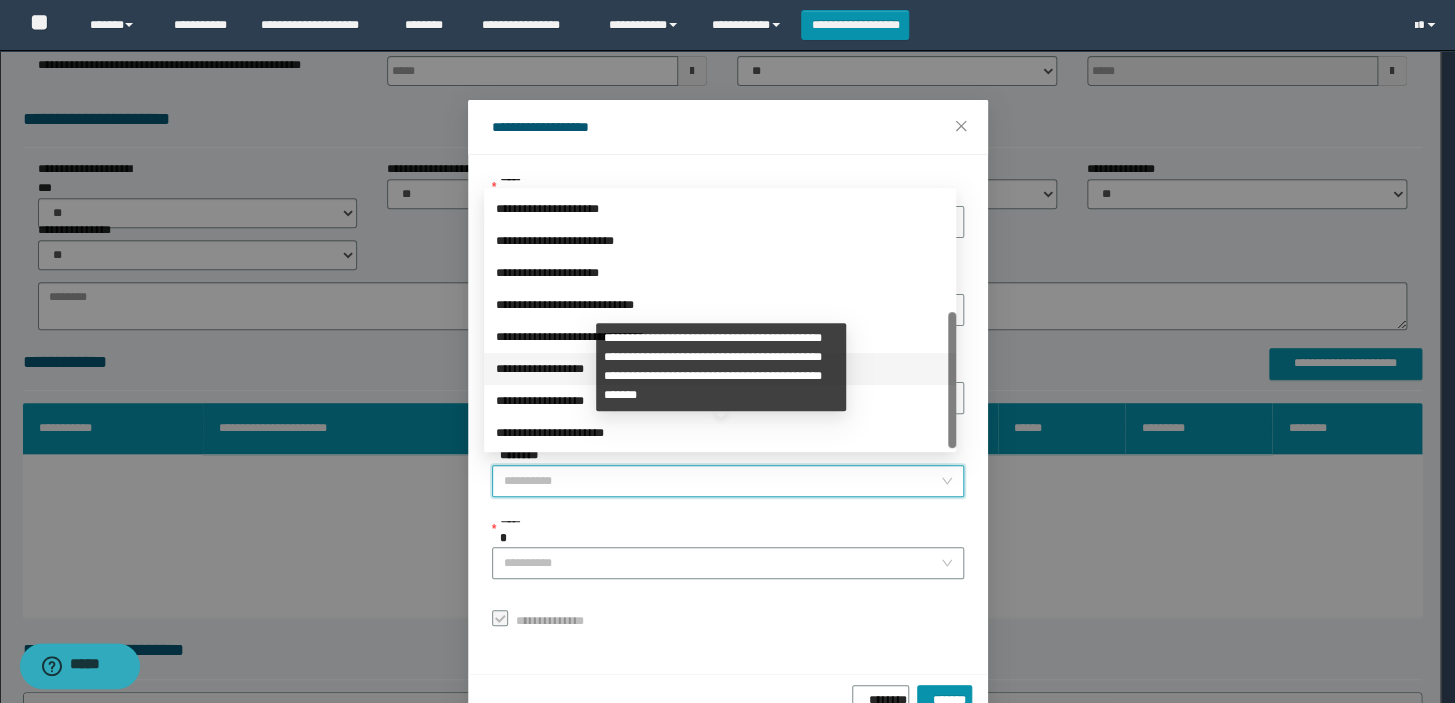 click on "**********" at bounding box center [720, 369] 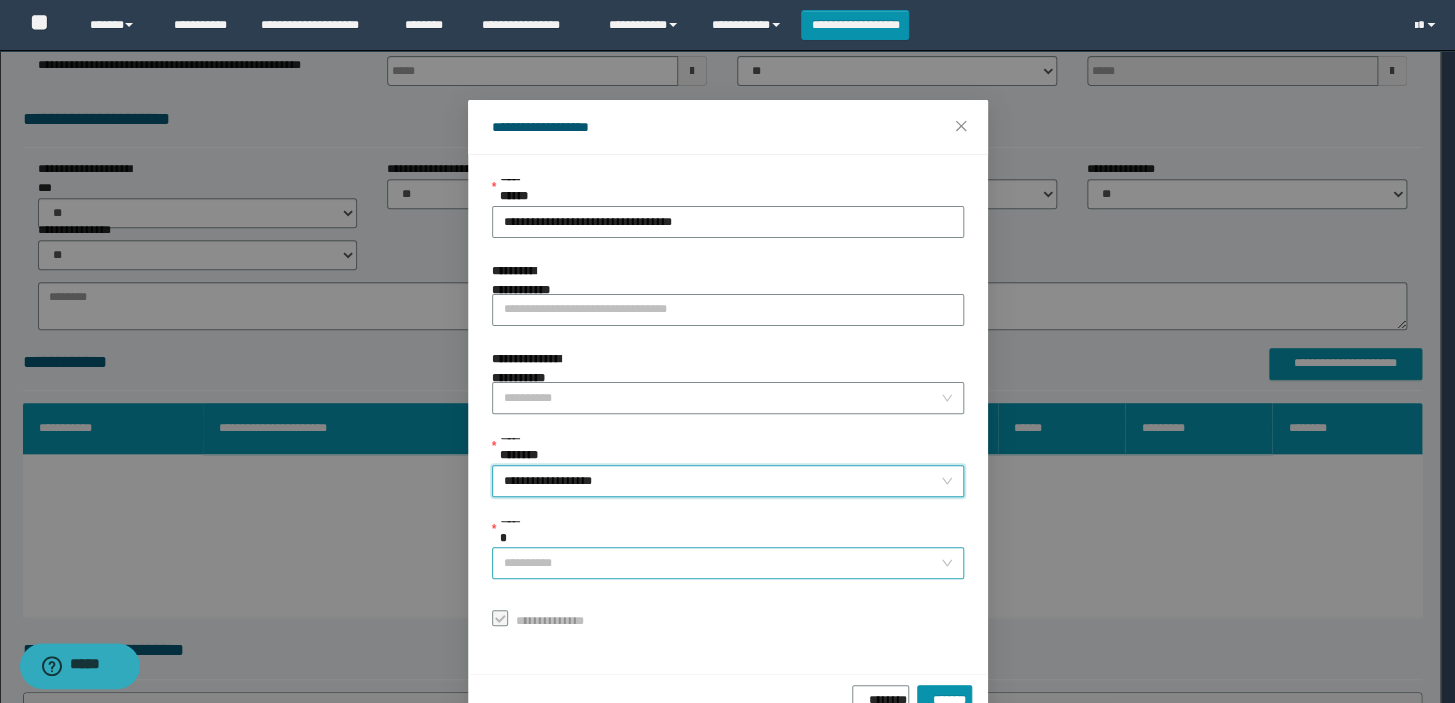 click on "******" at bounding box center (722, 563) 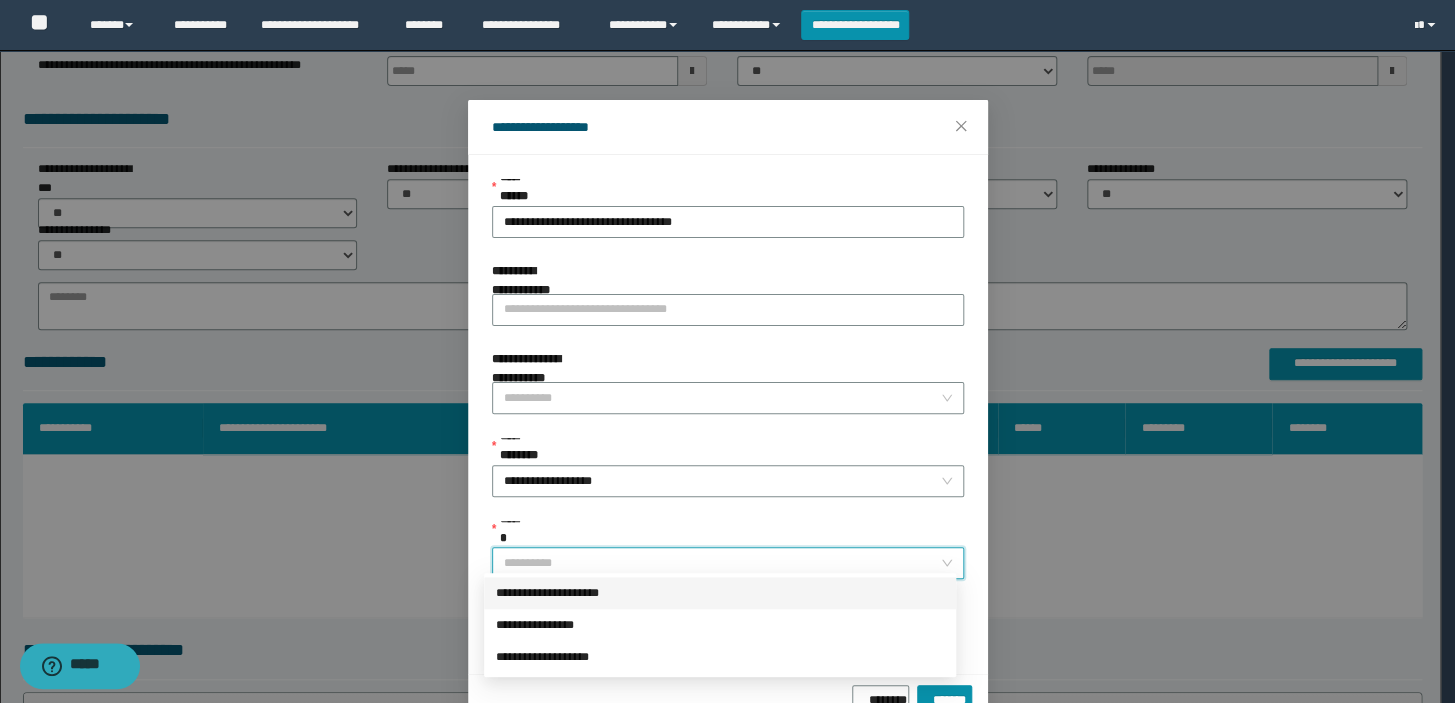 click on "**********" at bounding box center [720, 593] 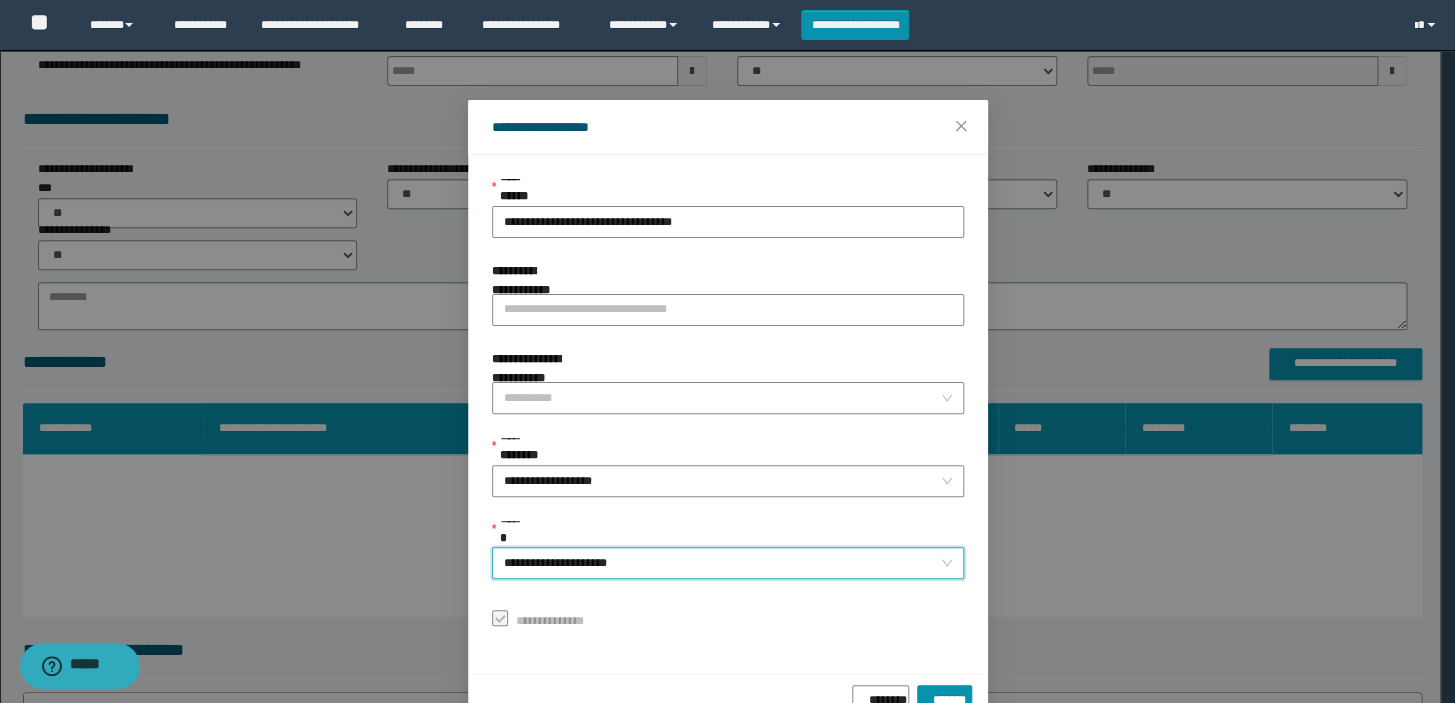 scroll, scrollTop: 48, scrollLeft: 0, axis: vertical 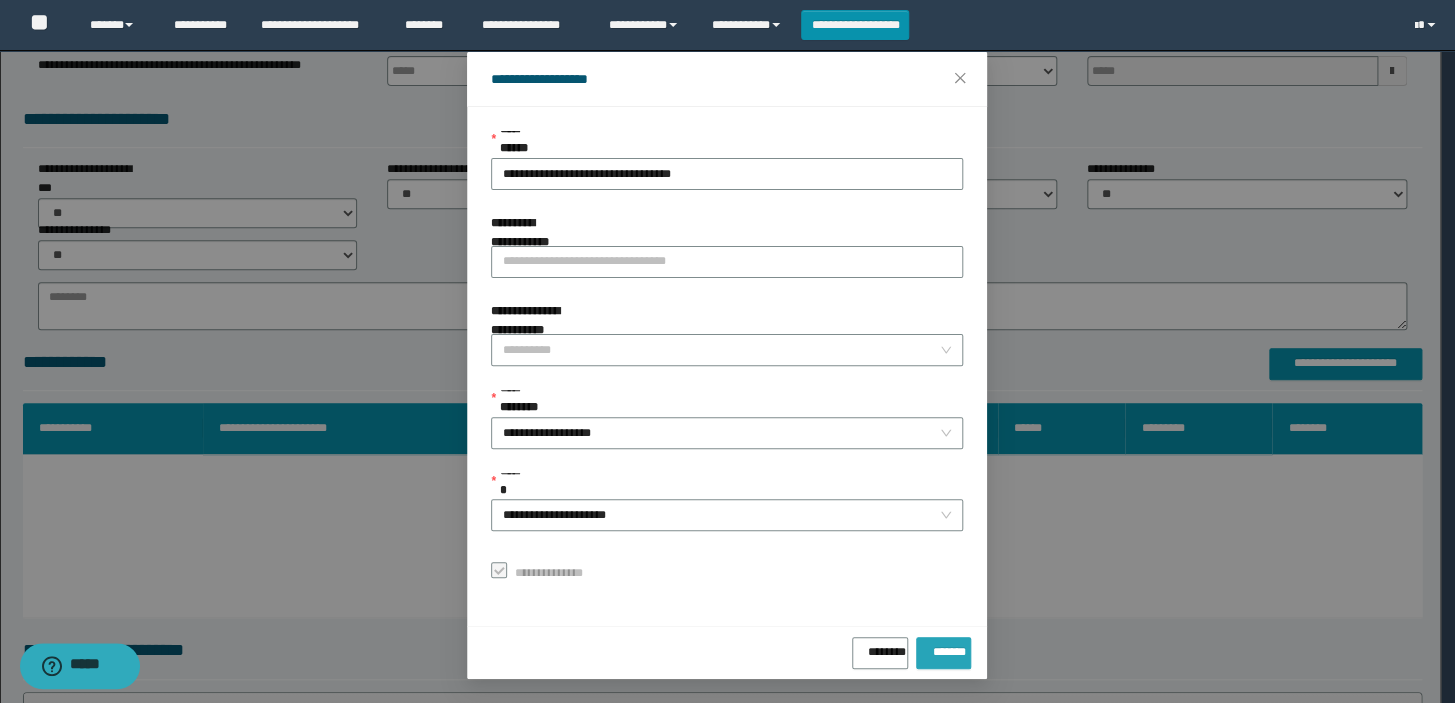 click on "*******" at bounding box center (943, 648) 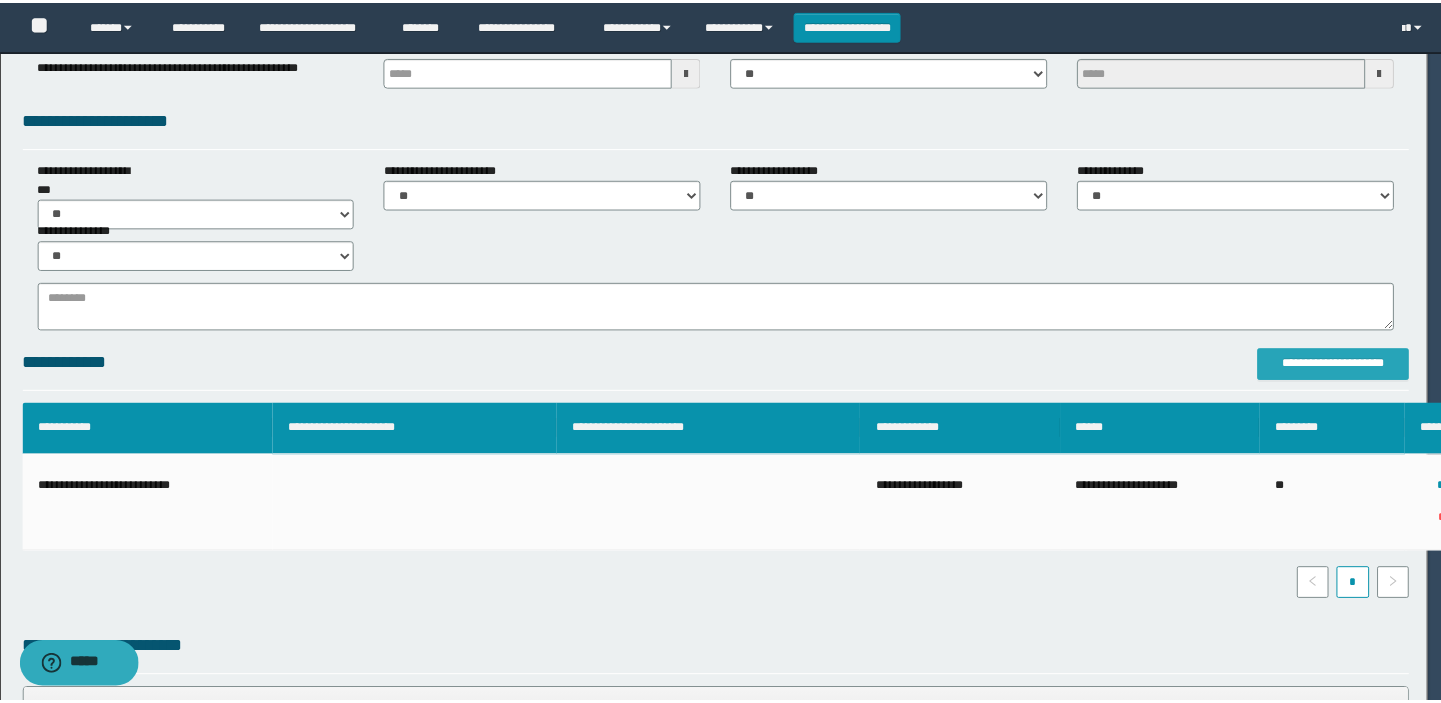 scroll, scrollTop: 0, scrollLeft: 0, axis: both 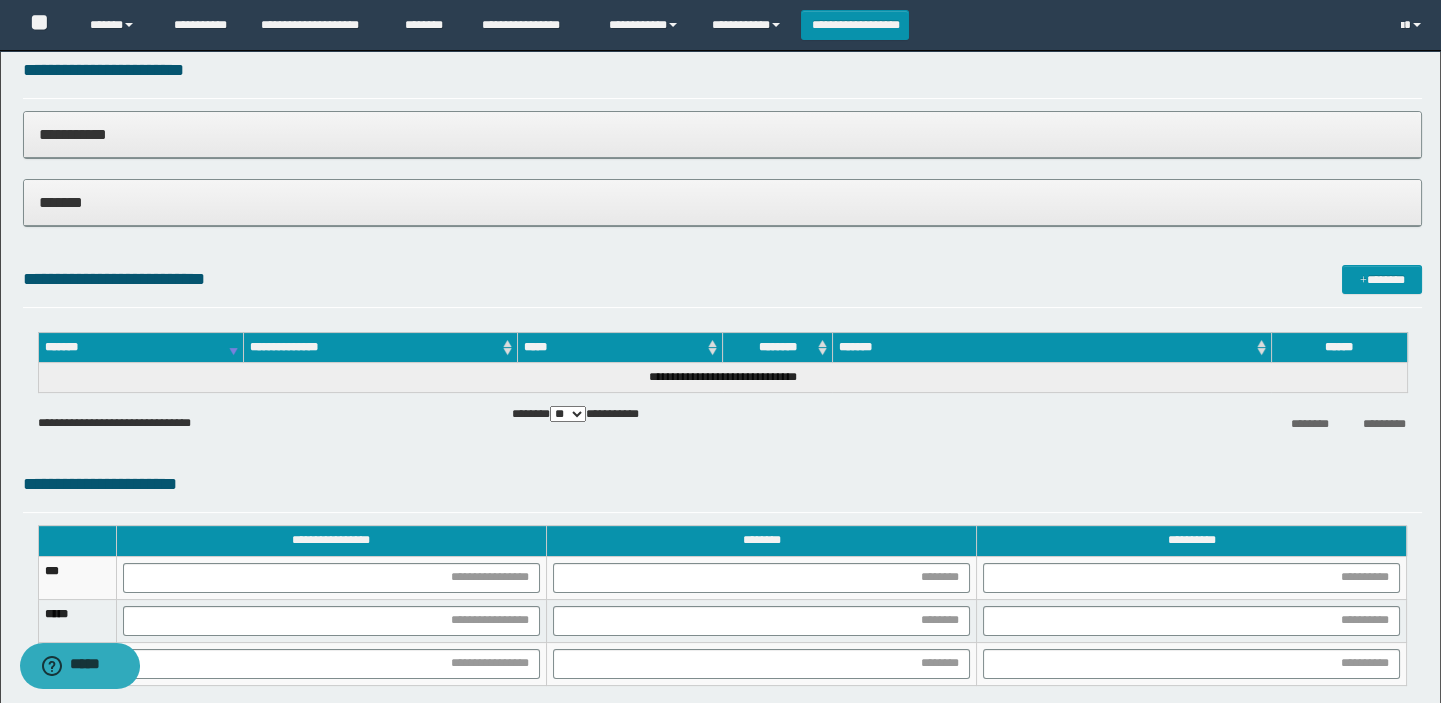 click on "*******" at bounding box center (723, 202) 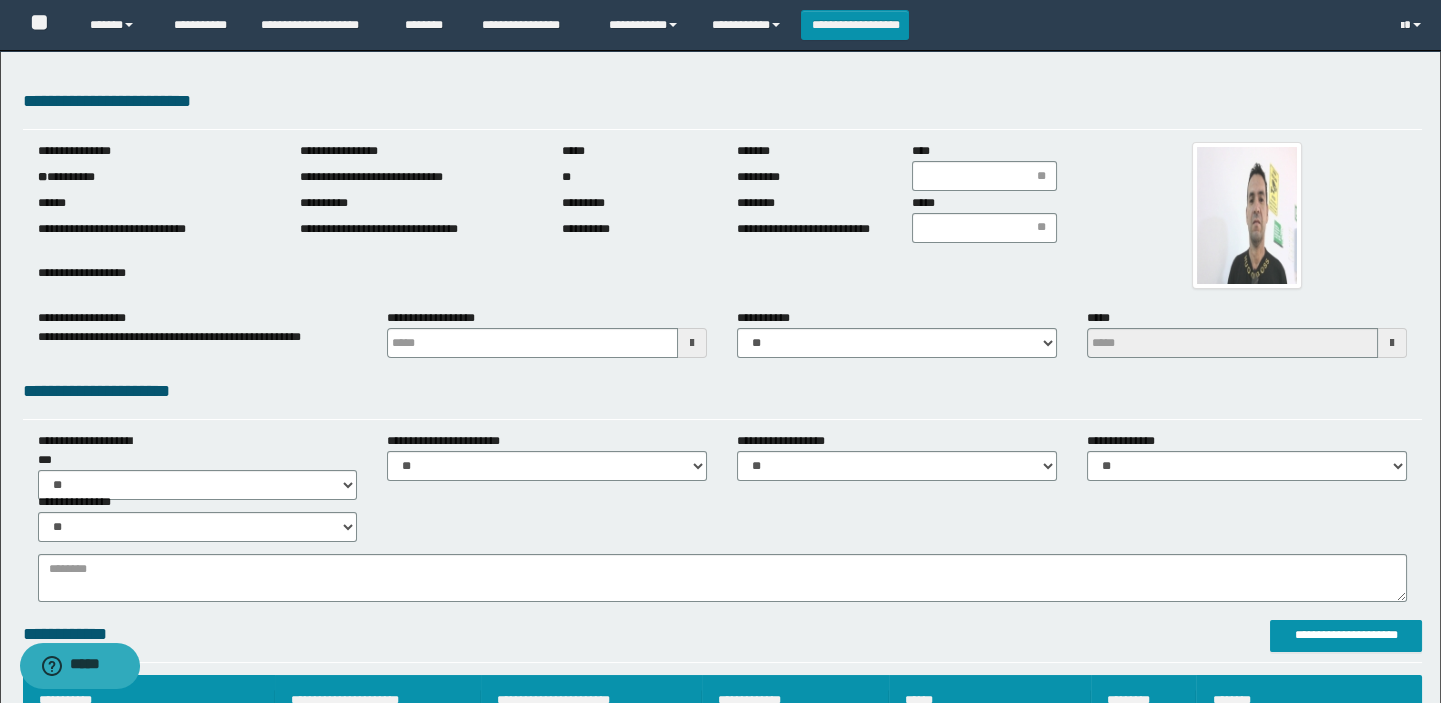 scroll, scrollTop: 0, scrollLeft: 0, axis: both 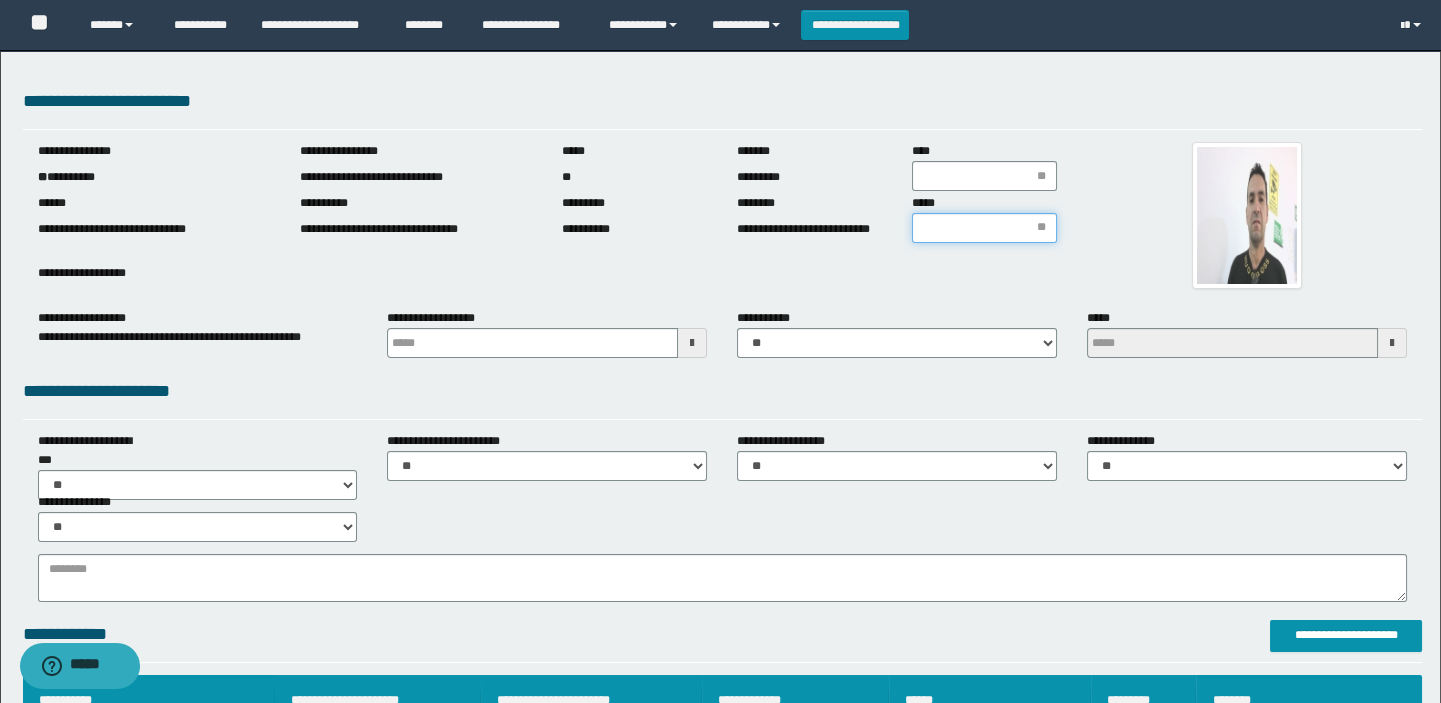 click on "*****" at bounding box center [984, 228] 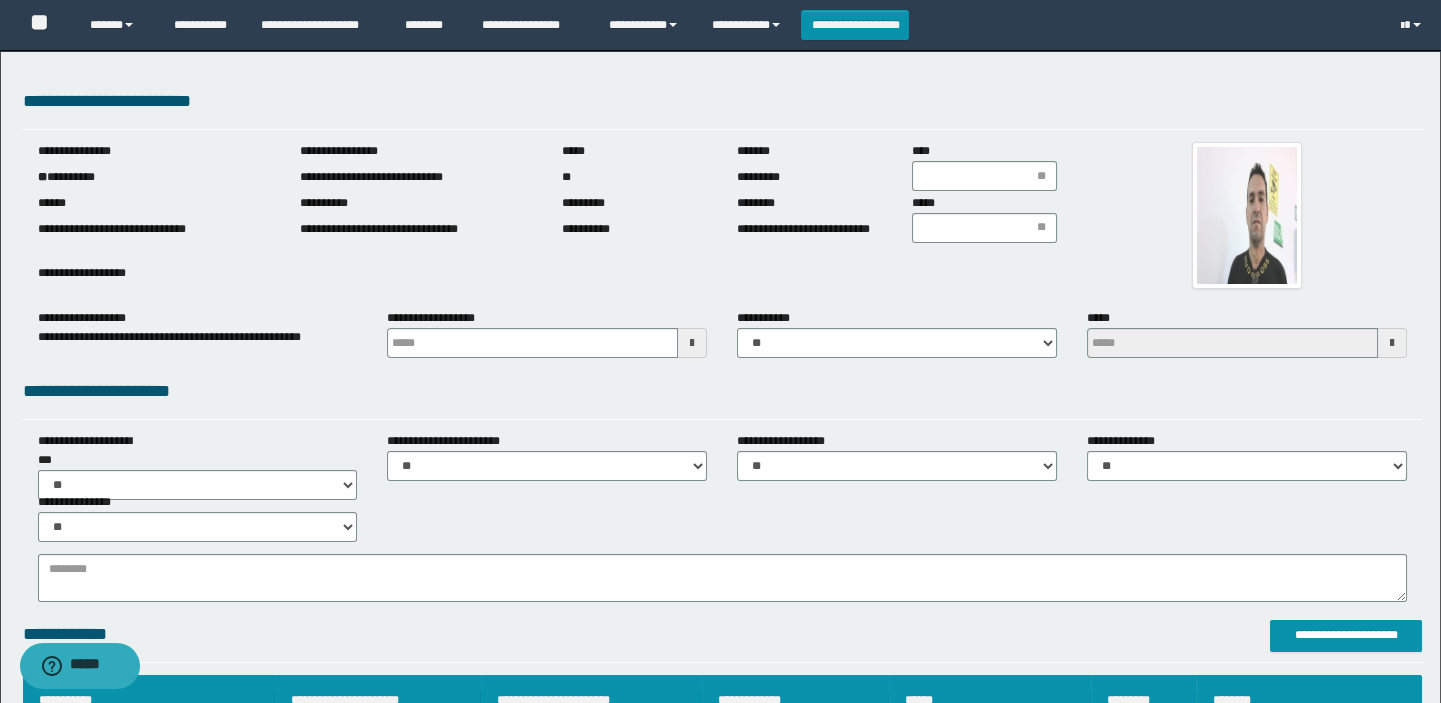 click on "**********" at bounding box center (634, 229) 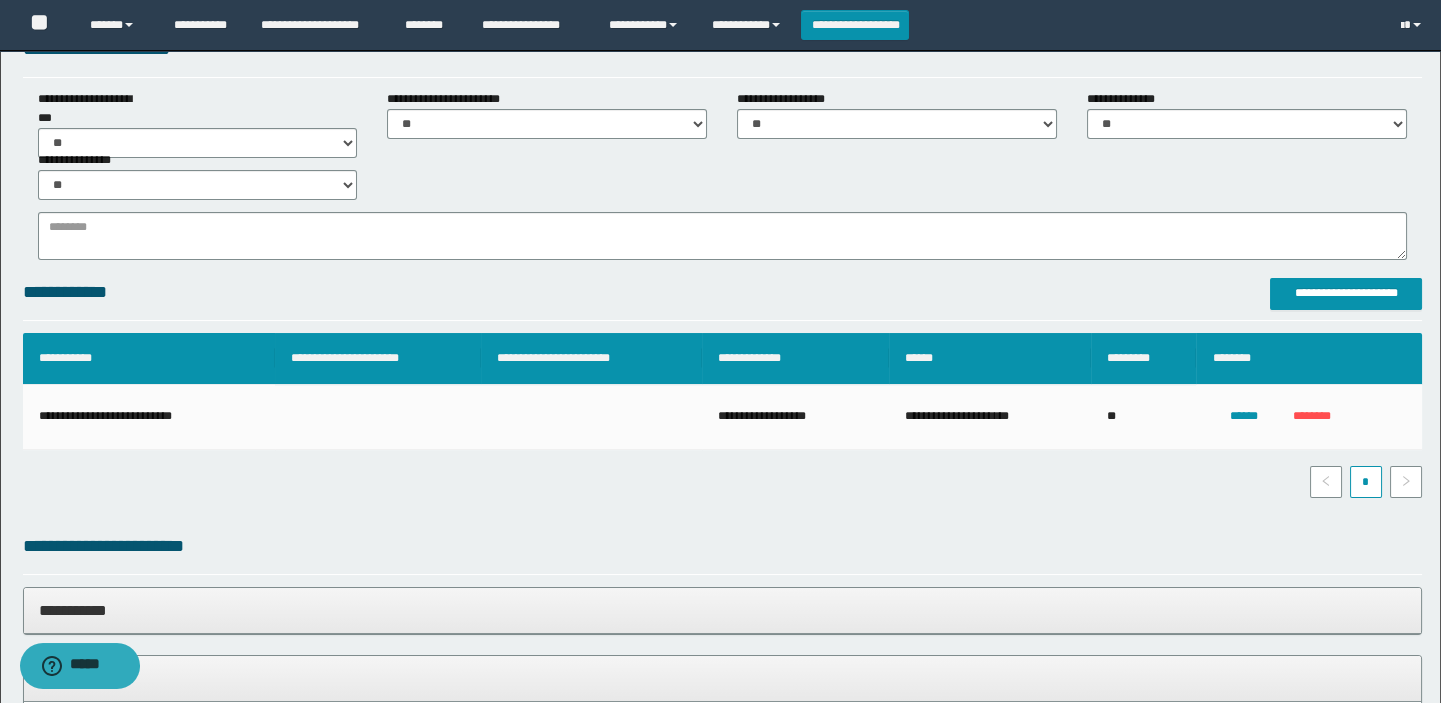 scroll, scrollTop: 0, scrollLeft: 0, axis: both 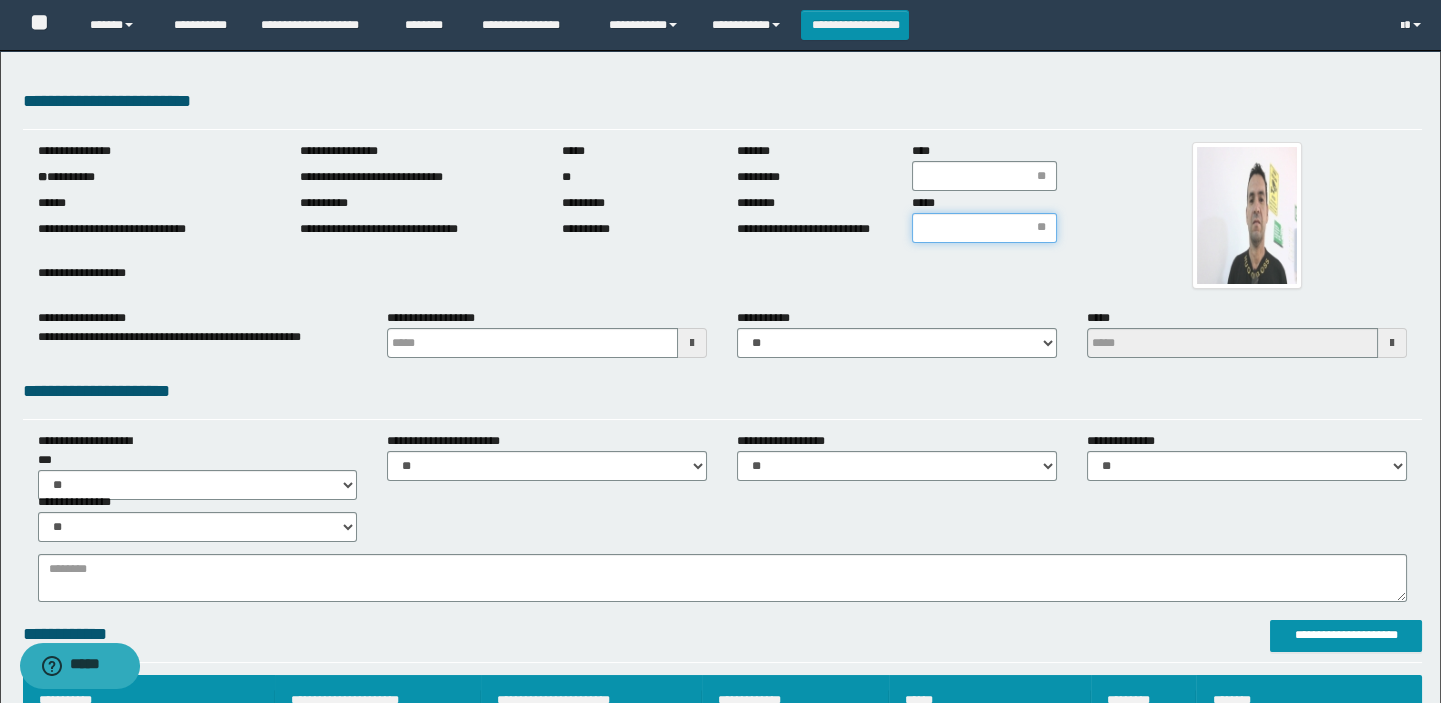click on "*****" at bounding box center (984, 228) 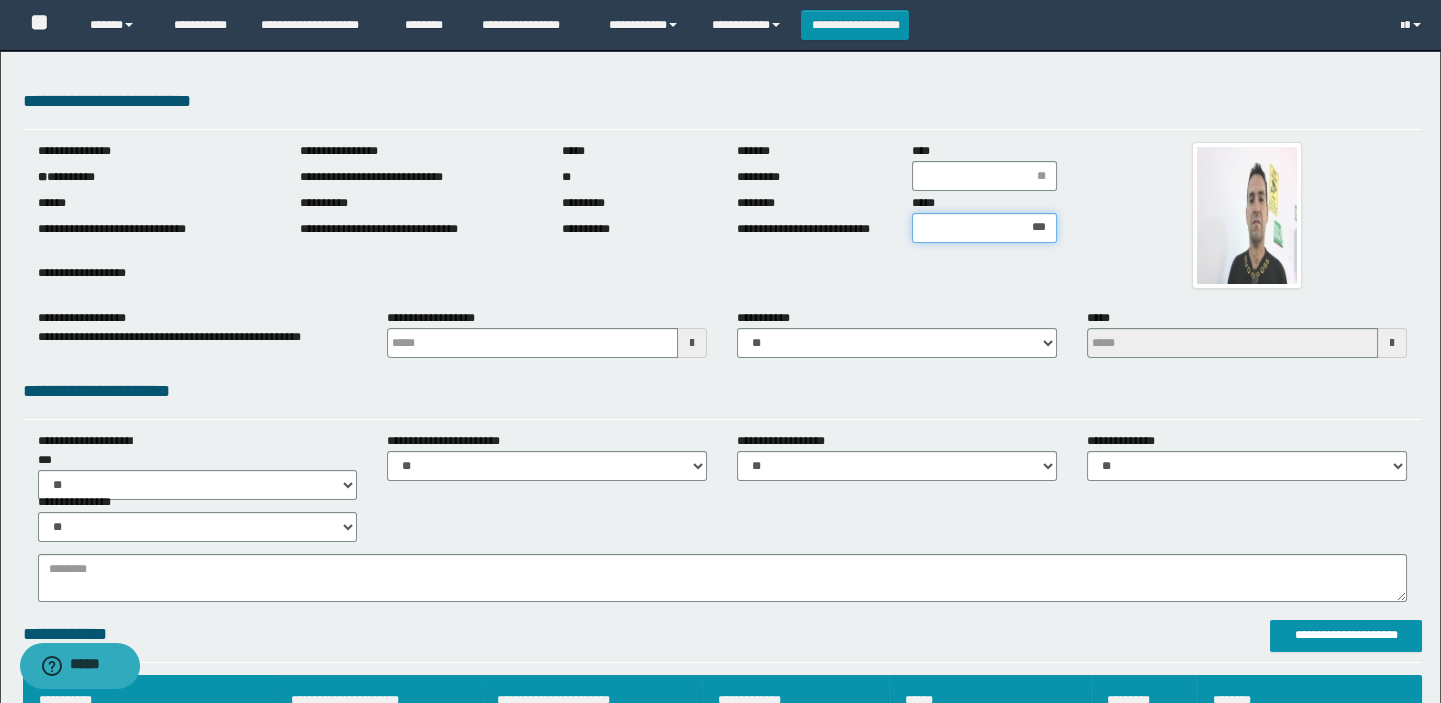 type on "****" 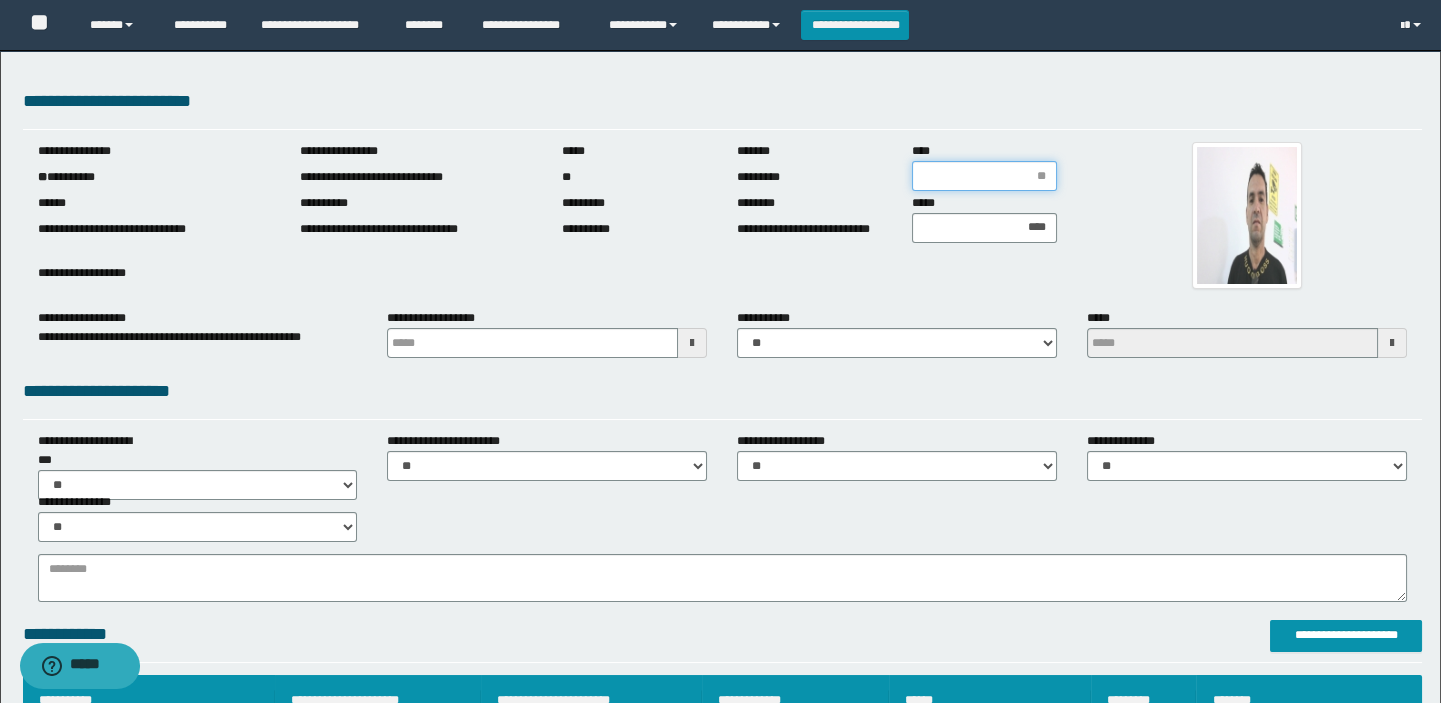 click on "****" at bounding box center (984, 176) 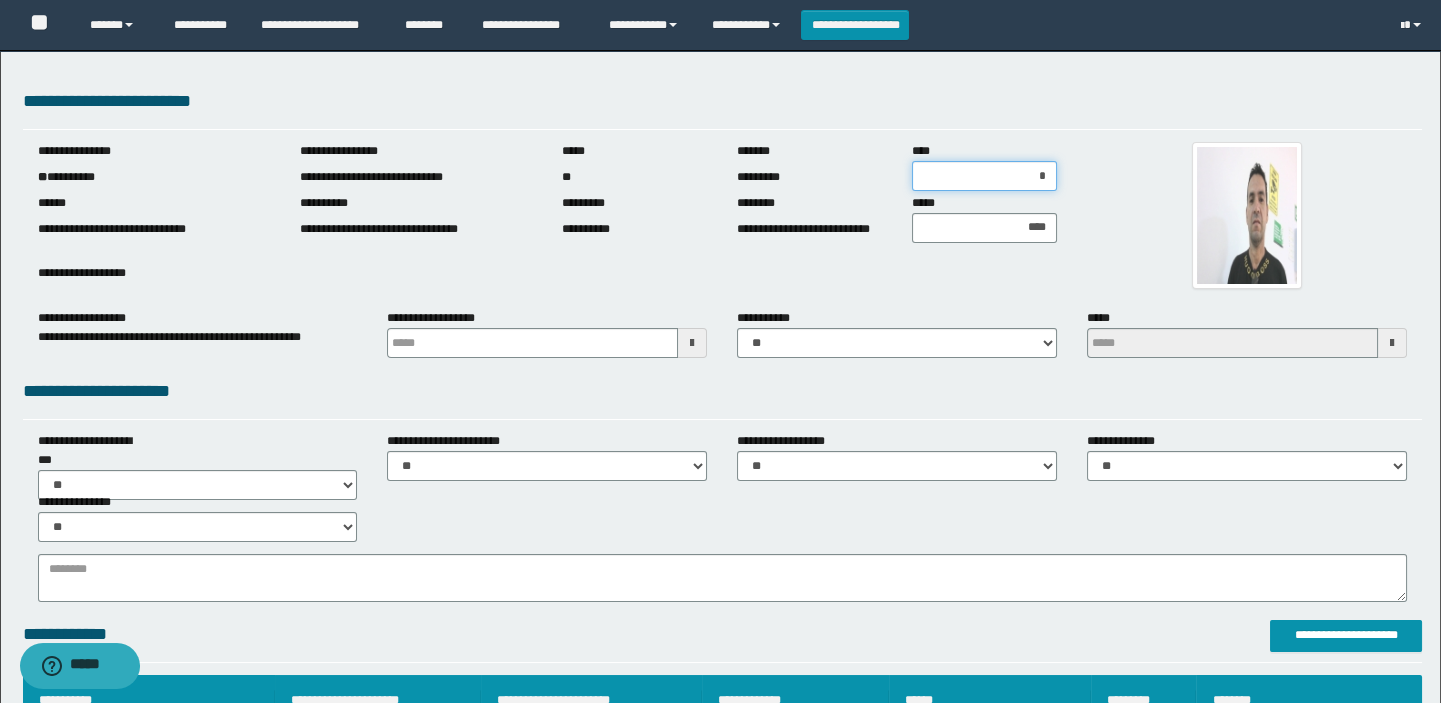 type on "**" 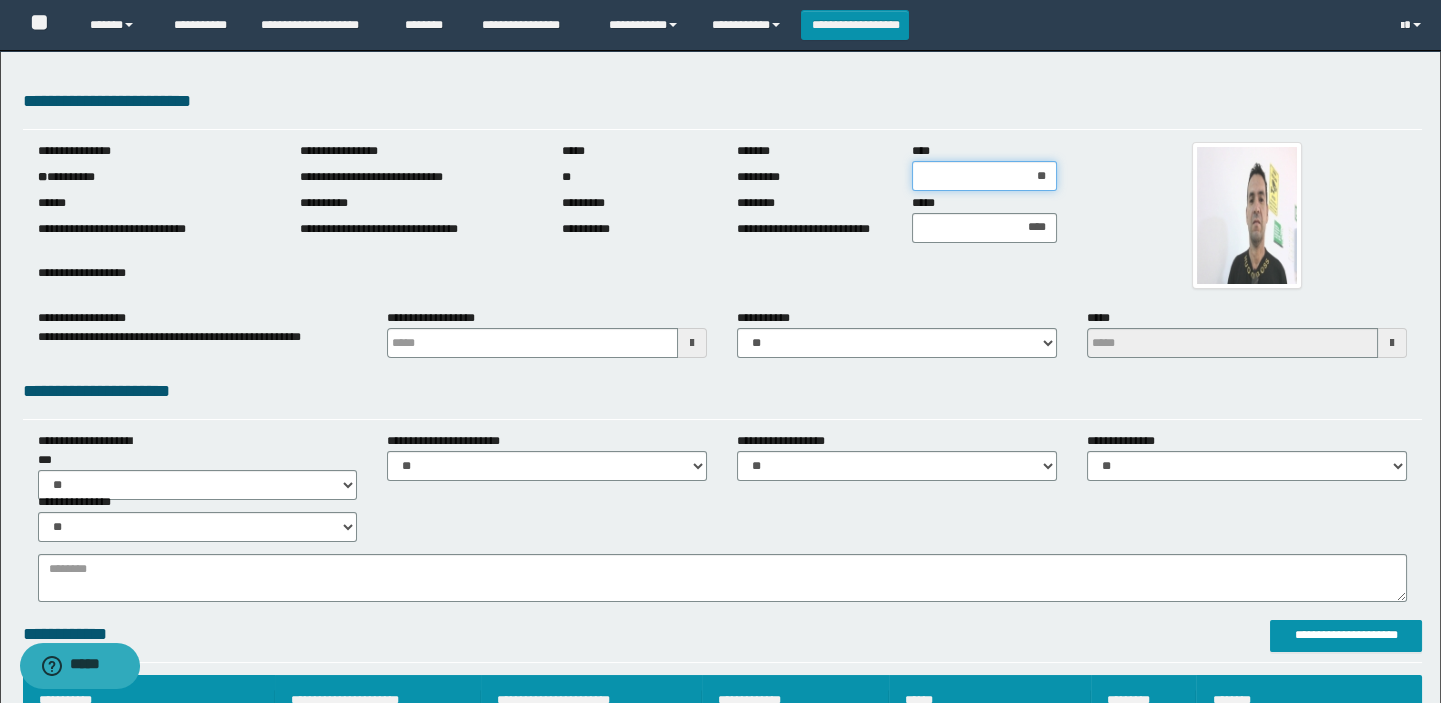 type 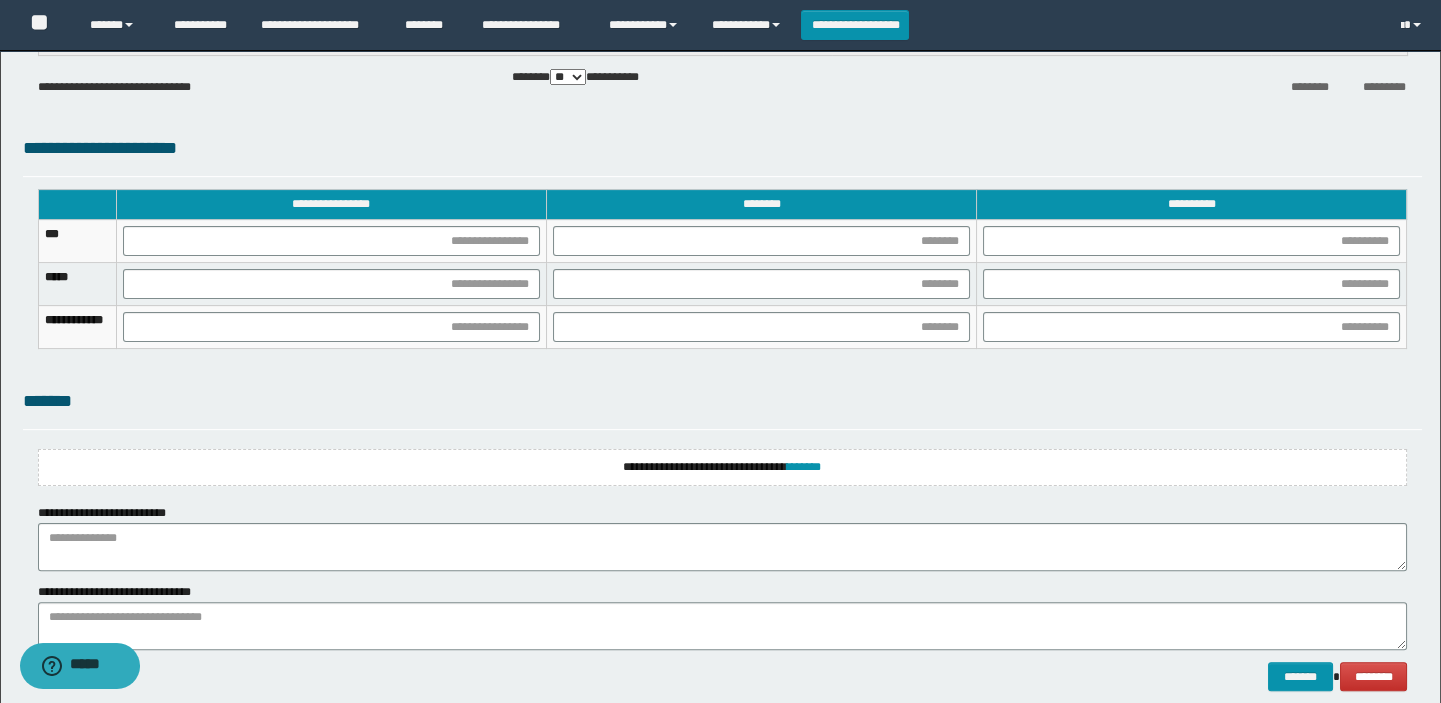 scroll, scrollTop: 1520, scrollLeft: 0, axis: vertical 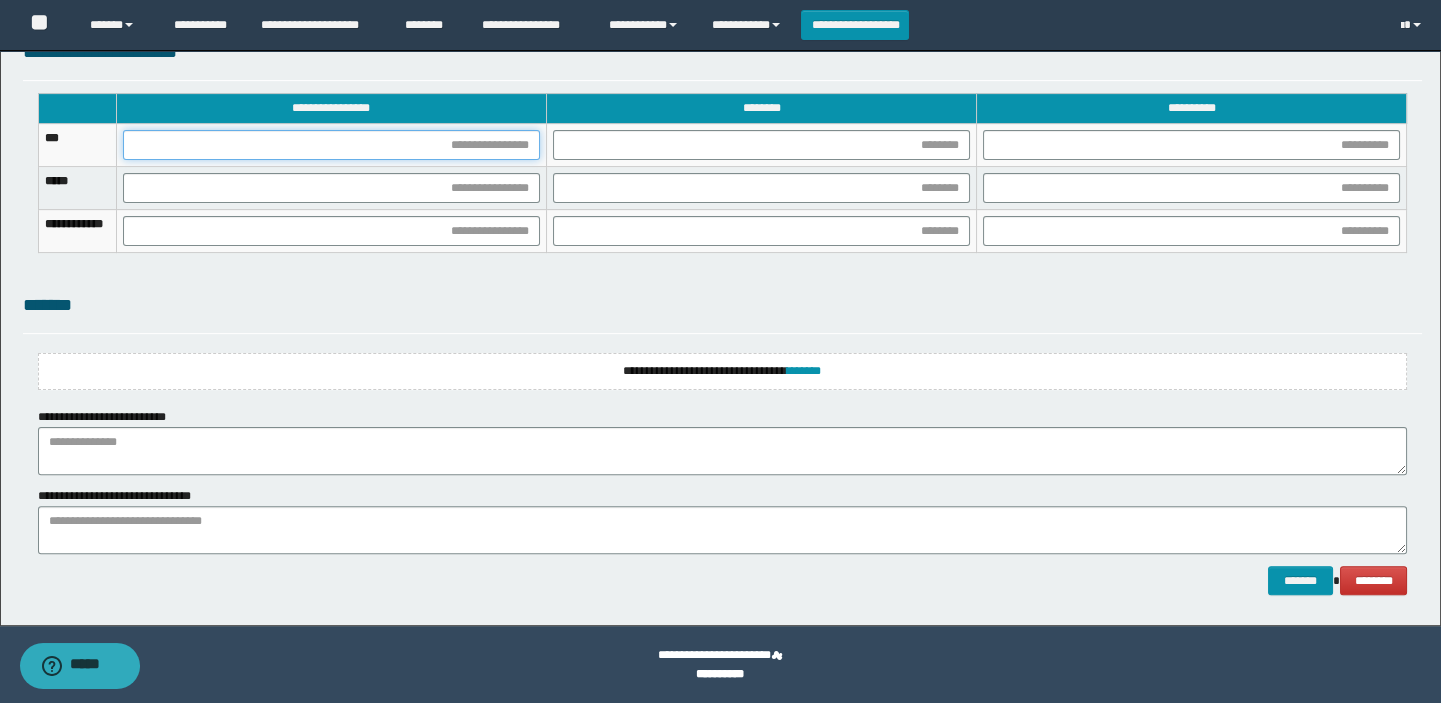 click at bounding box center [331, 145] 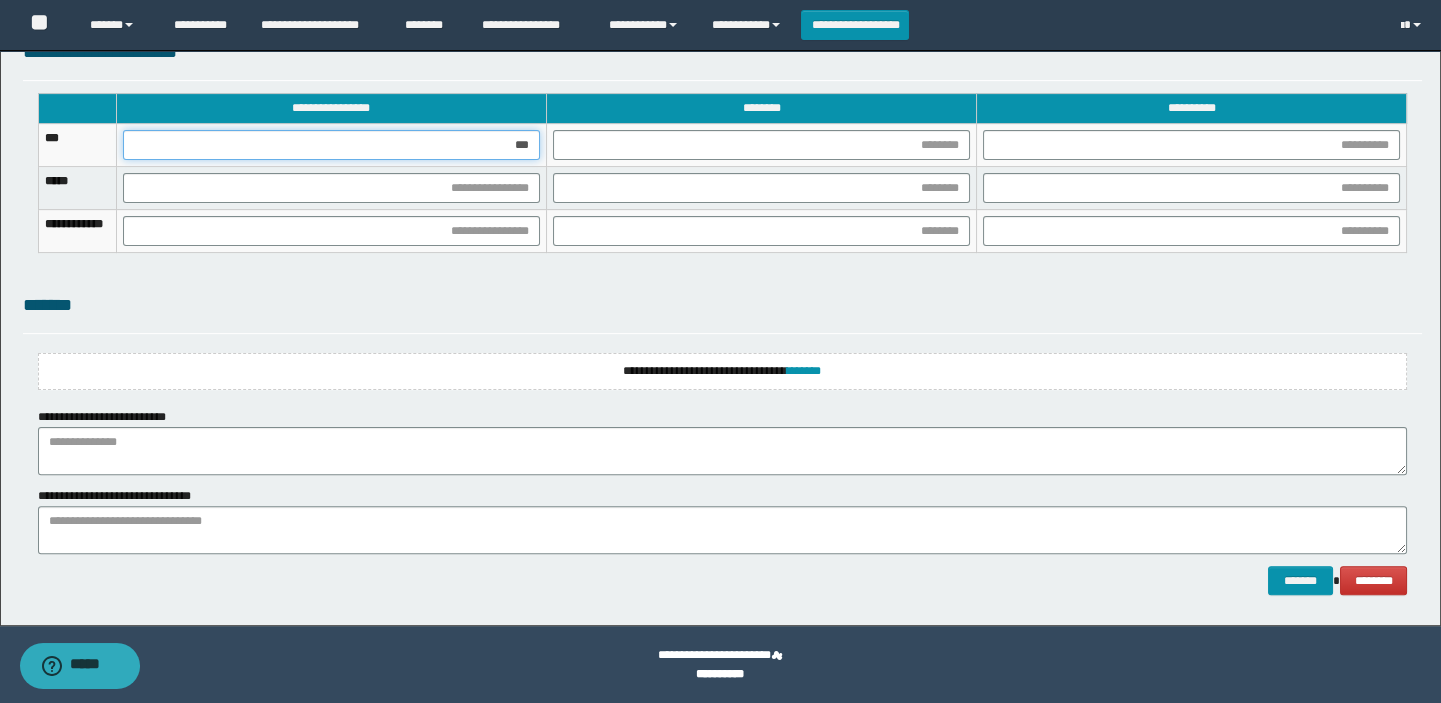 type on "****" 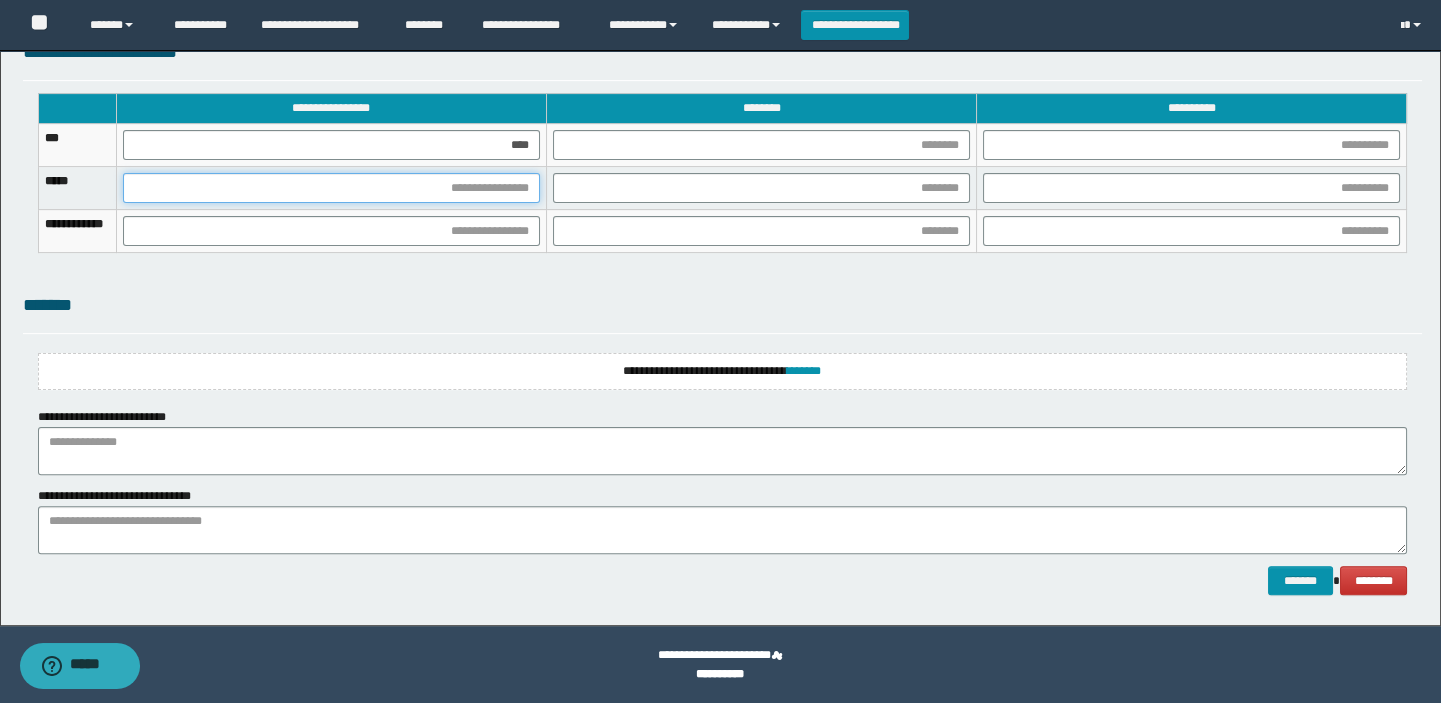 click at bounding box center (331, 188) 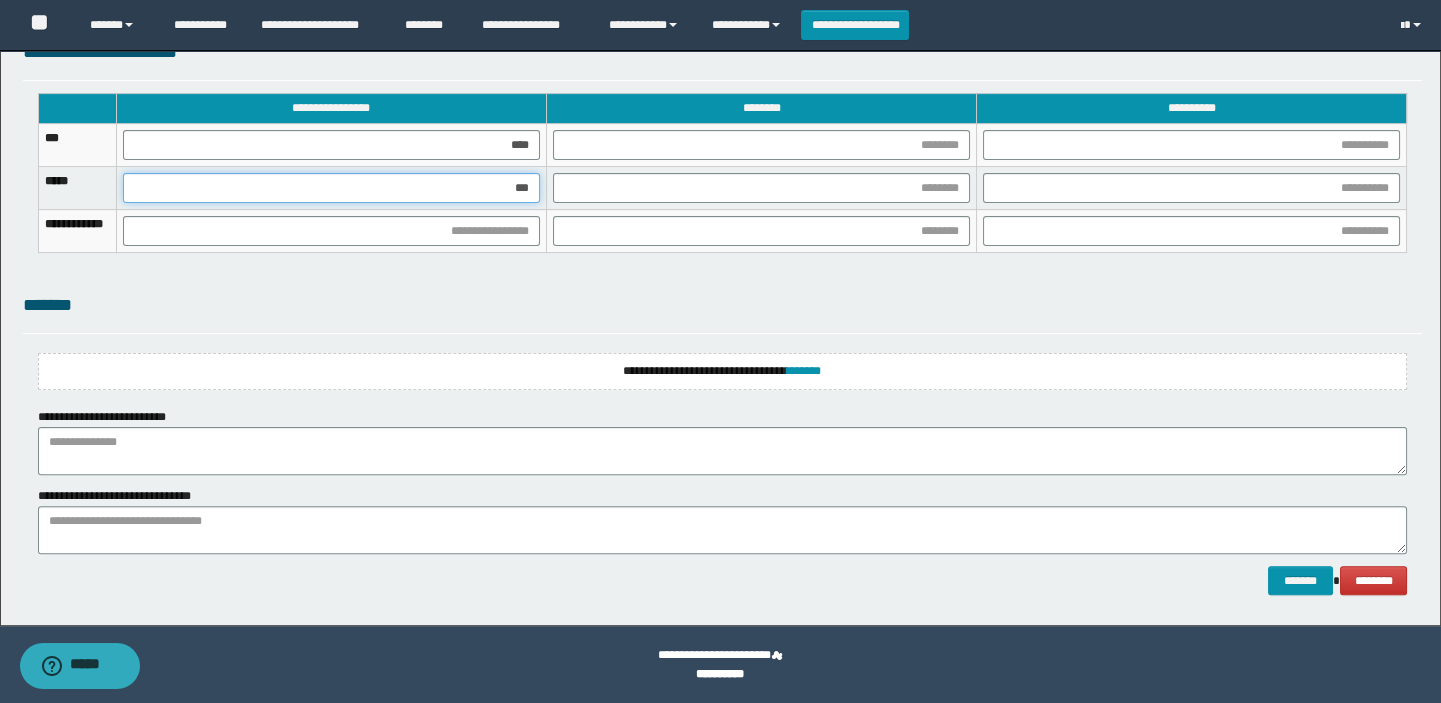 type on "****" 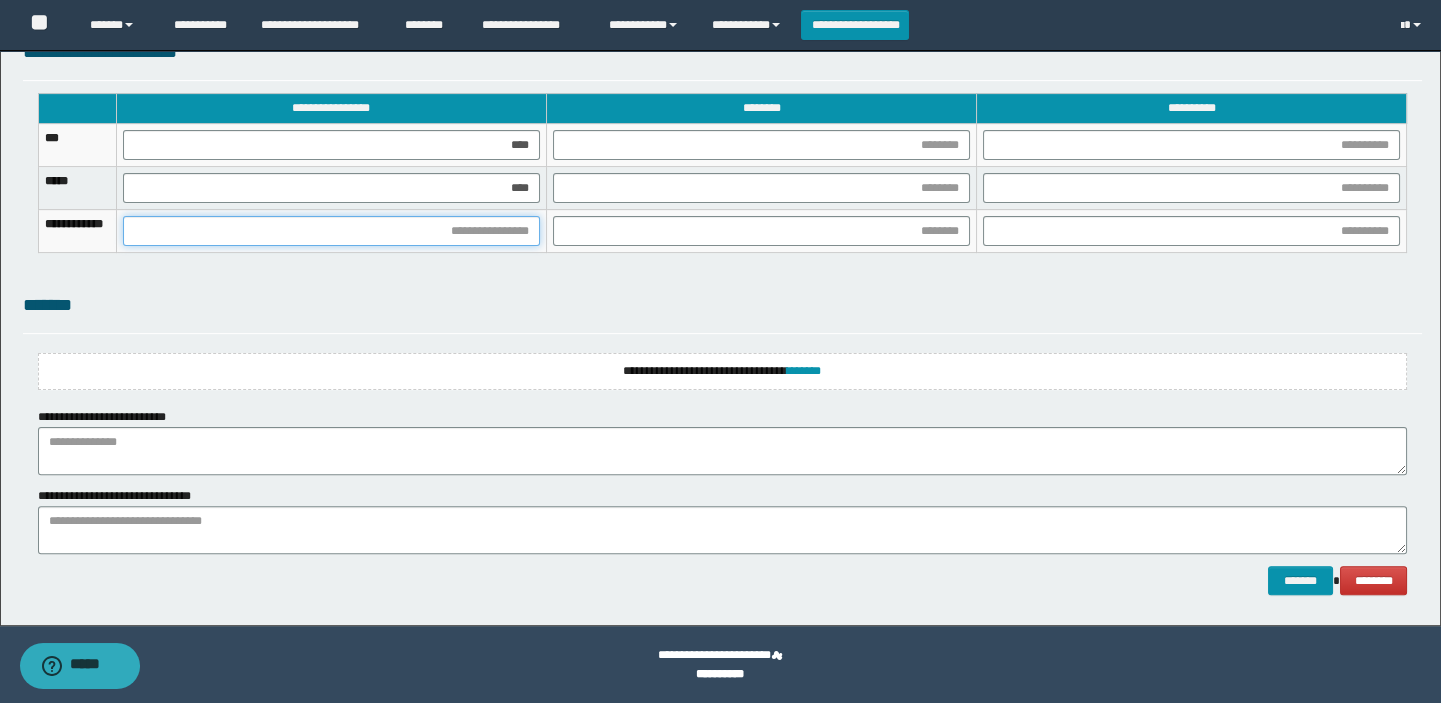 click at bounding box center (331, 231) 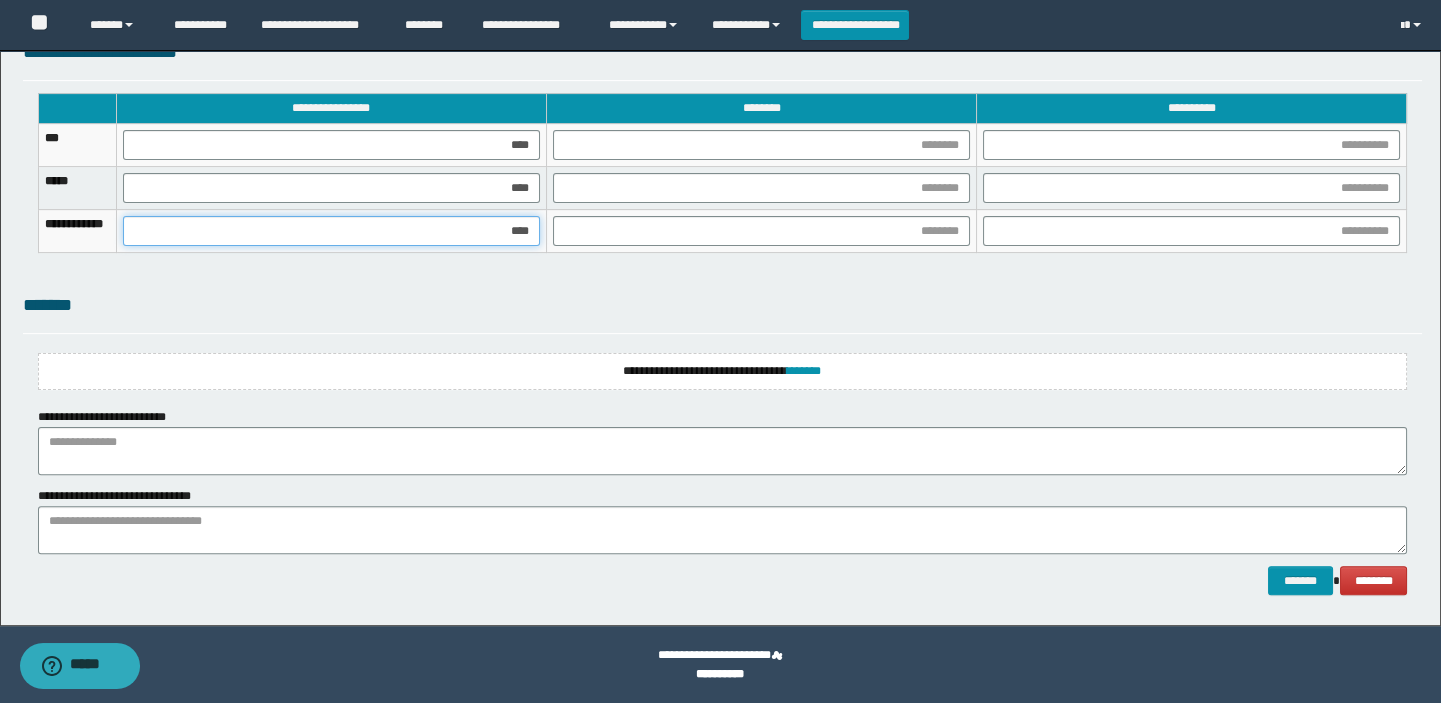 type on "*****" 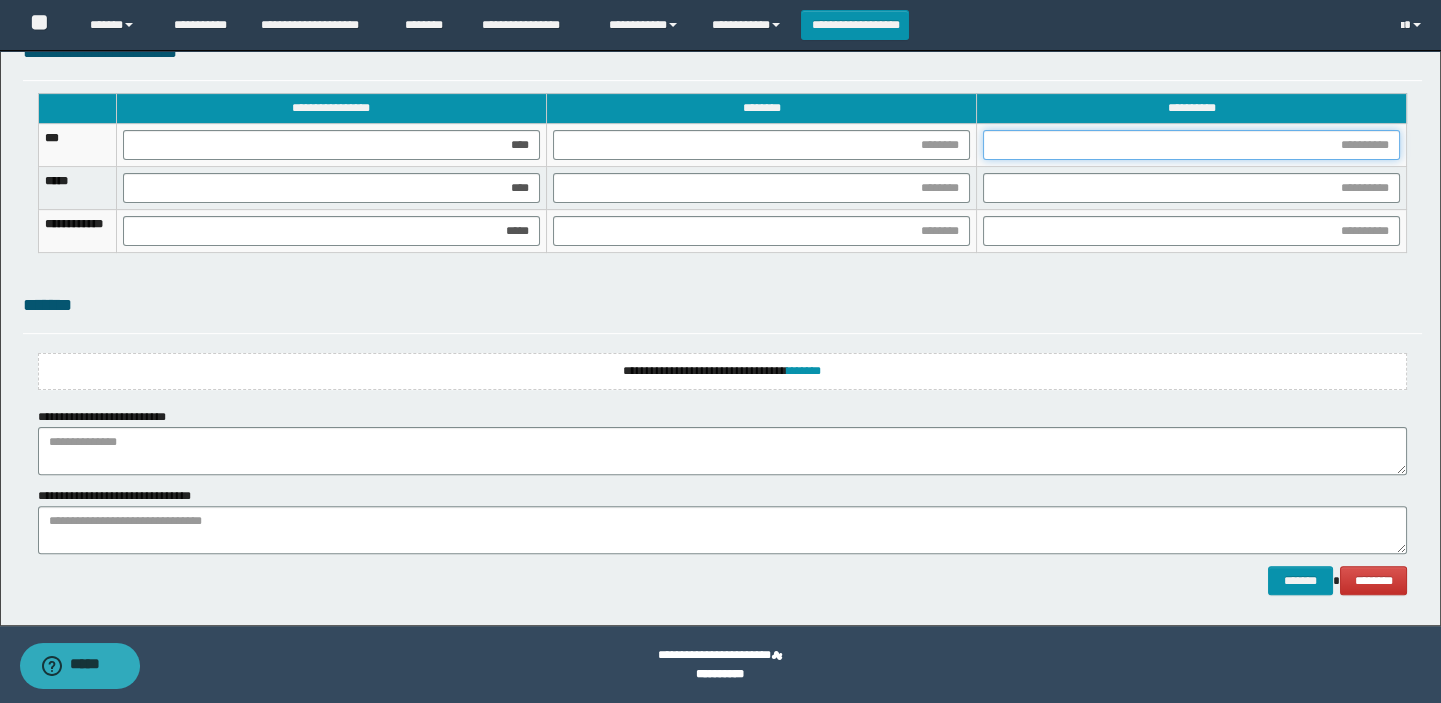 click at bounding box center [1191, 145] 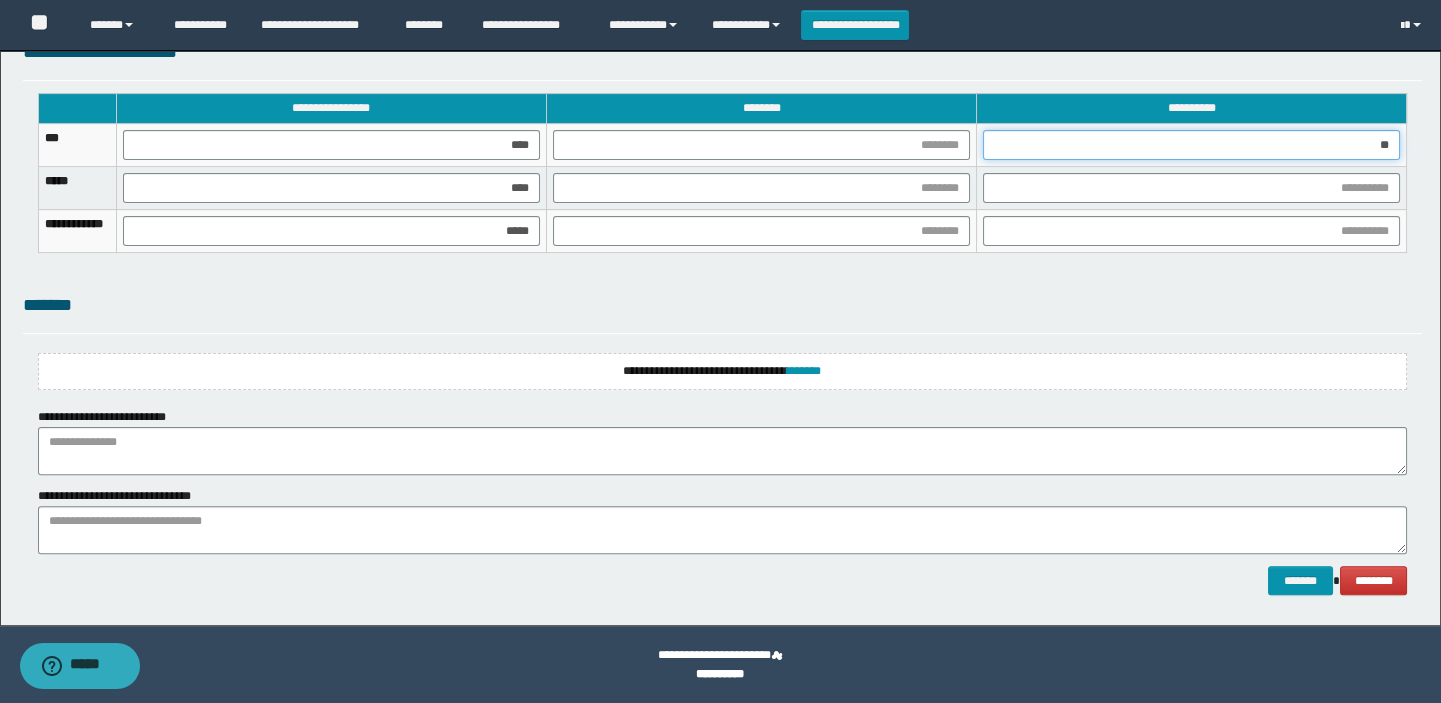 type on "***" 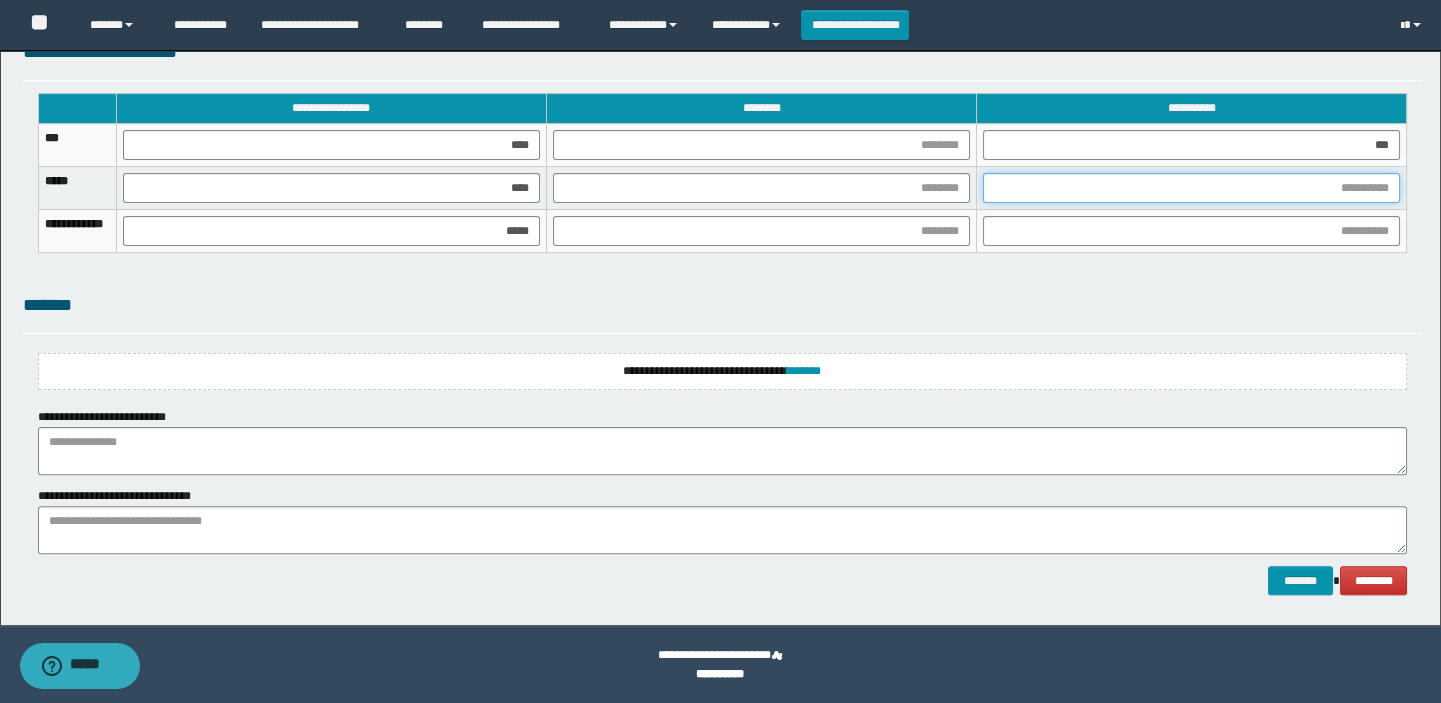 click at bounding box center (1191, 188) 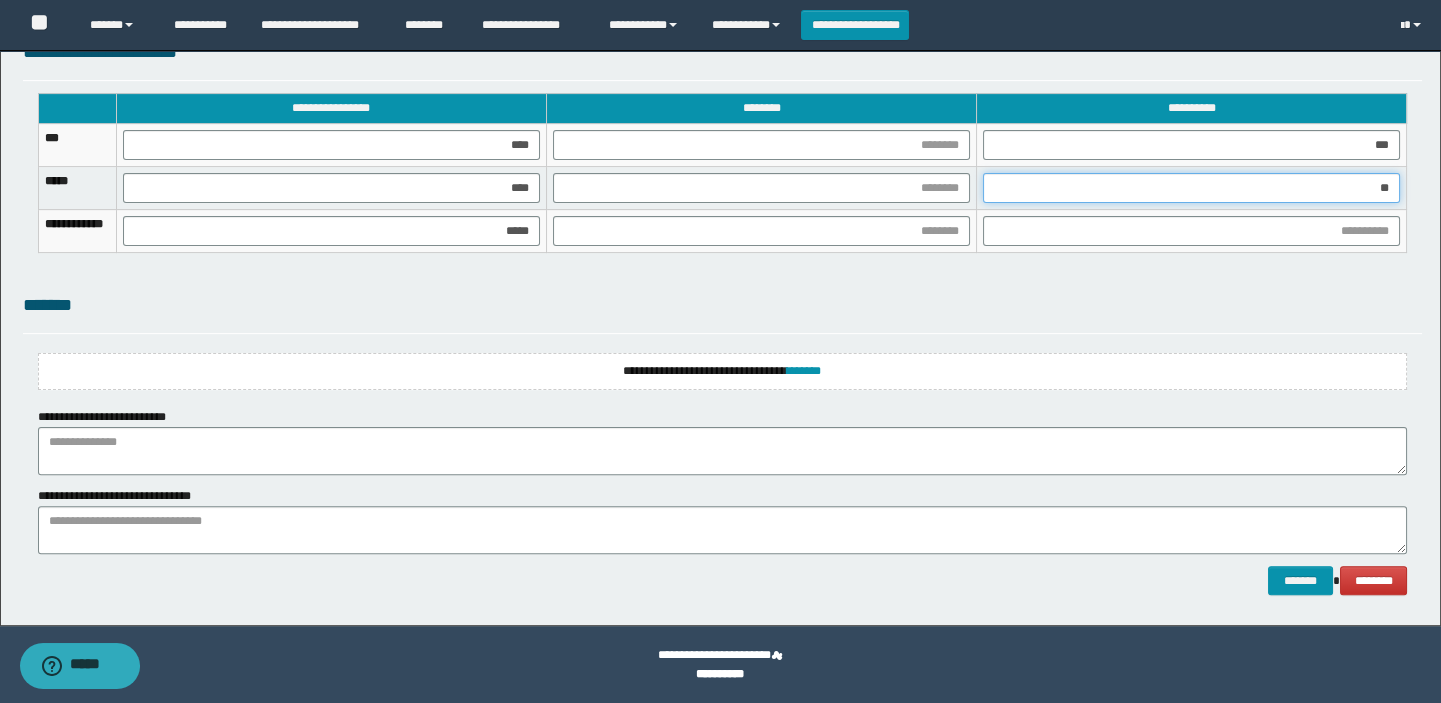 type on "***" 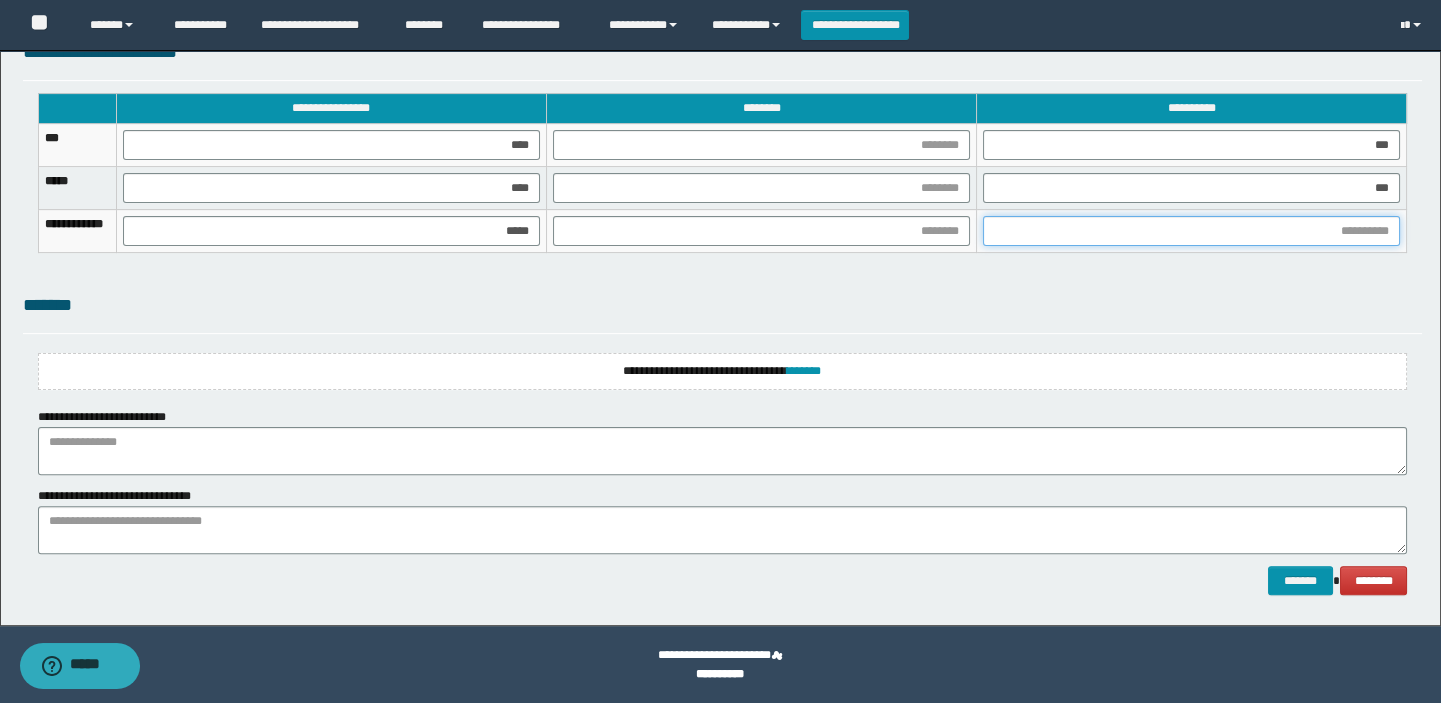 click at bounding box center [1191, 231] 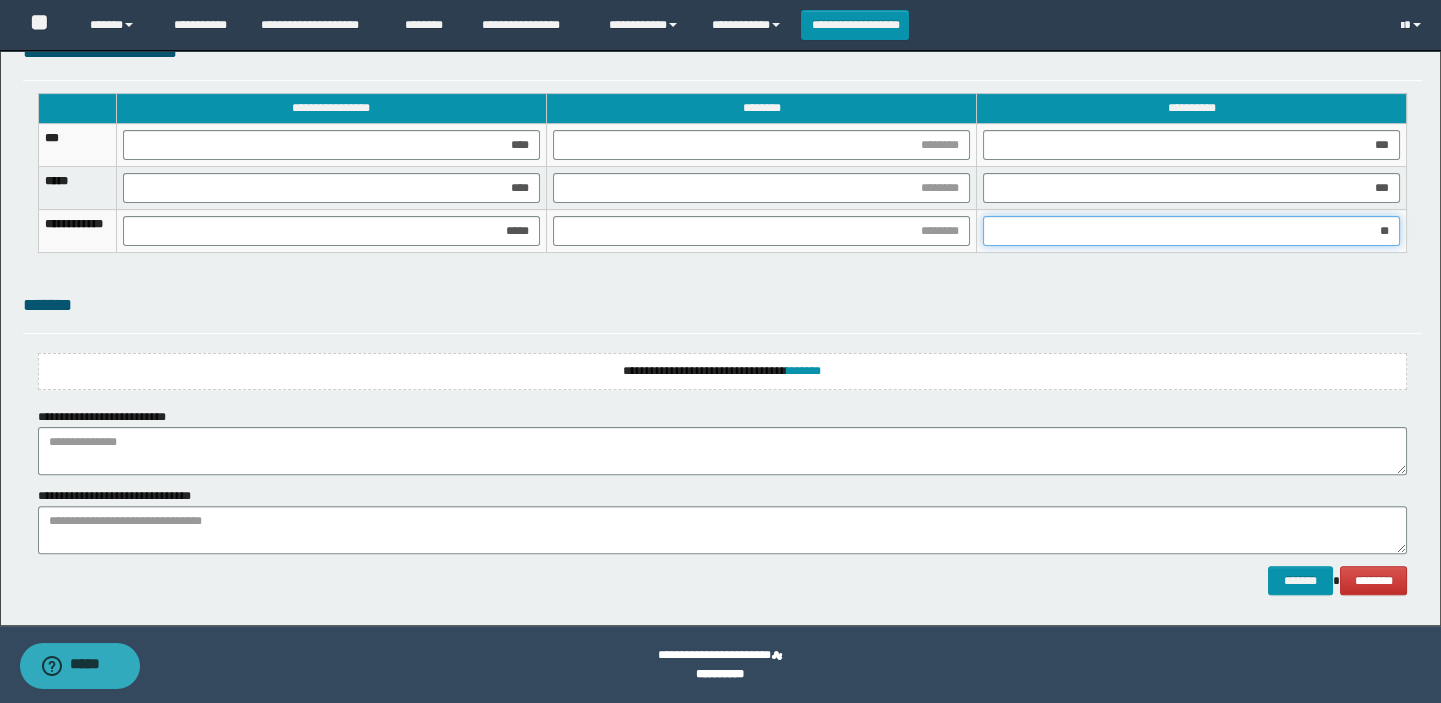 type on "***" 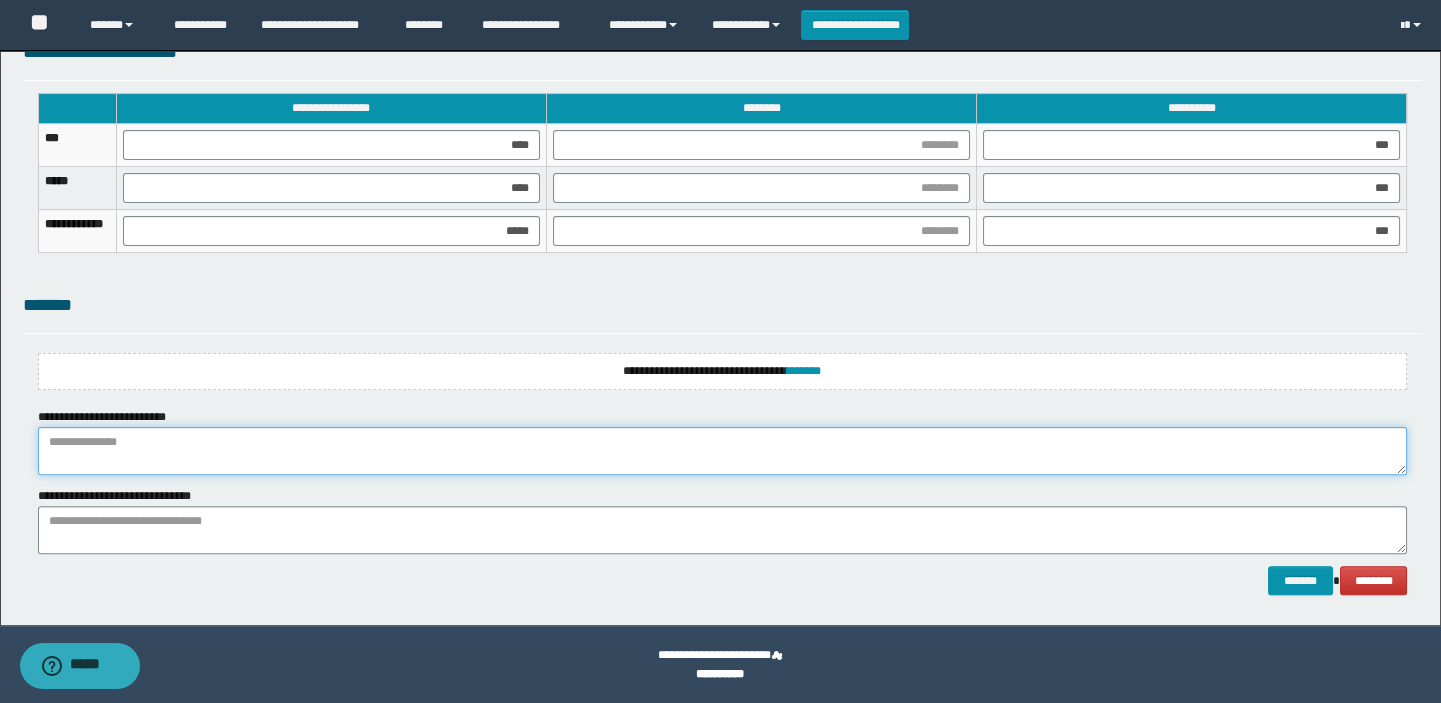 click at bounding box center (723, 451) 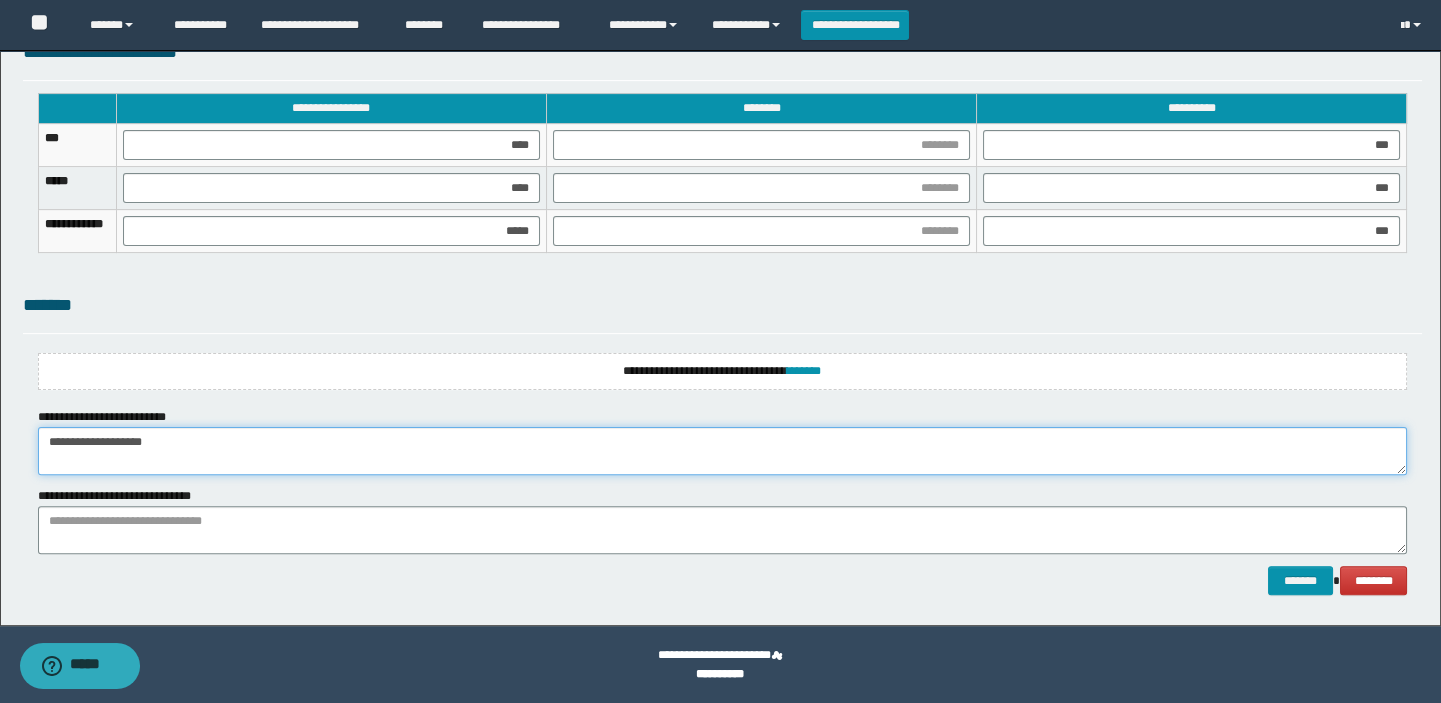 type on "**********" 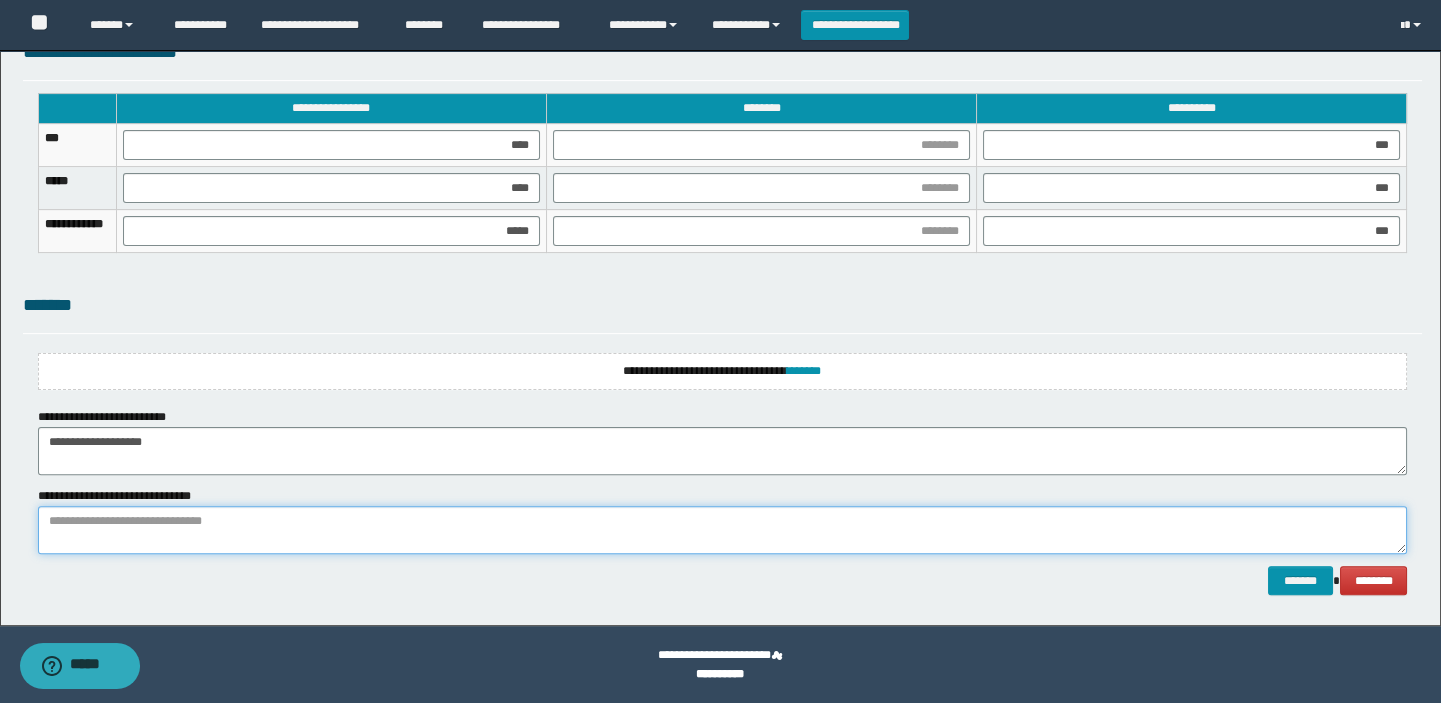click at bounding box center [723, 530] 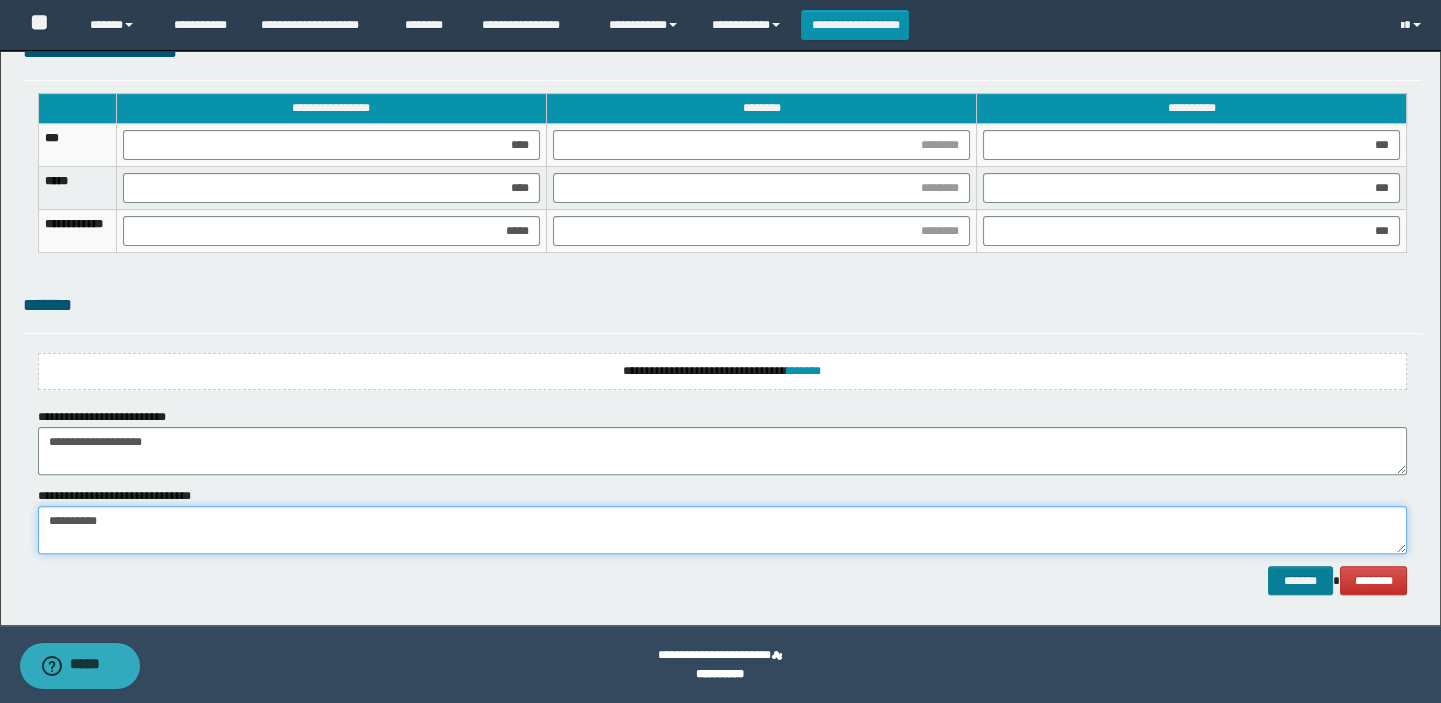 type on "**********" 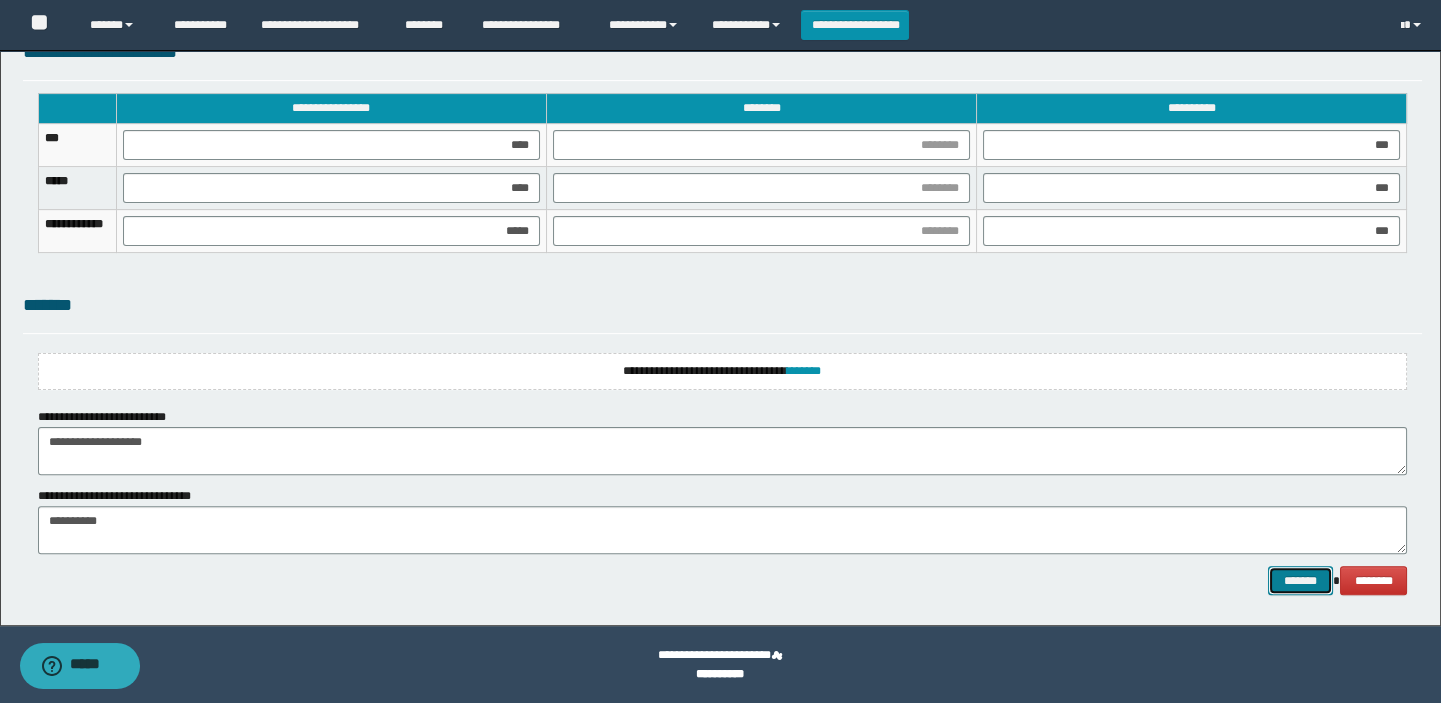 click on "*******" at bounding box center (1300, 581) 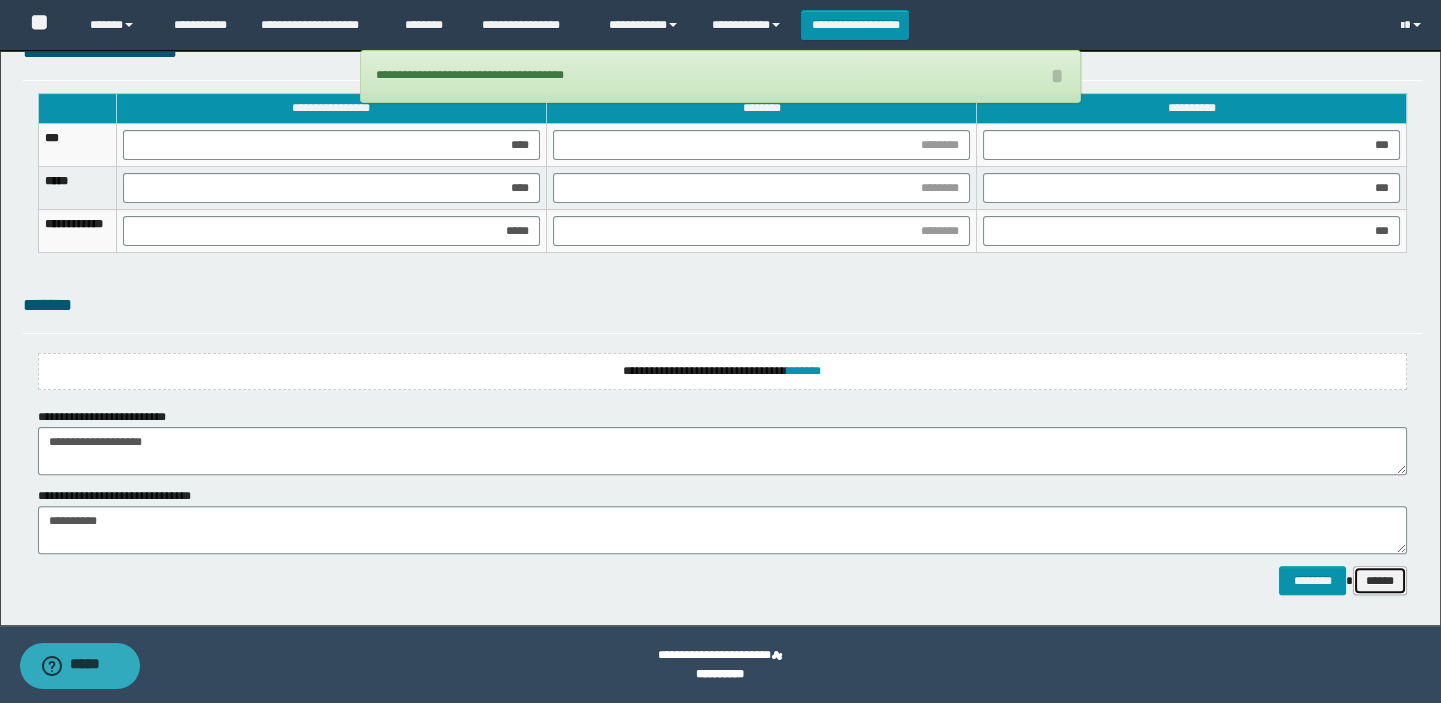 click on "******" at bounding box center (1380, 581) 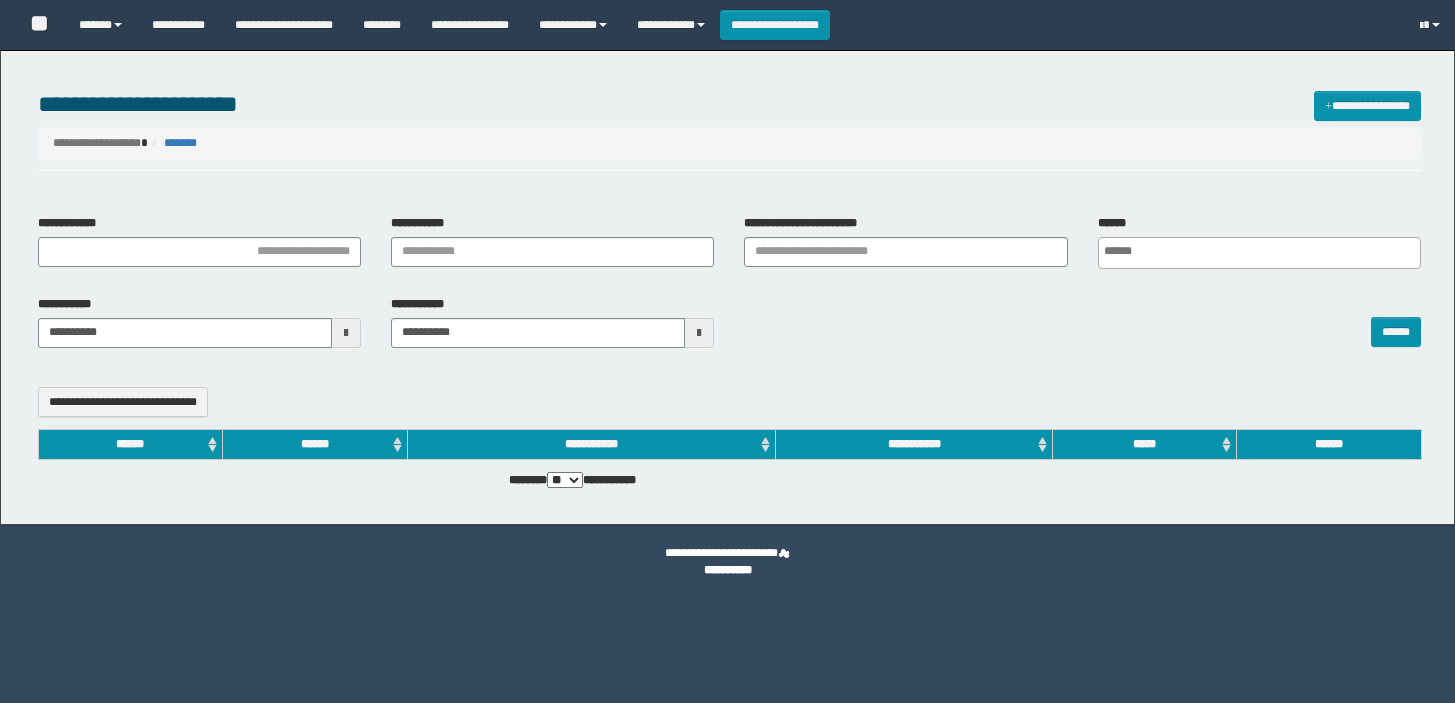 select 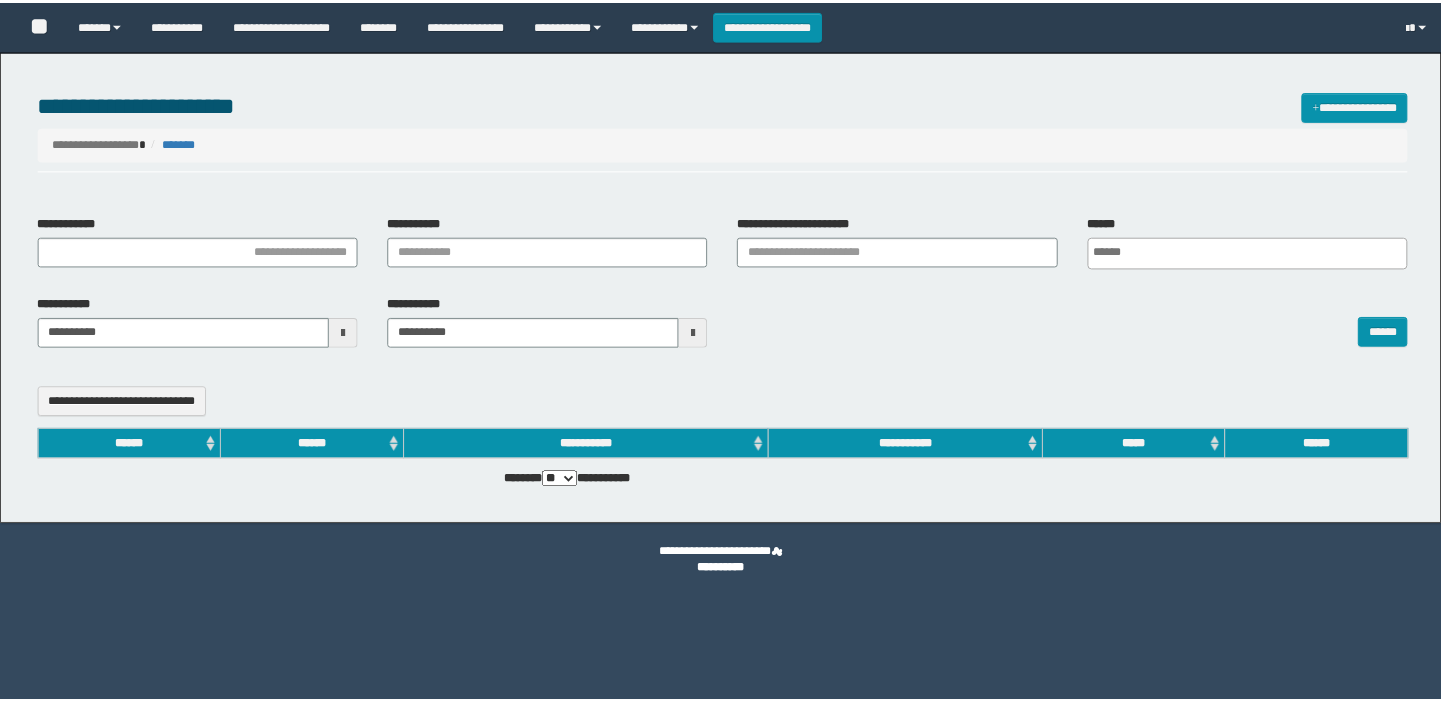 scroll, scrollTop: 0, scrollLeft: 0, axis: both 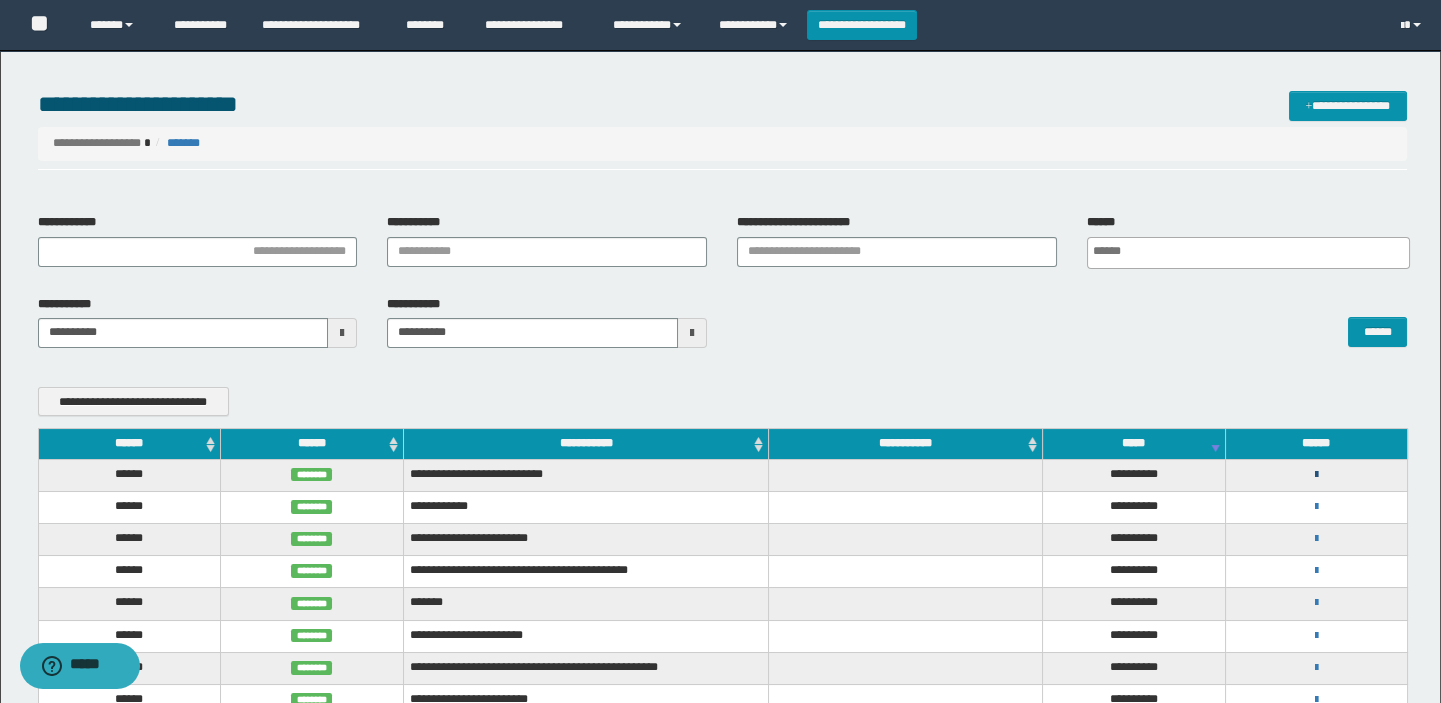 click at bounding box center (1316, 475) 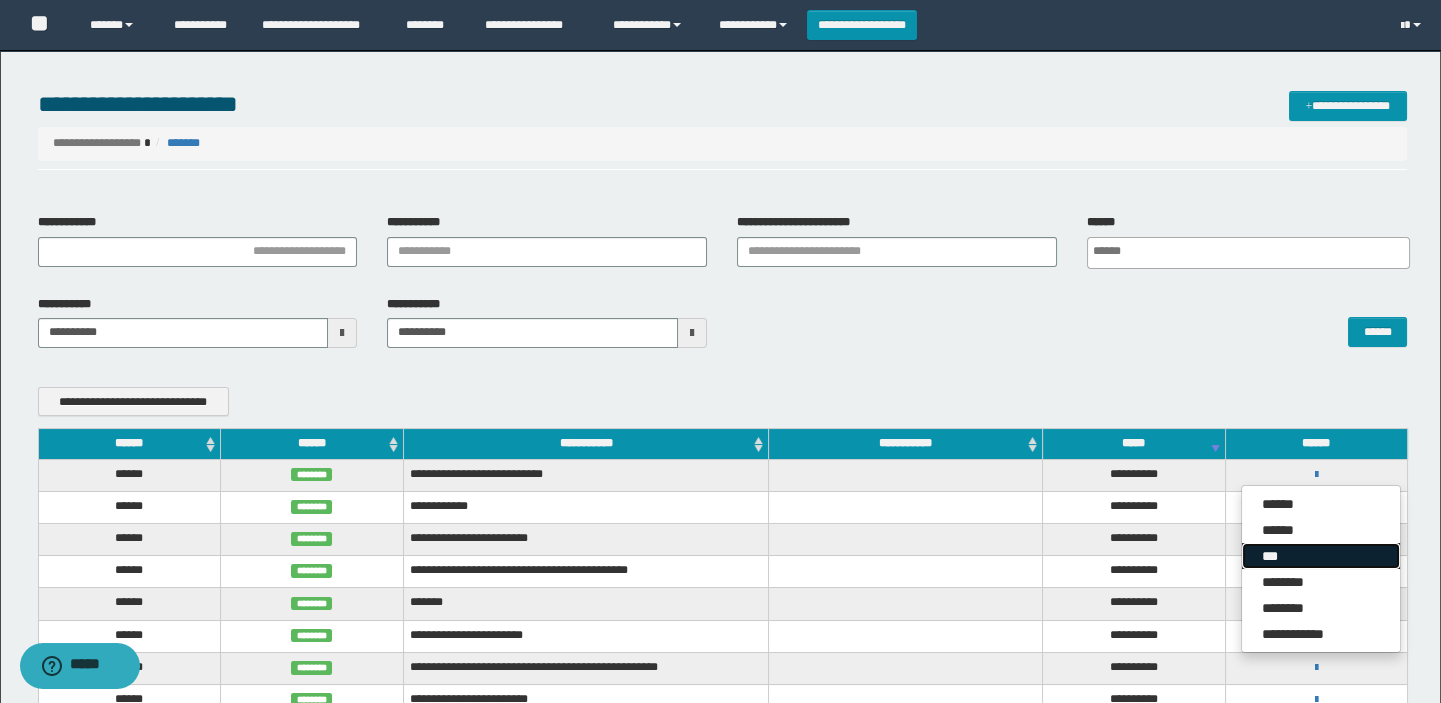 click on "***" at bounding box center [1321, 556] 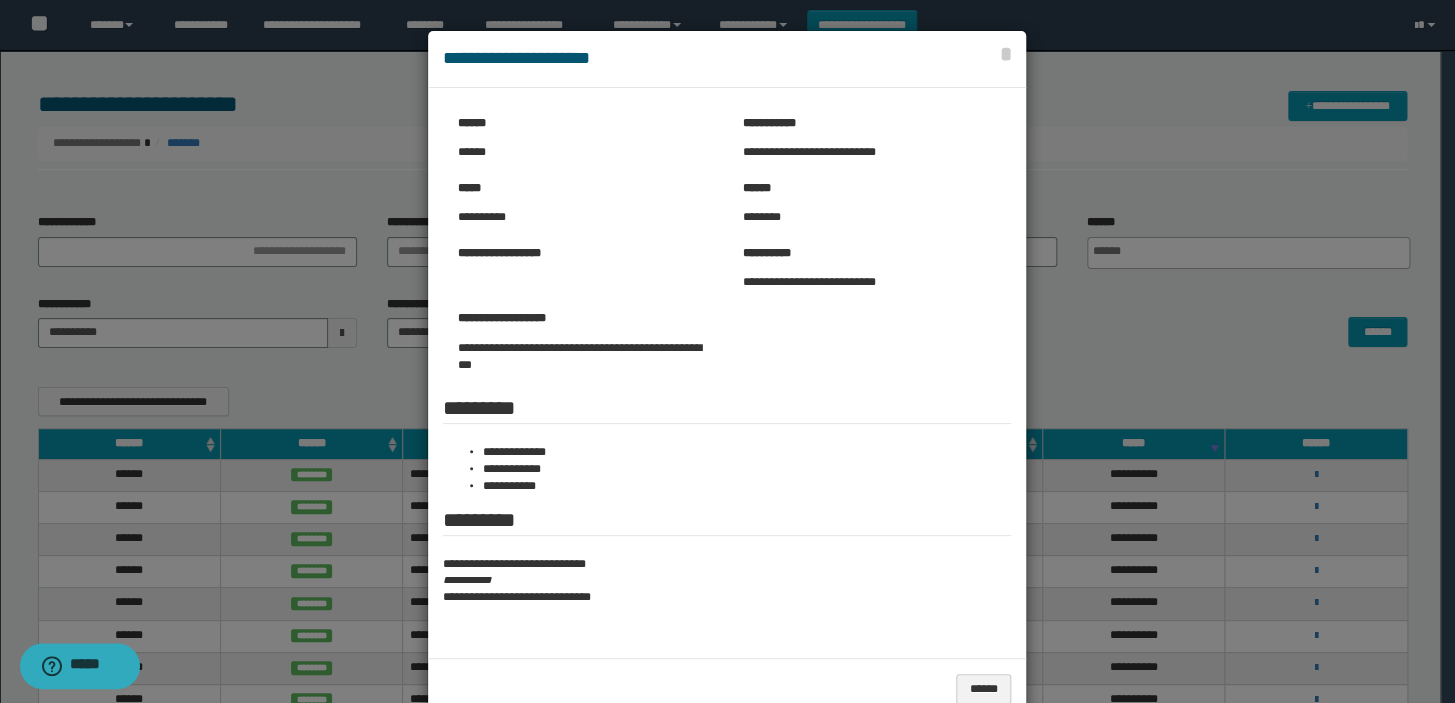 drag, startPoint x: 1133, startPoint y: 306, endPoint x: 1143, endPoint y: 295, distance: 14.866069 